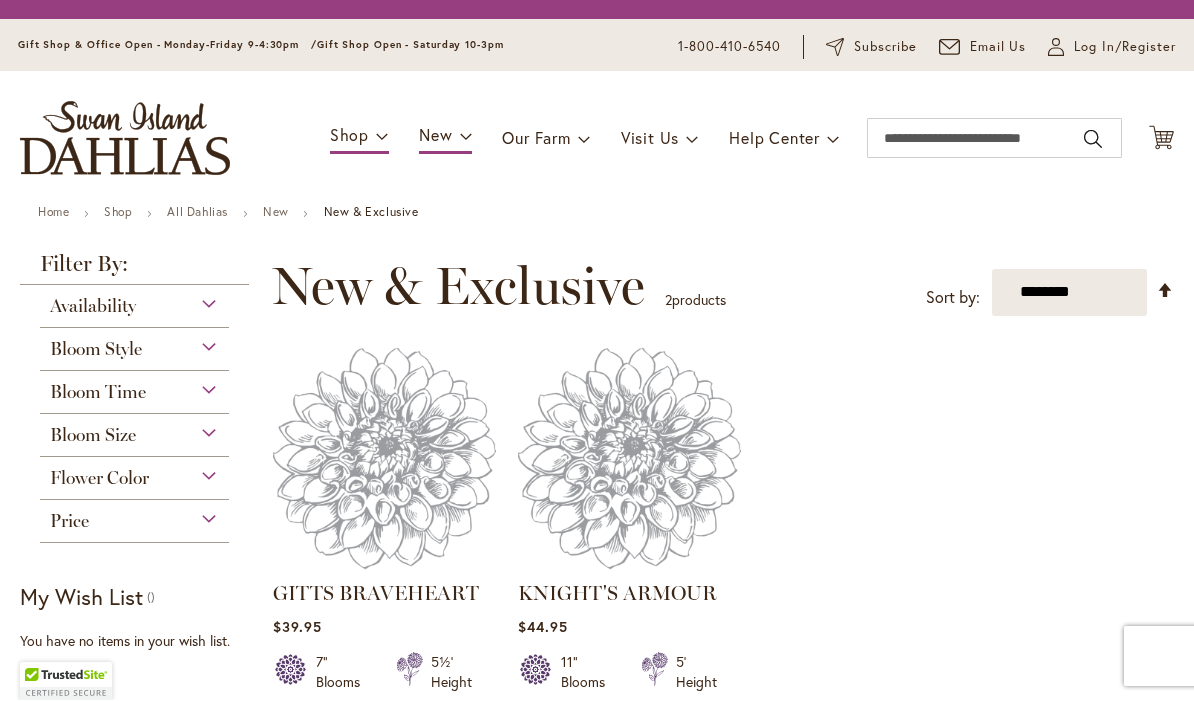 scroll, scrollTop: 1, scrollLeft: 0, axis: vertical 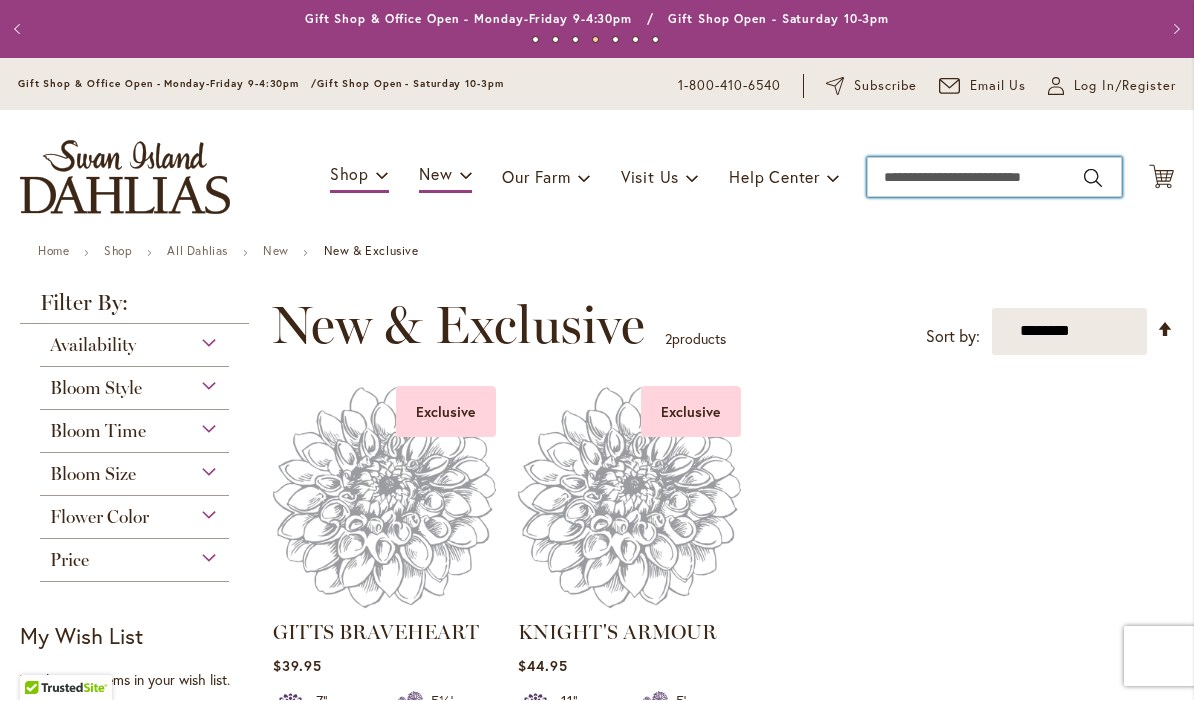 click on "Search" at bounding box center [994, 178] 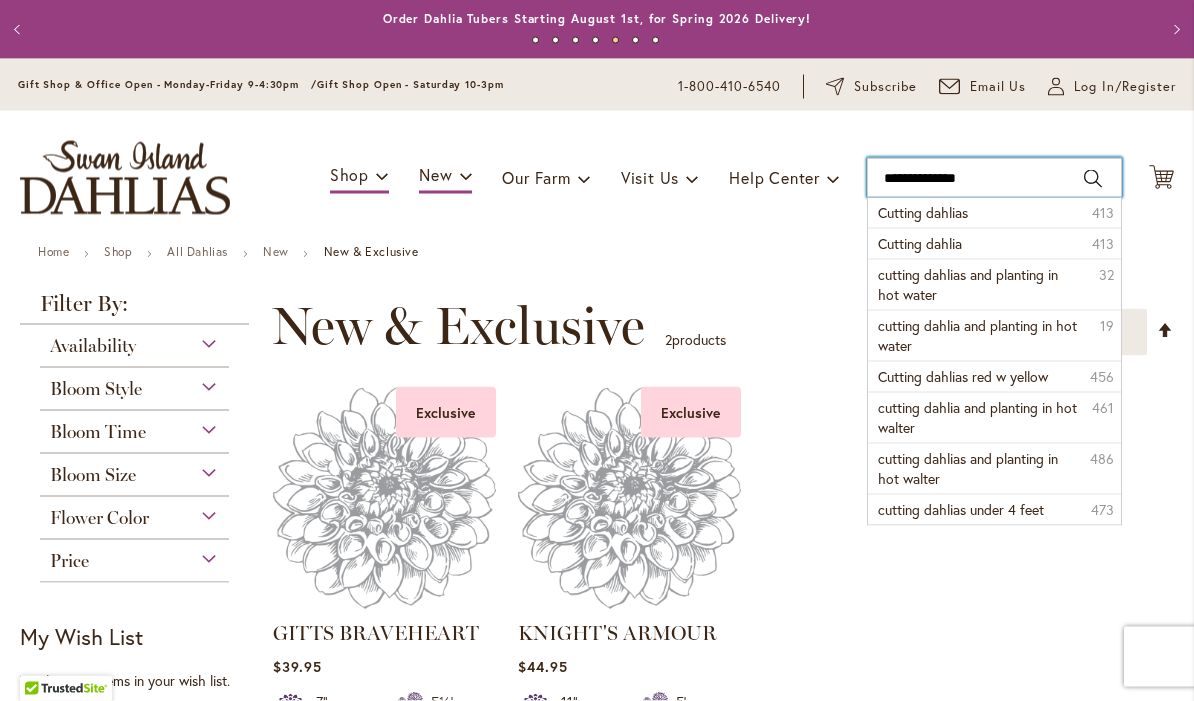 type on "**********" 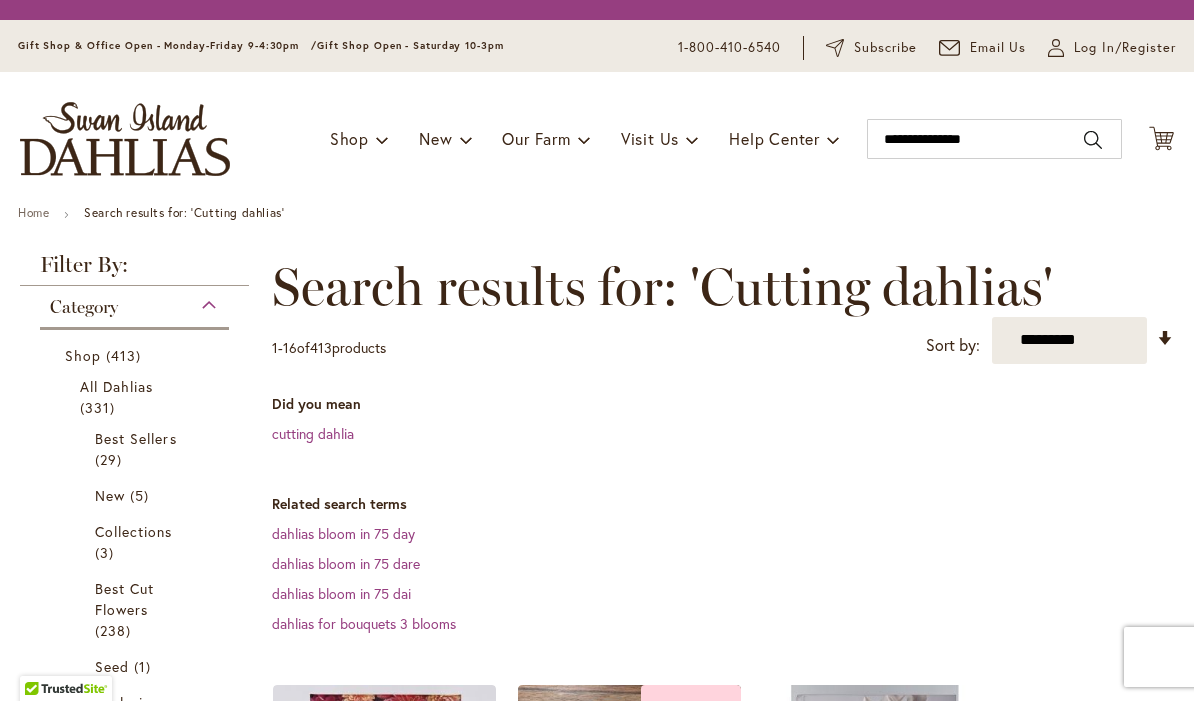 scroll, scrollTop: 0, scrollLeft: 0, axis: both 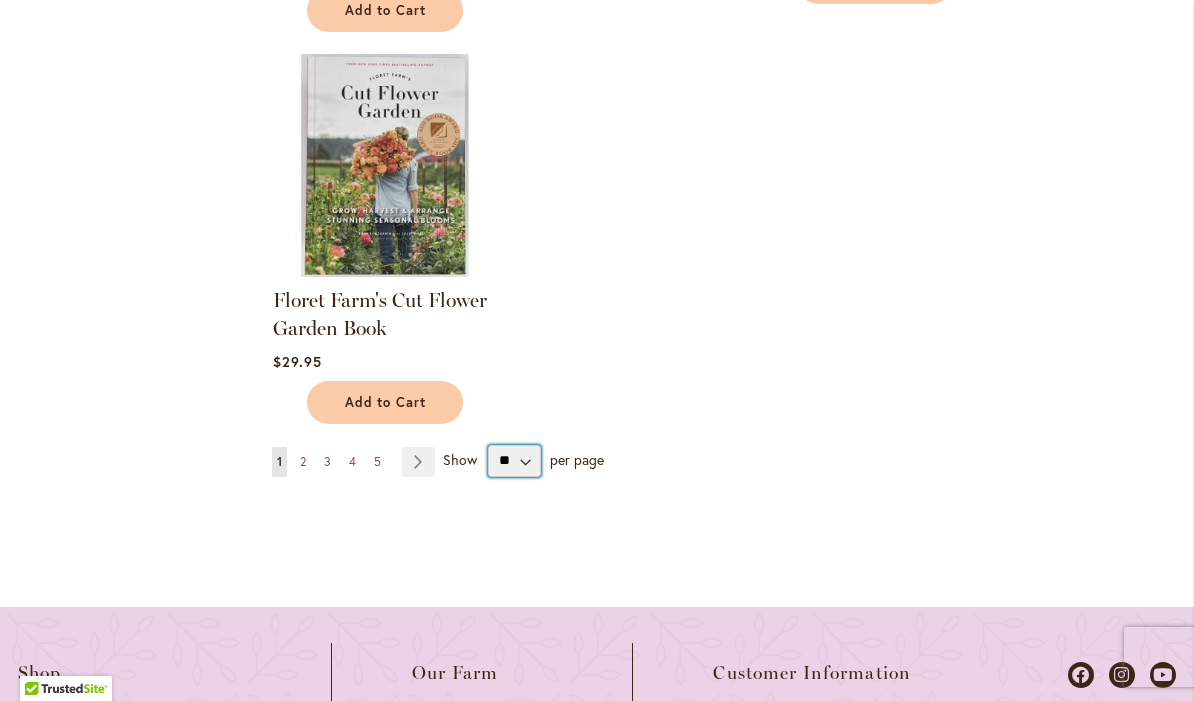 click on "**
**
**
**" at bounding box center [514, 461] 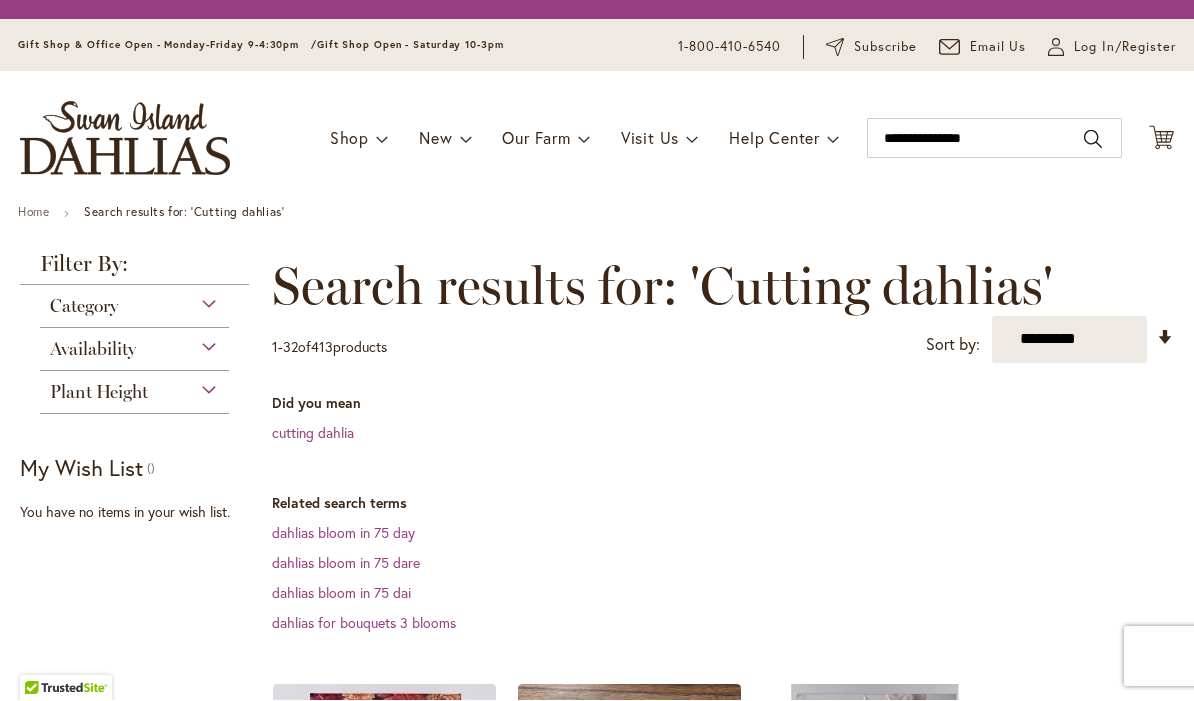 scroll, scrollTop: 1, scrollLeft: 0, axis: vertical 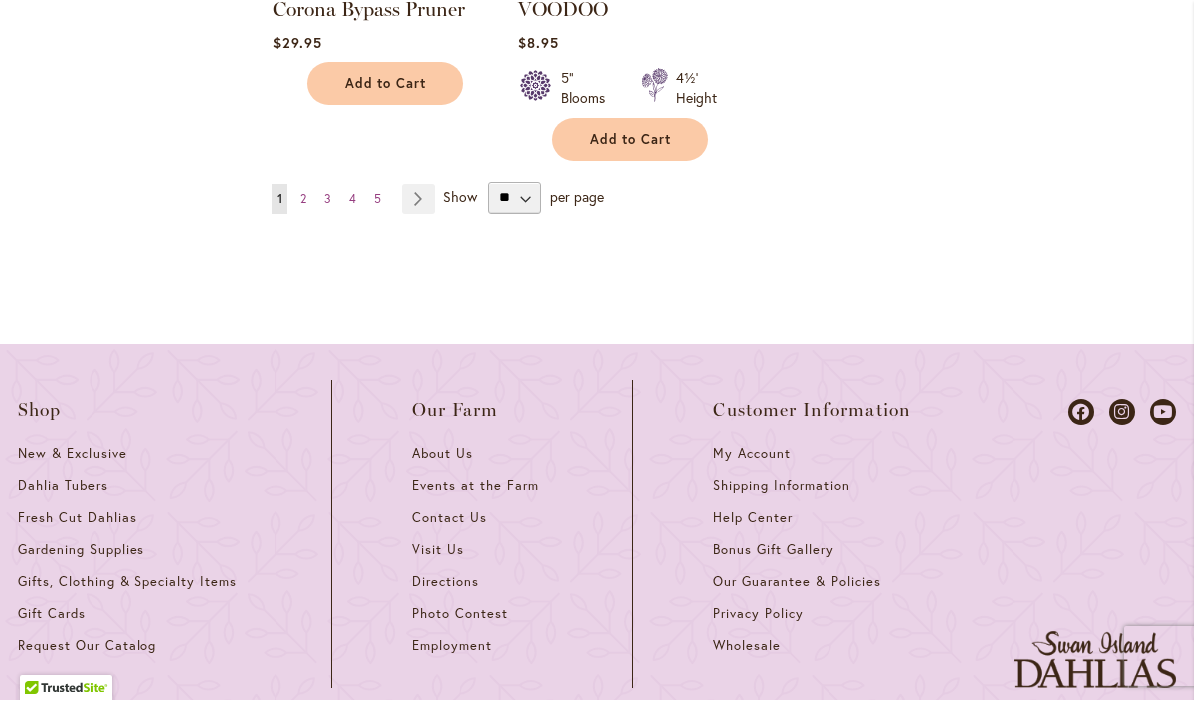 click on "Page
Next" at bounding box center (418, 200) 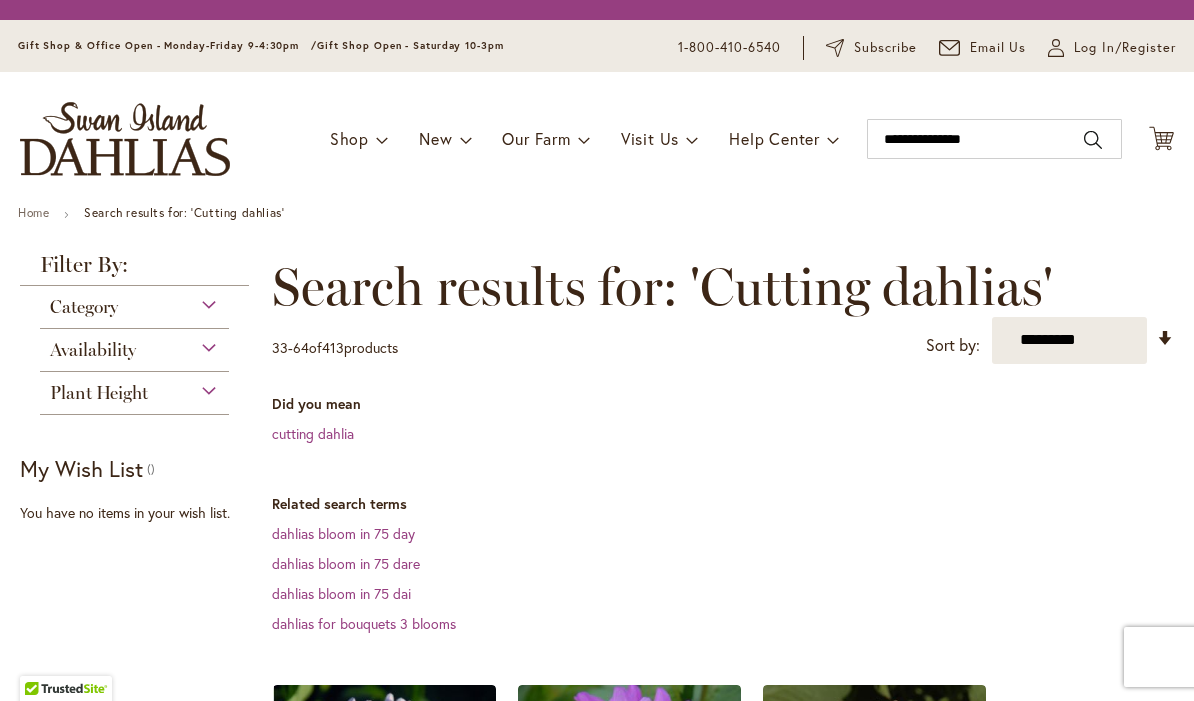 scroll, scrollTop: 1, scrollLeft: 0, axis: vertical 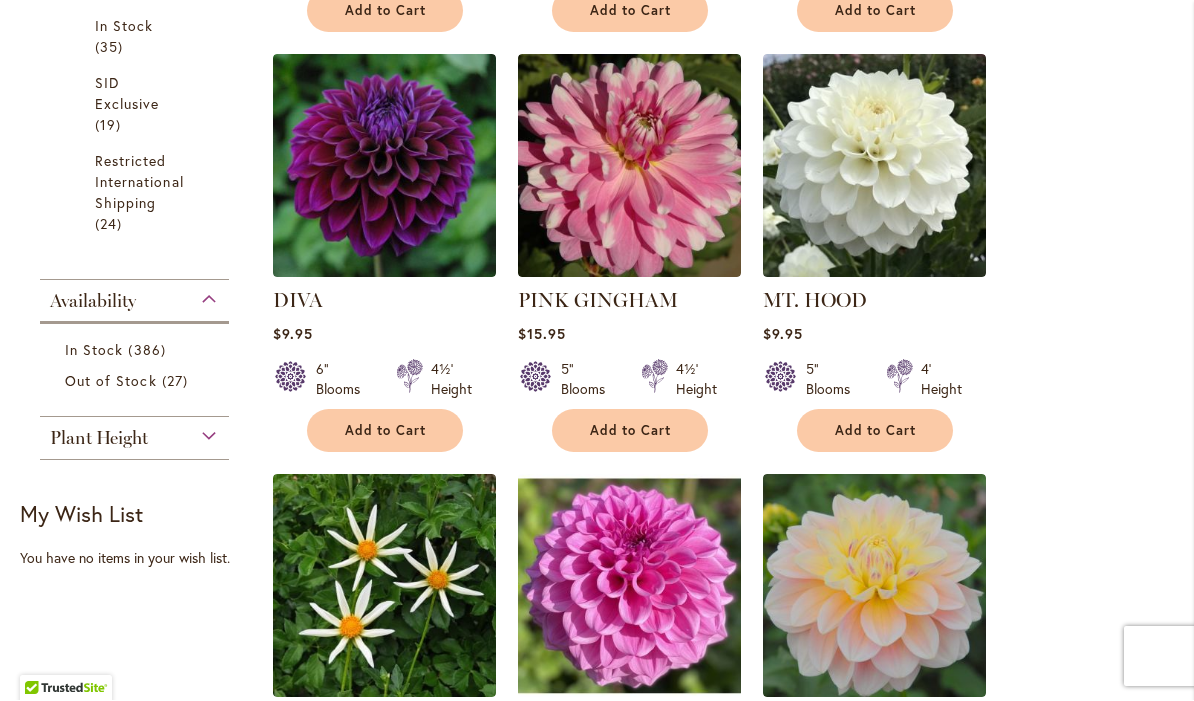 click at bounding box center [629, 166] 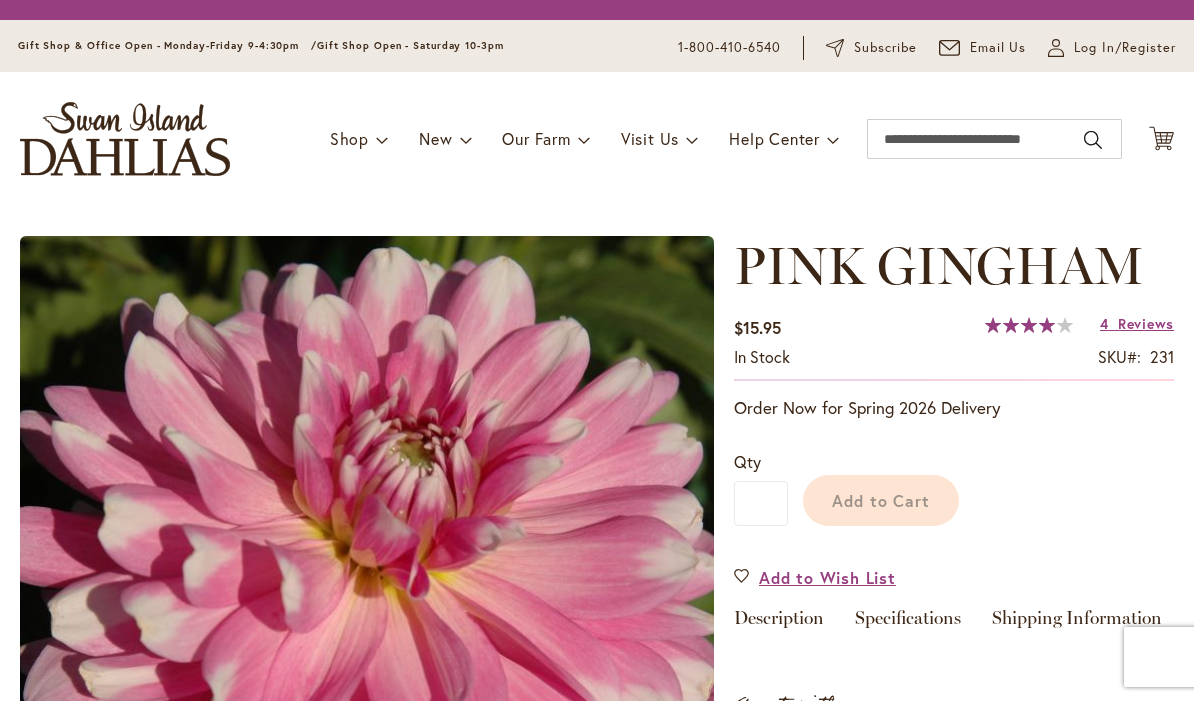 scroll, scrollTop: 0, scrollLeft: 0, axis: both 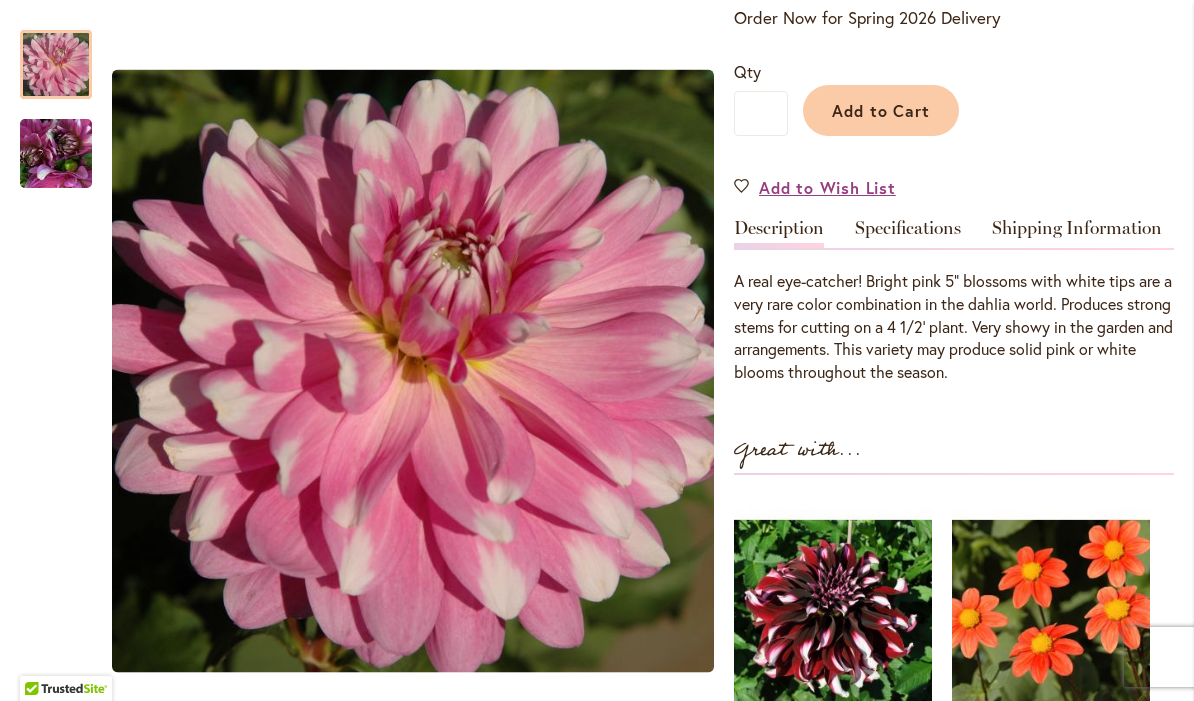 click on "Specifications" at bounding box center [908, 233] 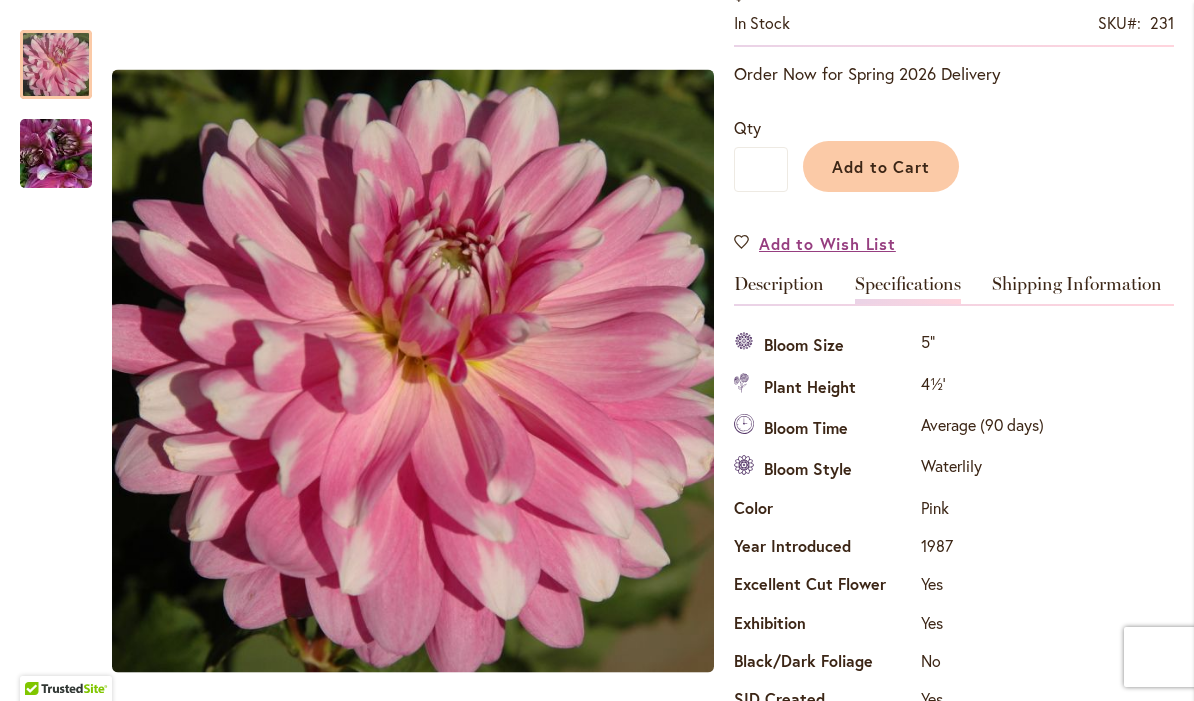 scroll, scrollTop: 385, scrollLeft: 0, axis: vertical 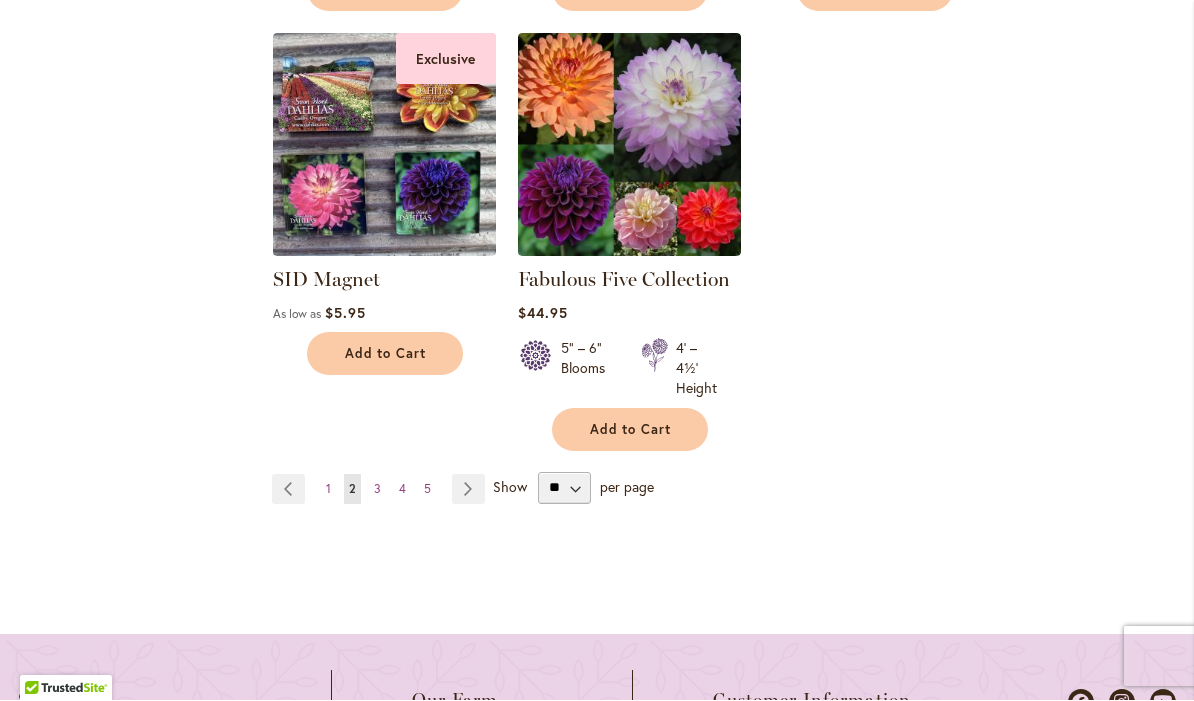 click on "Page
3" at bounding box center (377, 490) 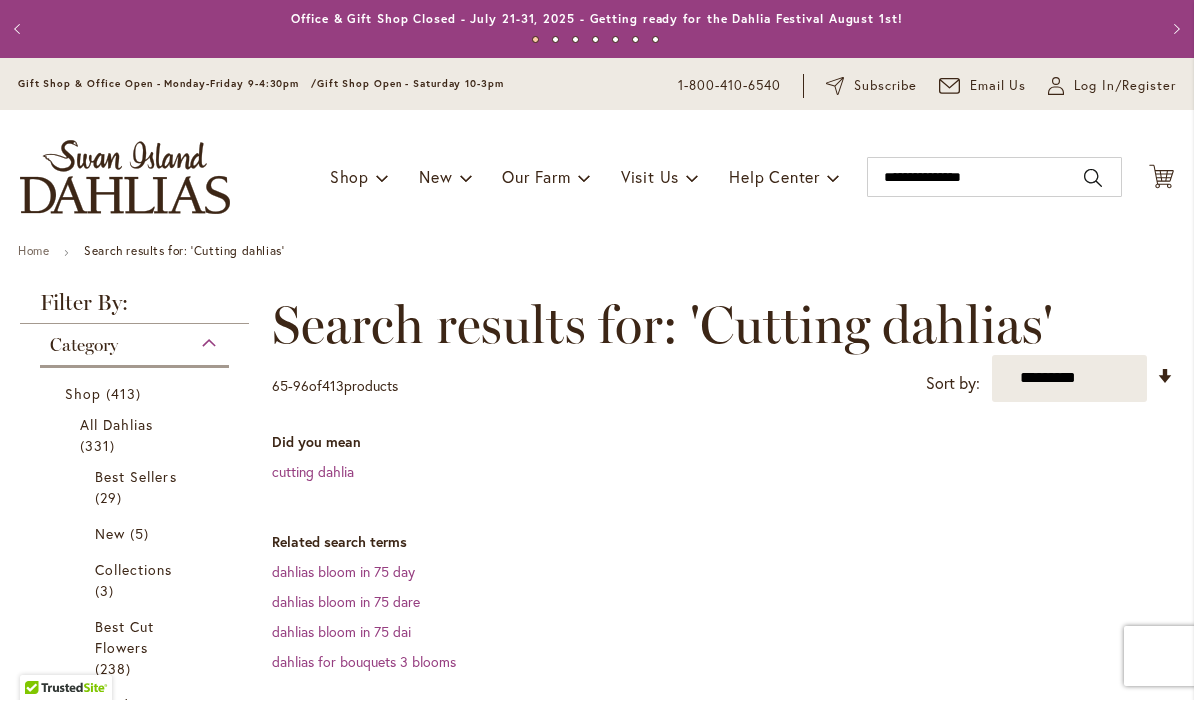 scroll, scrollTop: 1, scrollLeft: 0, axis: vertical 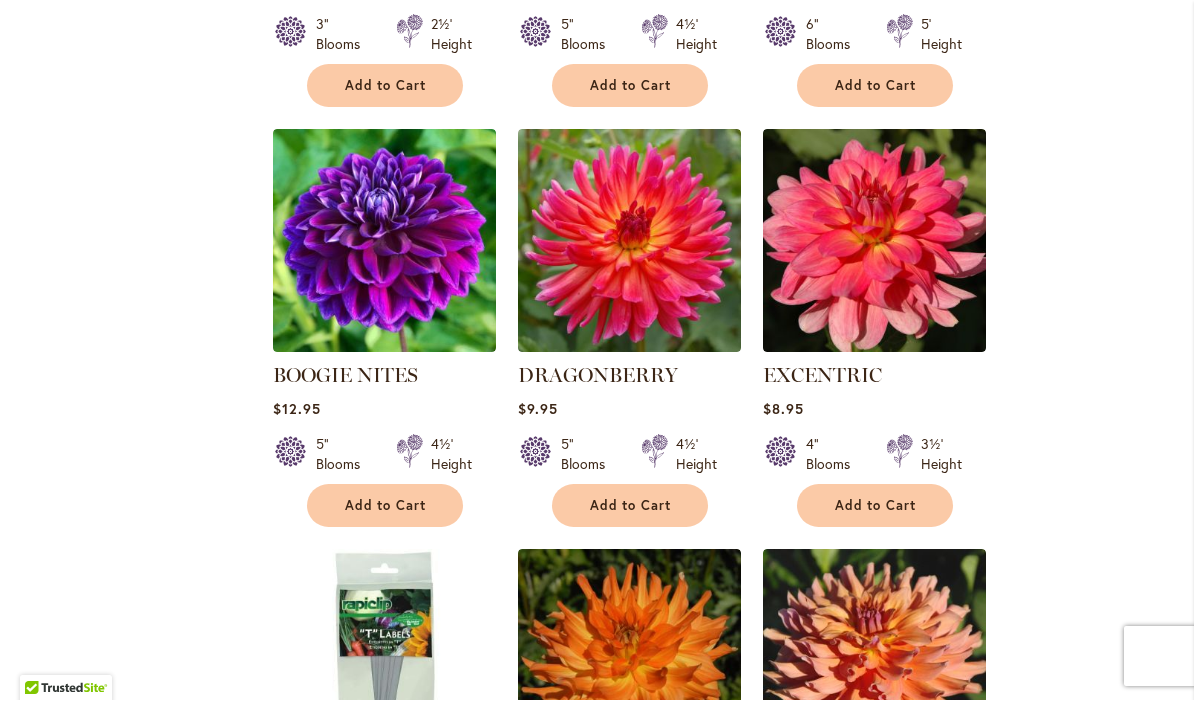 click at bounding box center [874, 241] 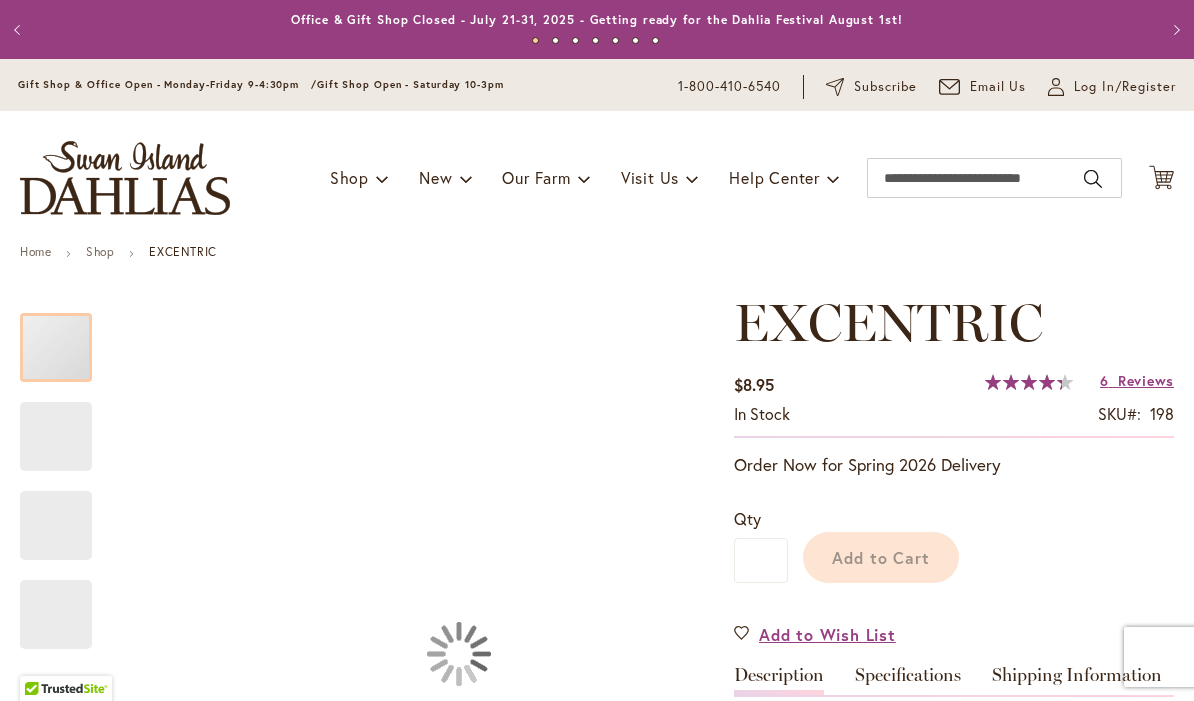 scroll, scrollTop: 0, scrollLeft: 0, axis: both 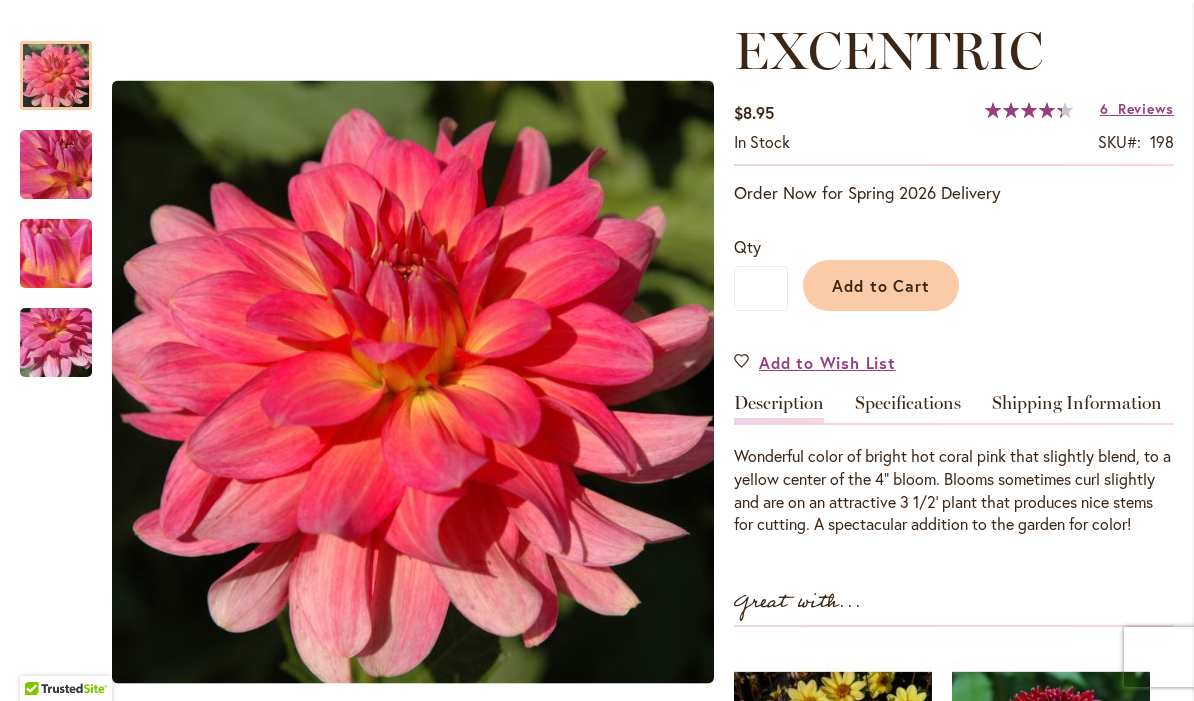 click on "Specifications" at bounding box center [908, 408] 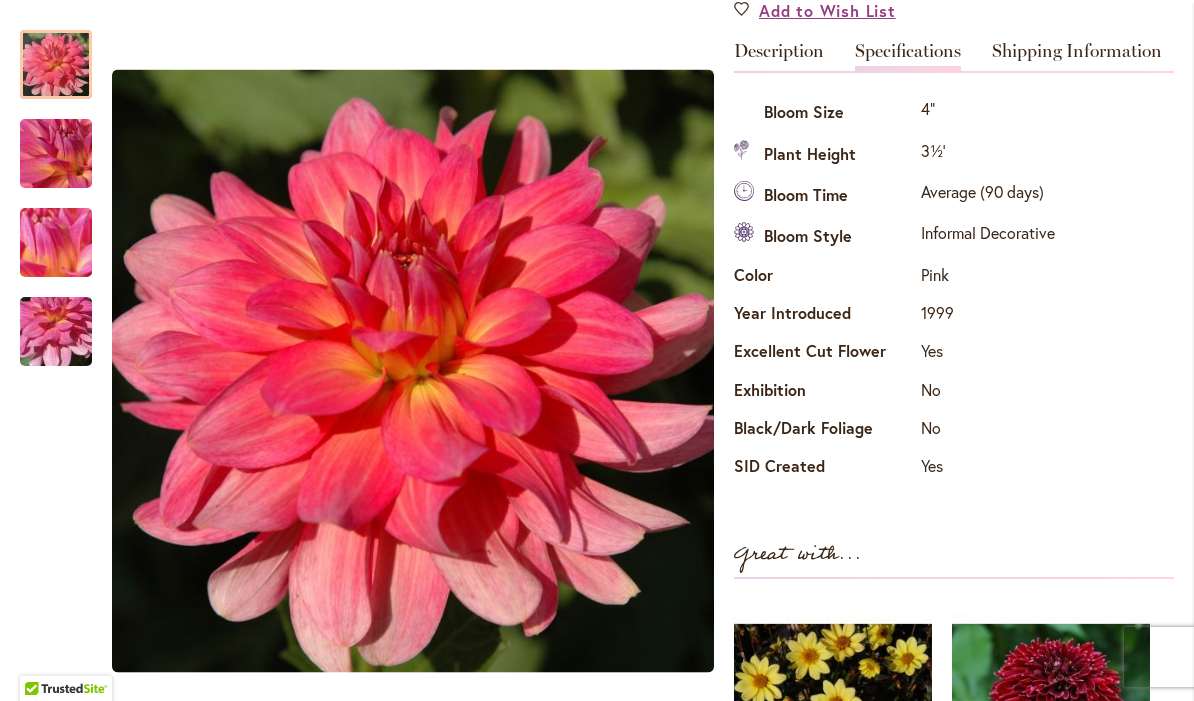 scroll, scrollTop: 619, scrollLeft: 0, axis: vertical 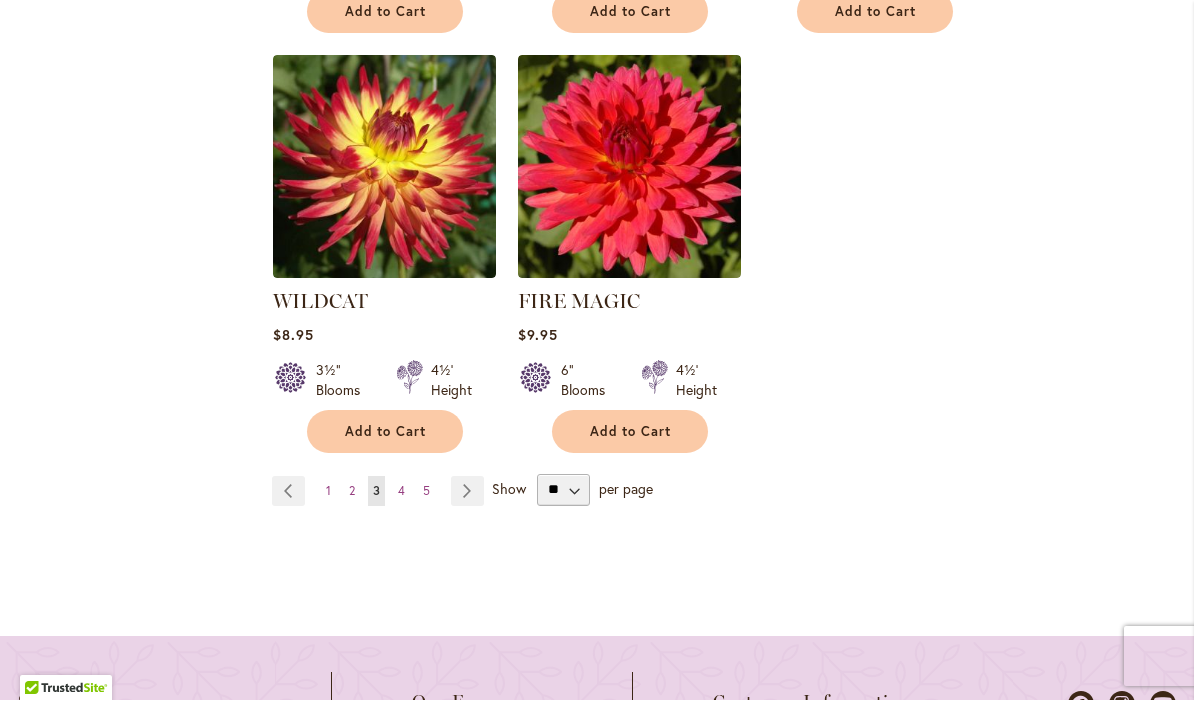 click on "**********" at bounding box center [597, -1983] 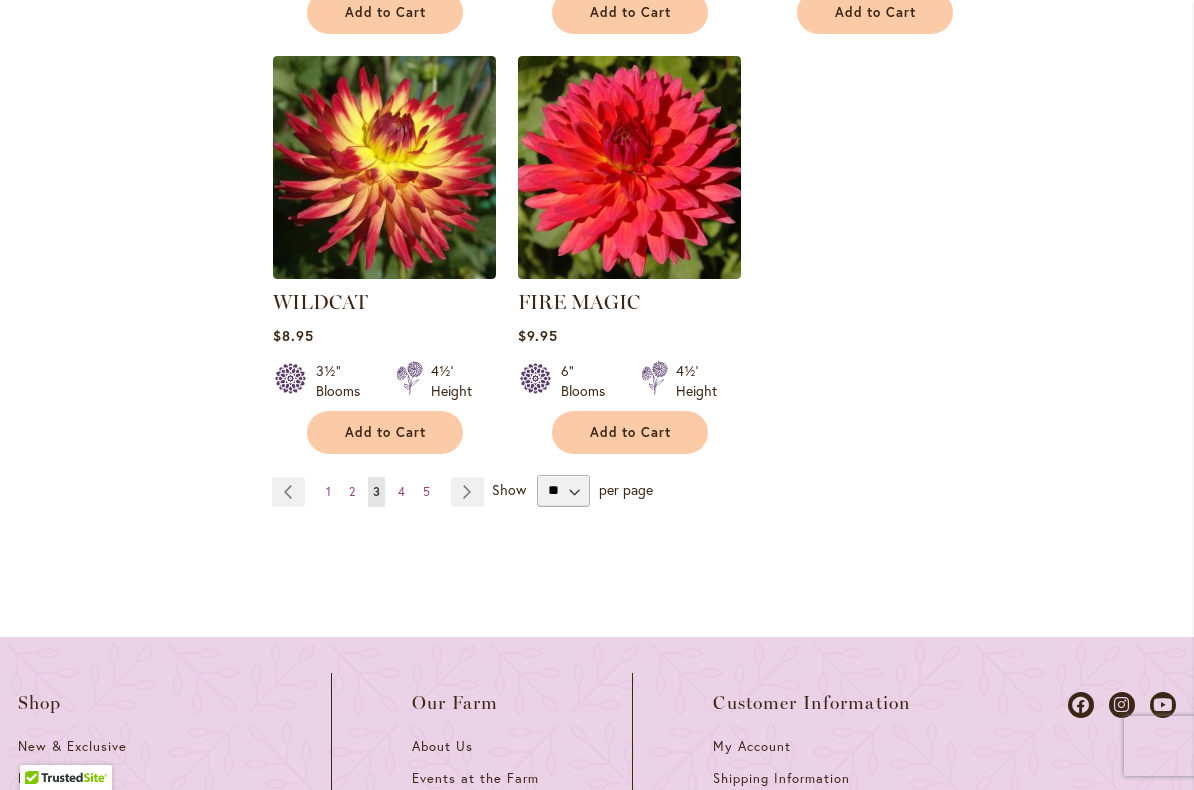 click on "Page
5" at bounding box center (426, 492) 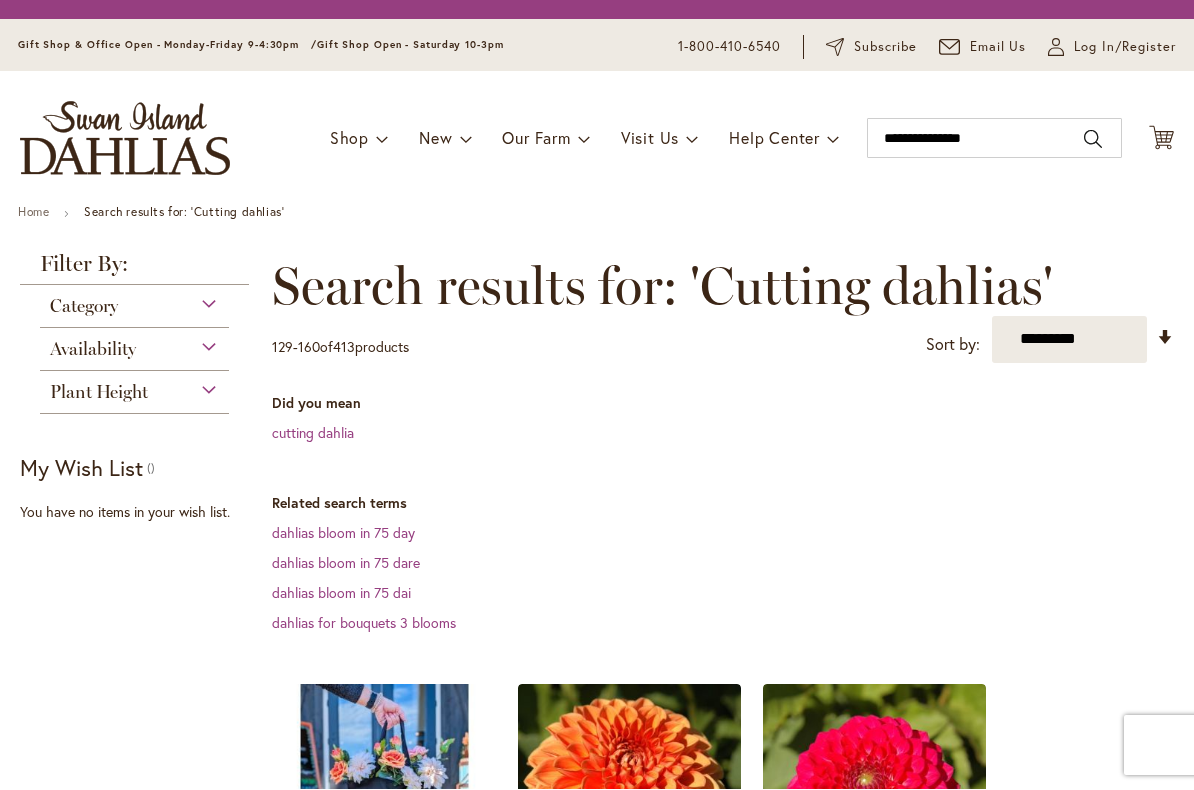 scroll, scrollTop: 1, scrollLeft: 0, axis: vertical 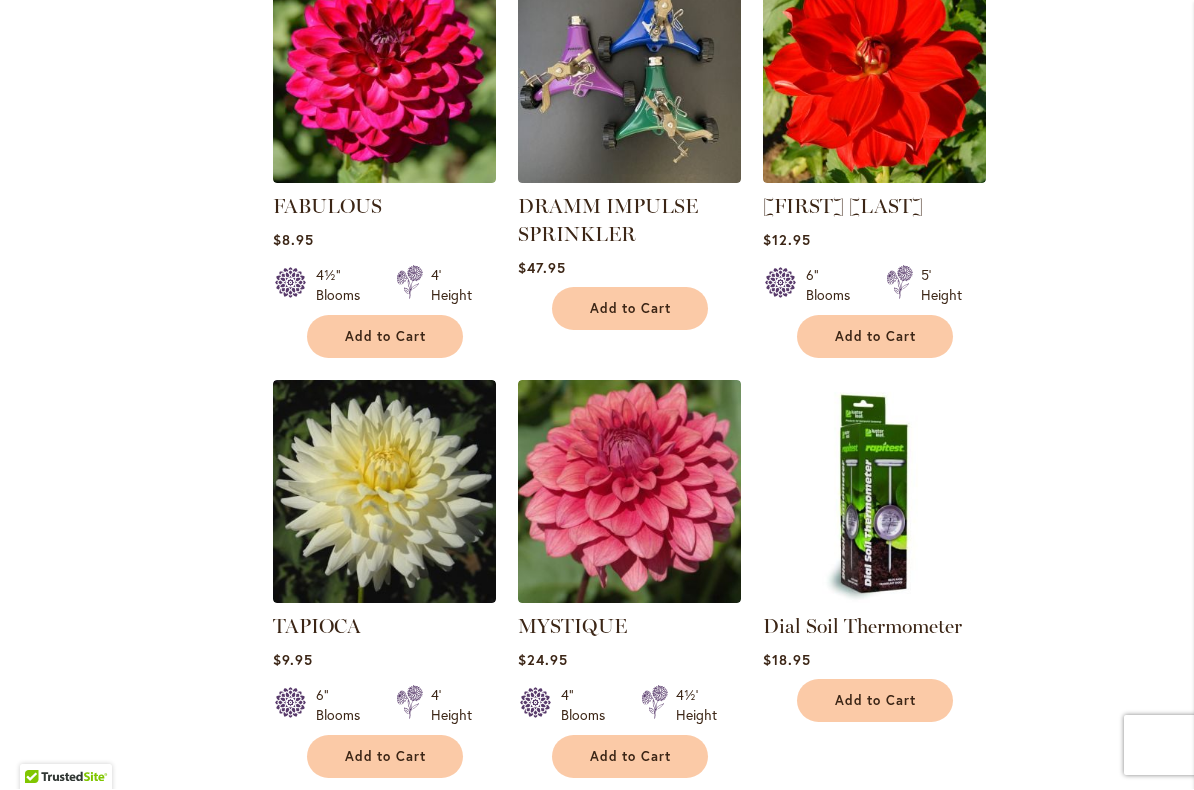 click at bounding box center (384, 492) 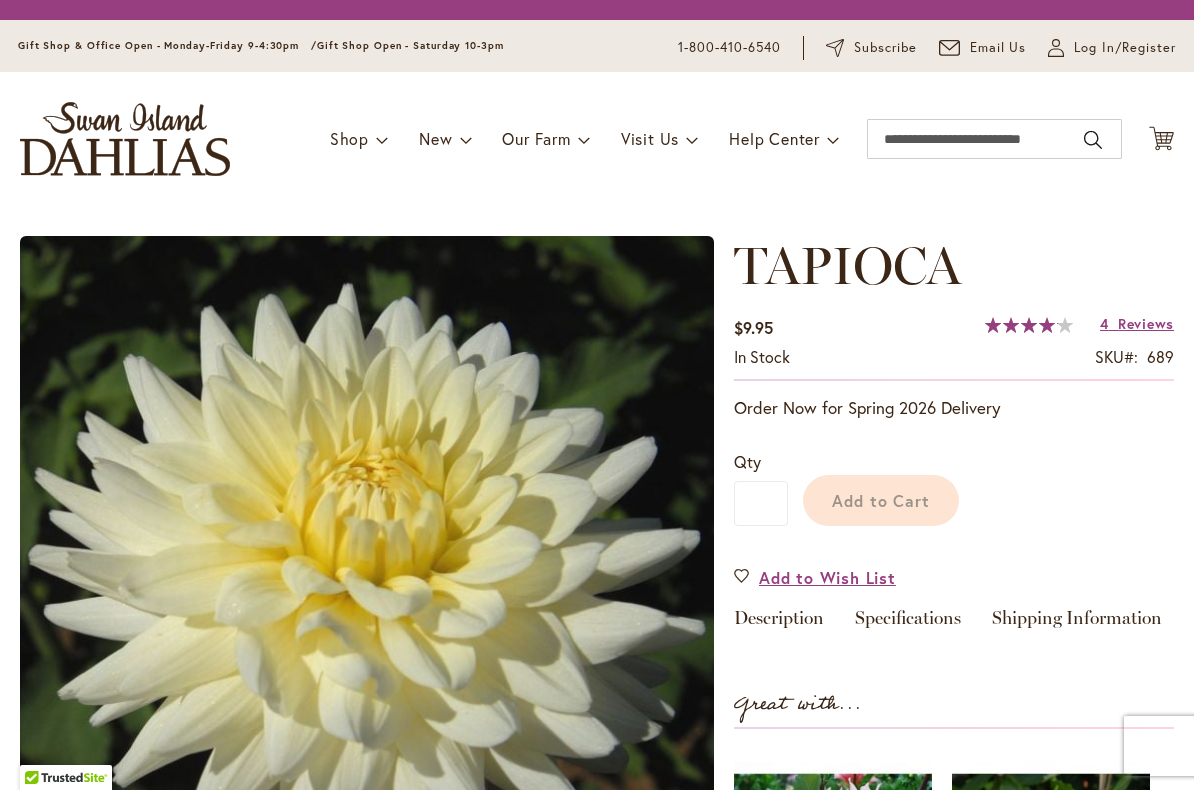 scroll, scrollTop: 0, scrollLeft: 0, axis: both 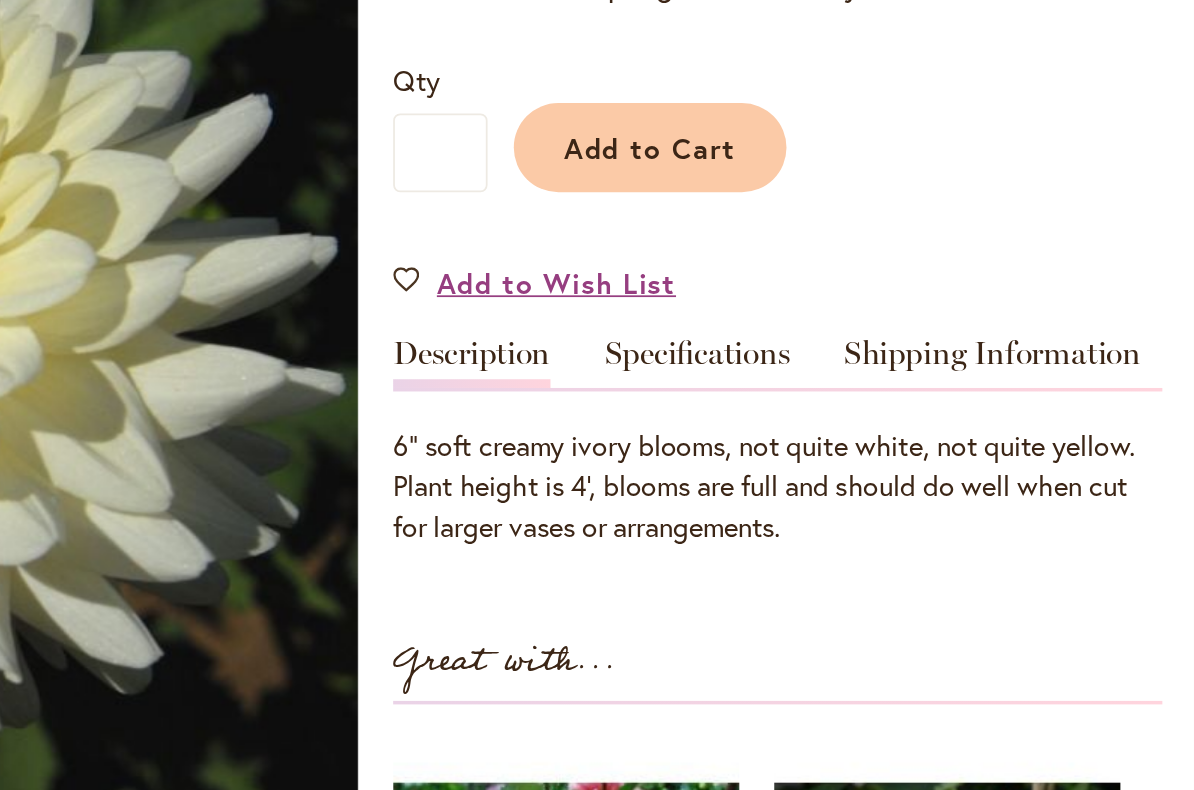 click on "Specifications" at bounding box center [908, 425] 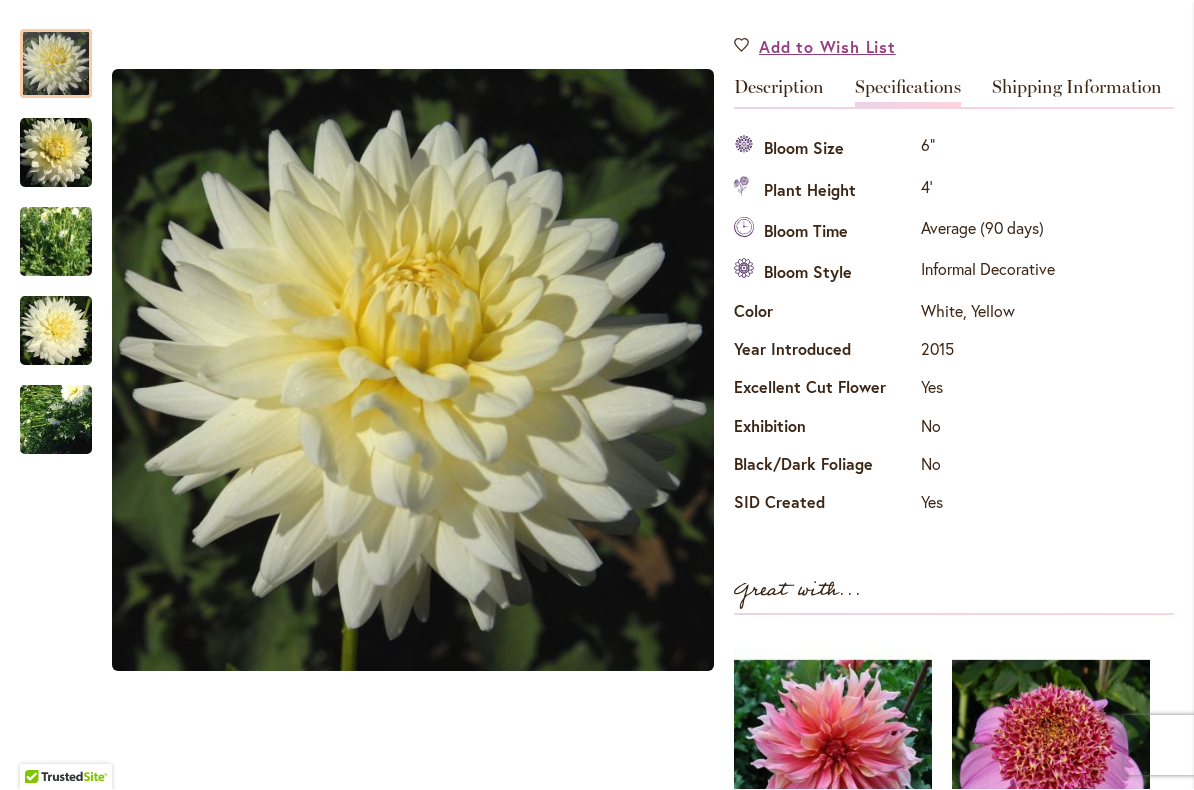scroll, scrollTop: 586, scrollLeft: 0, axis: vertical 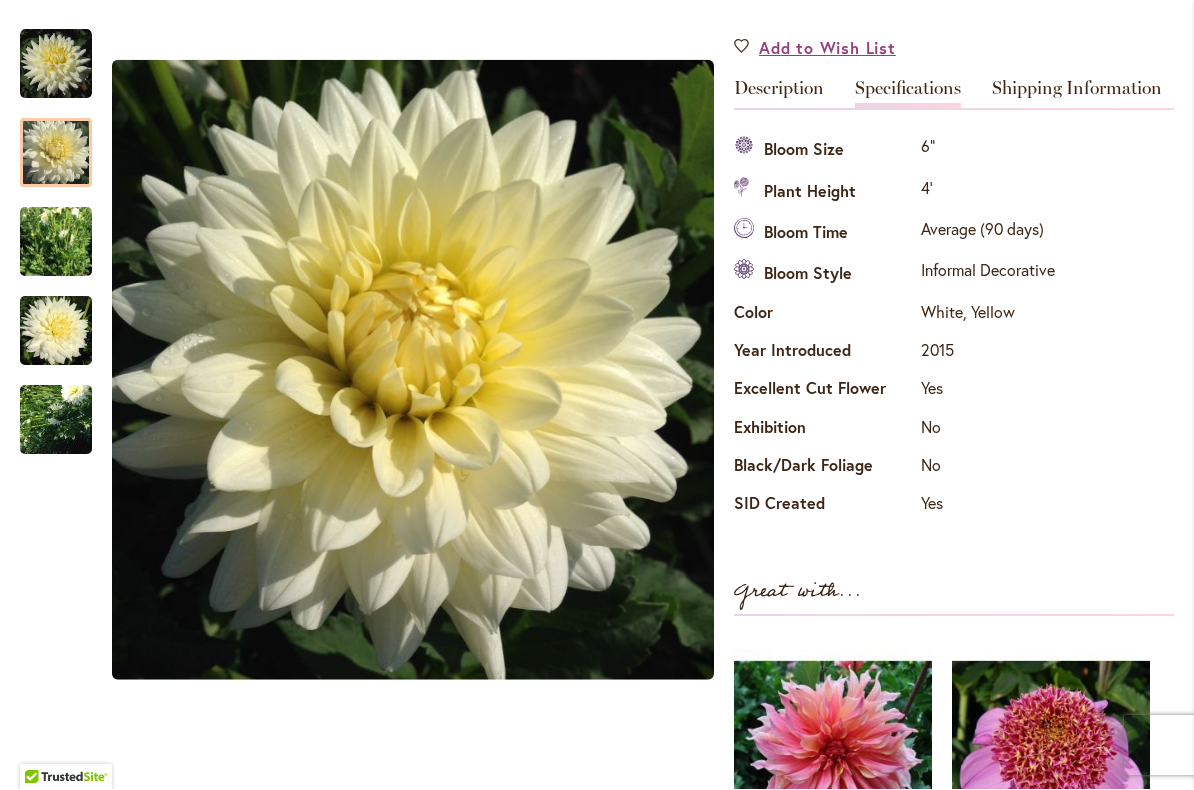 click at bounding box center [56, 242] 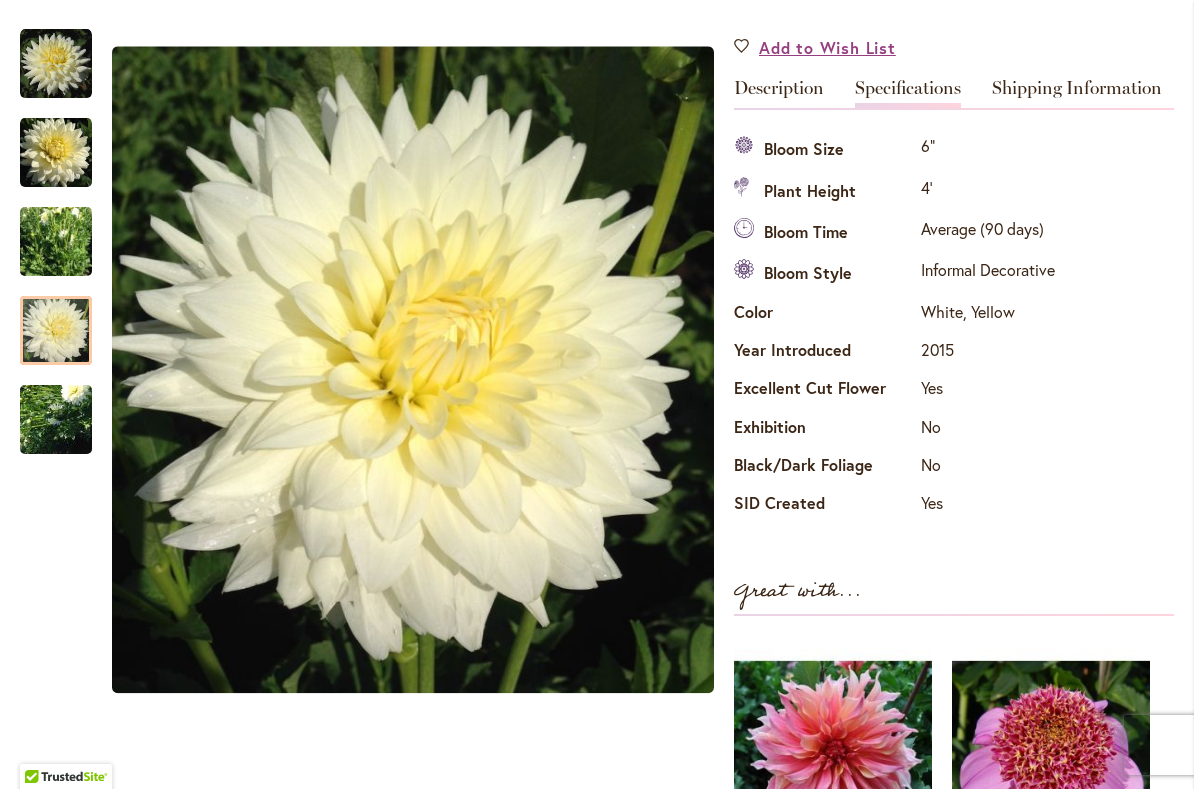 click at bounding box center [56, 332] 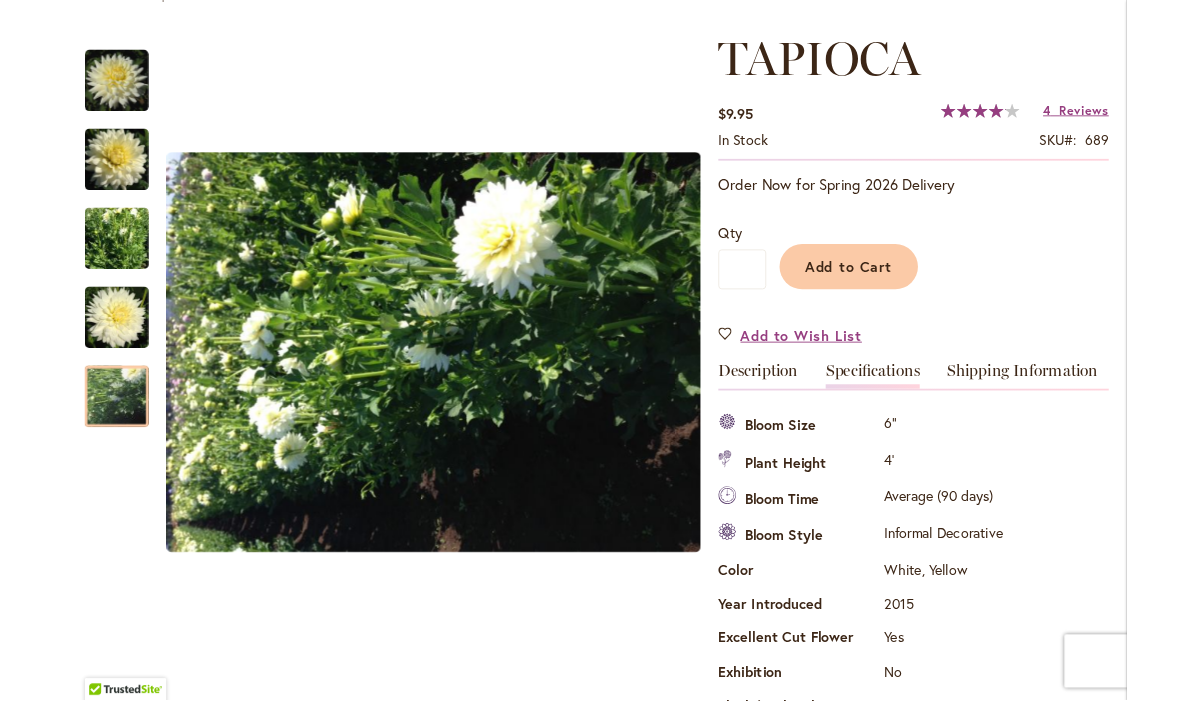 scroll, scrollTop: 256, scrollLeft: 0, axis: vertical 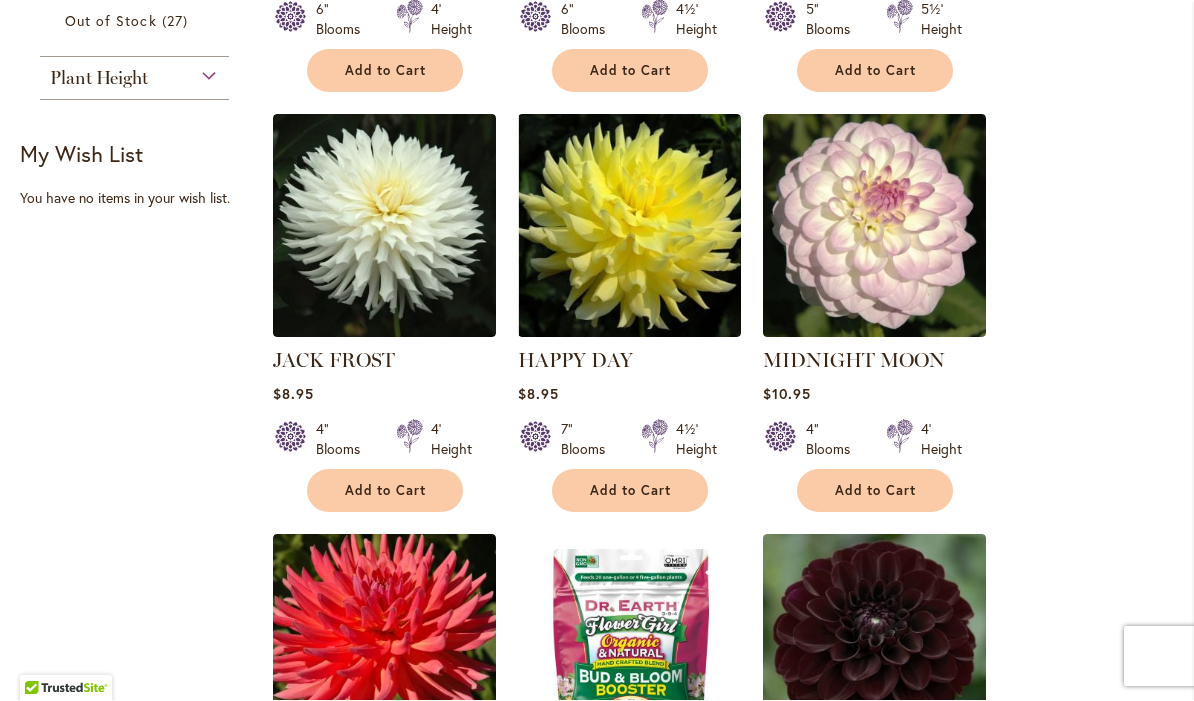 click at bounding box center (384, 226) 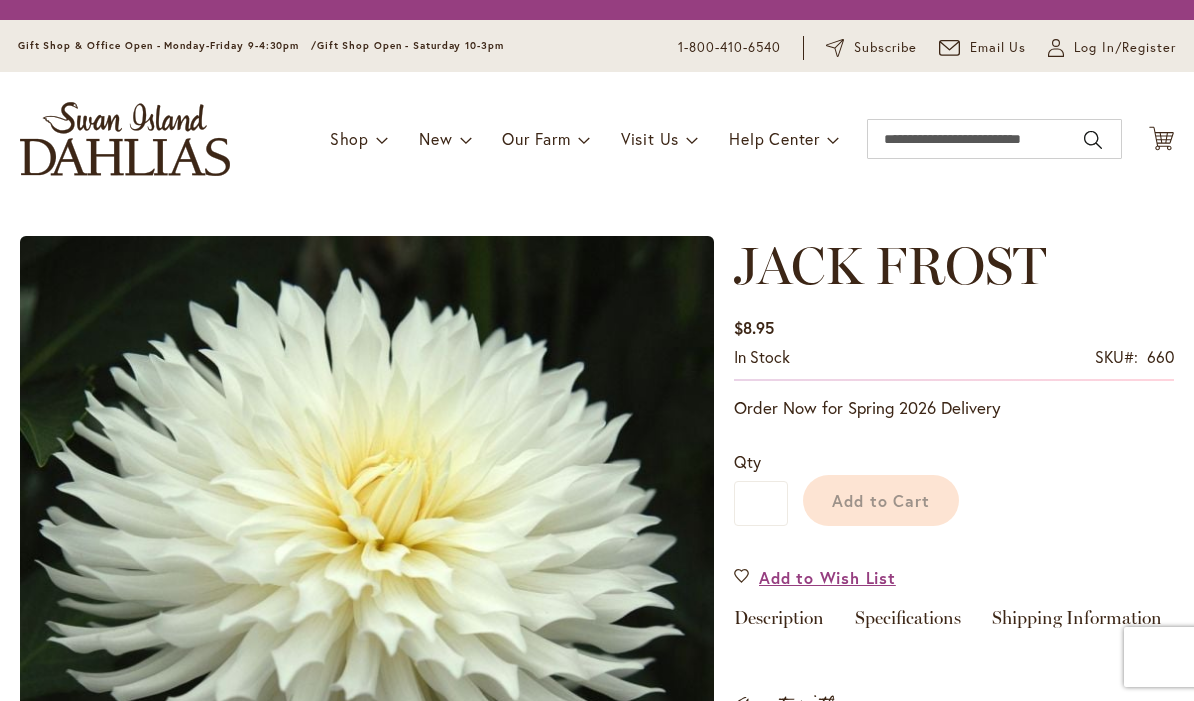 scroll, scrollTop: 0, scrollLeft: 0, axis: both 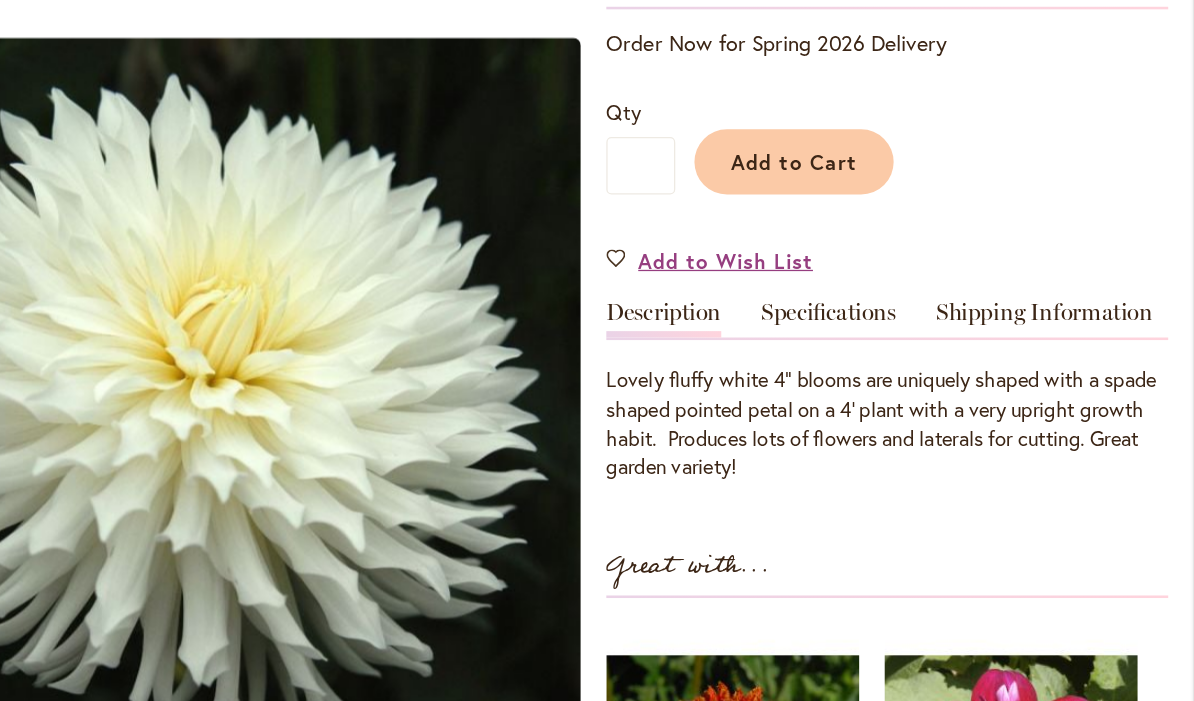 click on "Specifications" at bounding box center [908, 290] 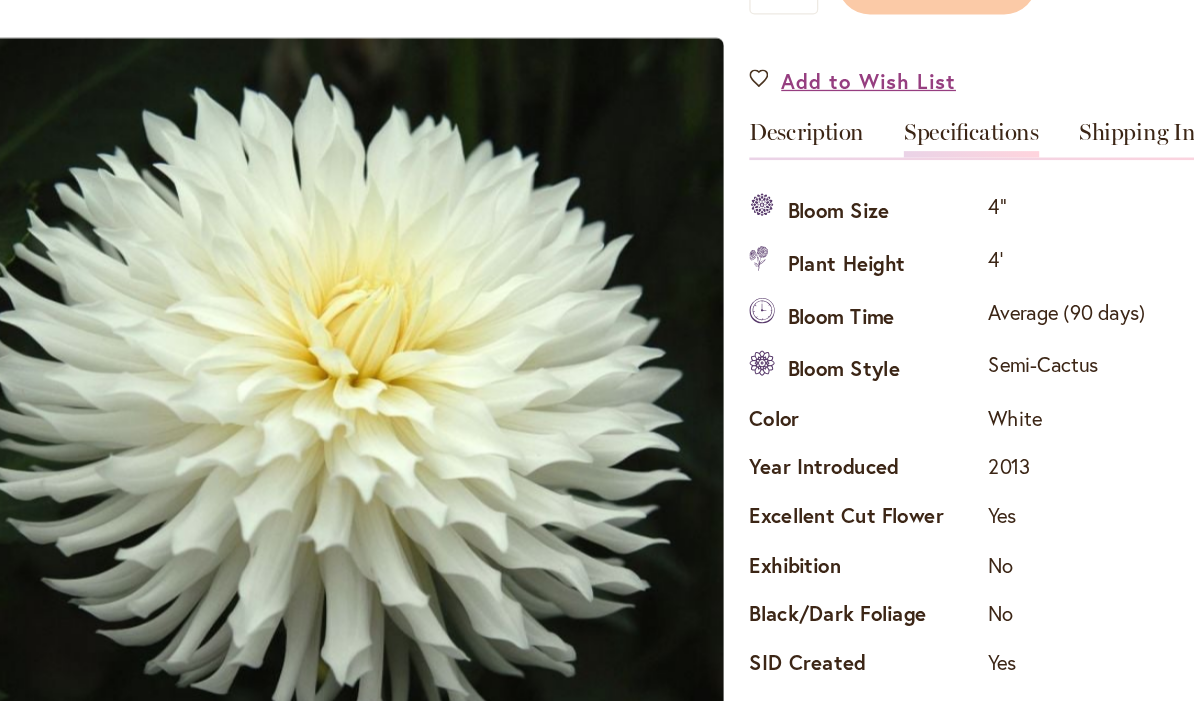 scroll, scrollTop: 525, scrollLeft: 0, axis: vertical 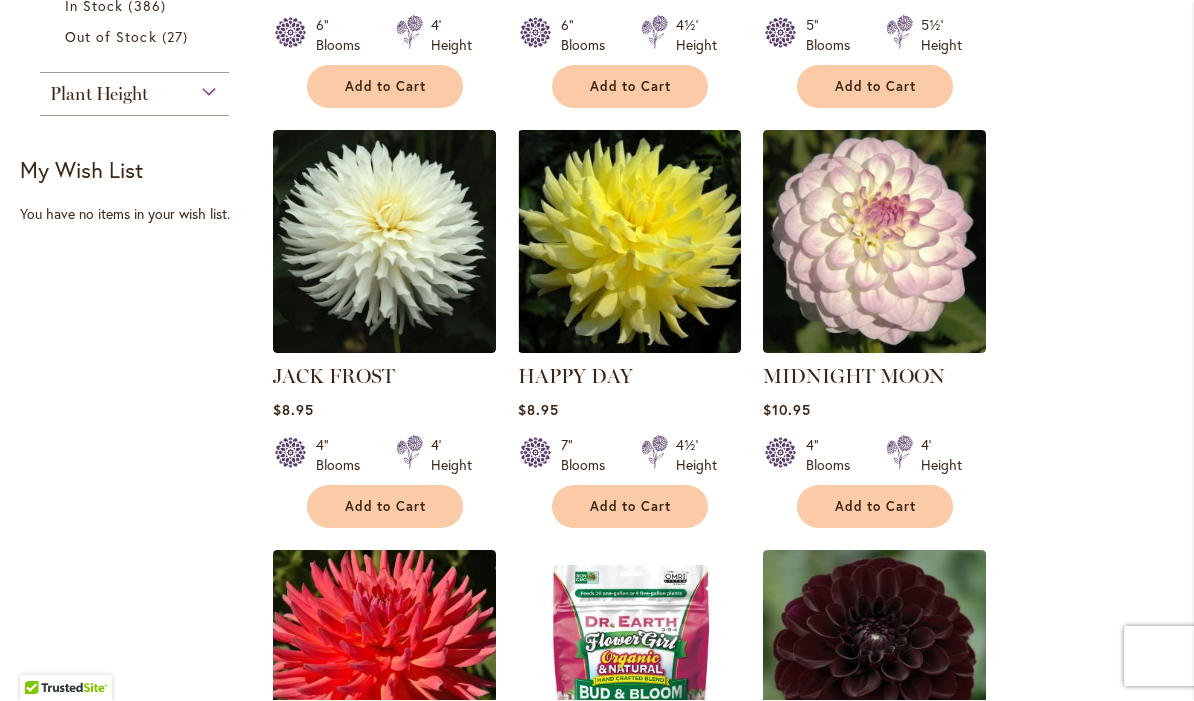 click at bounding box center (629, 242) 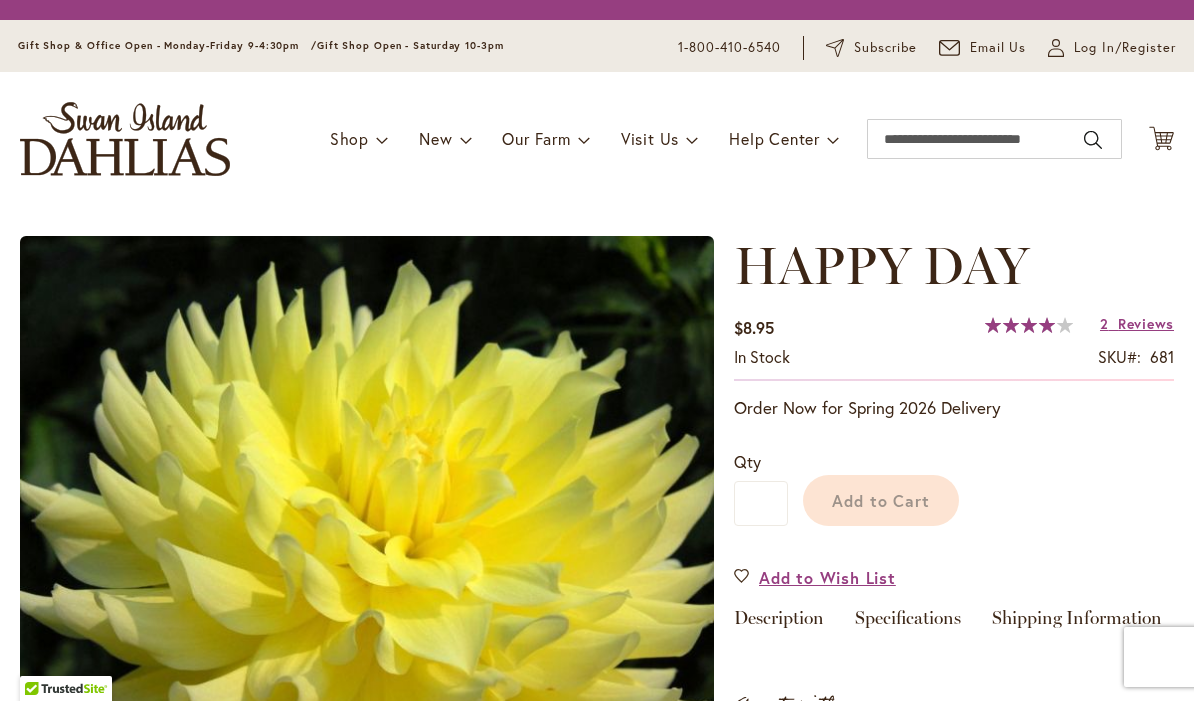scroll, scrollTop: 0, scrollLeft: 0, axis: both 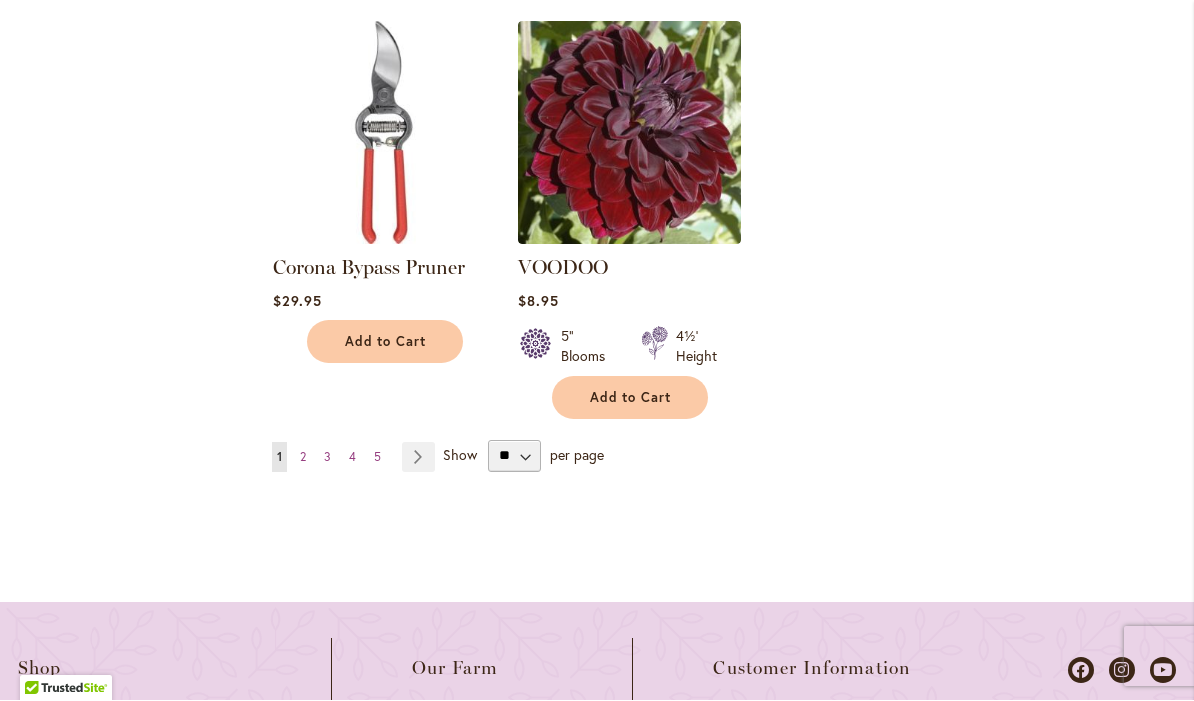 click on "Page
Next" at bounding box center [418, 458] 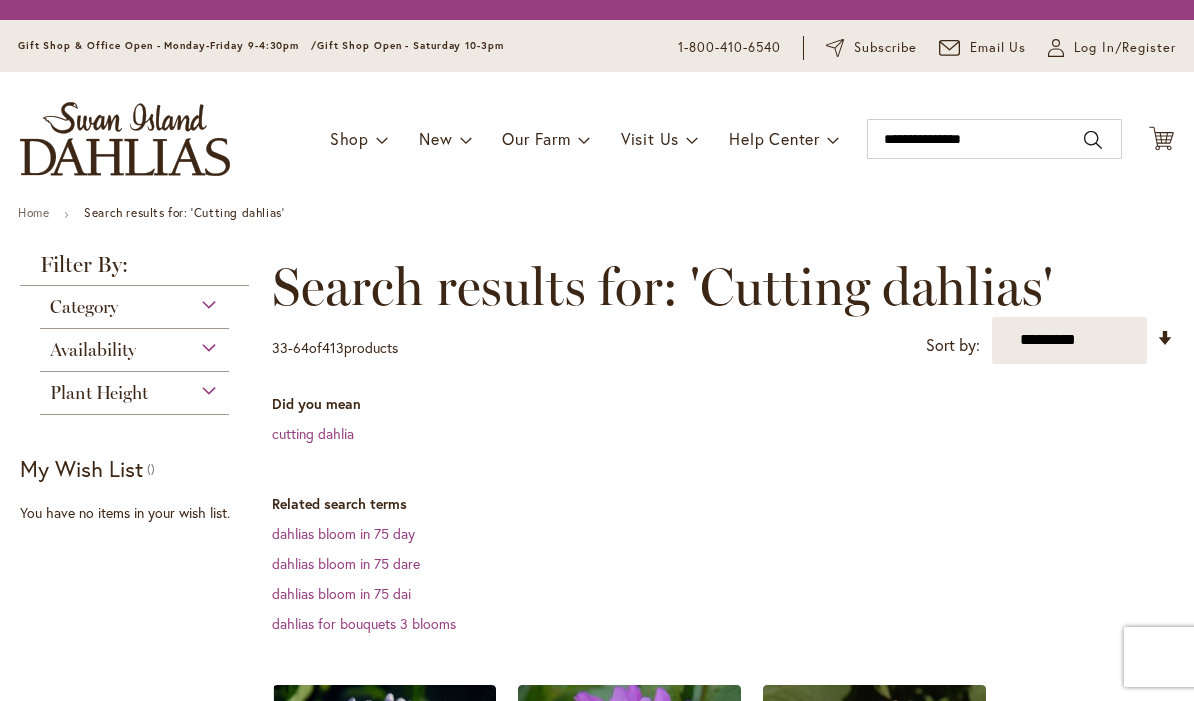 scroll, scrollTop: 1, scrollLeft: 0, axis: vertical 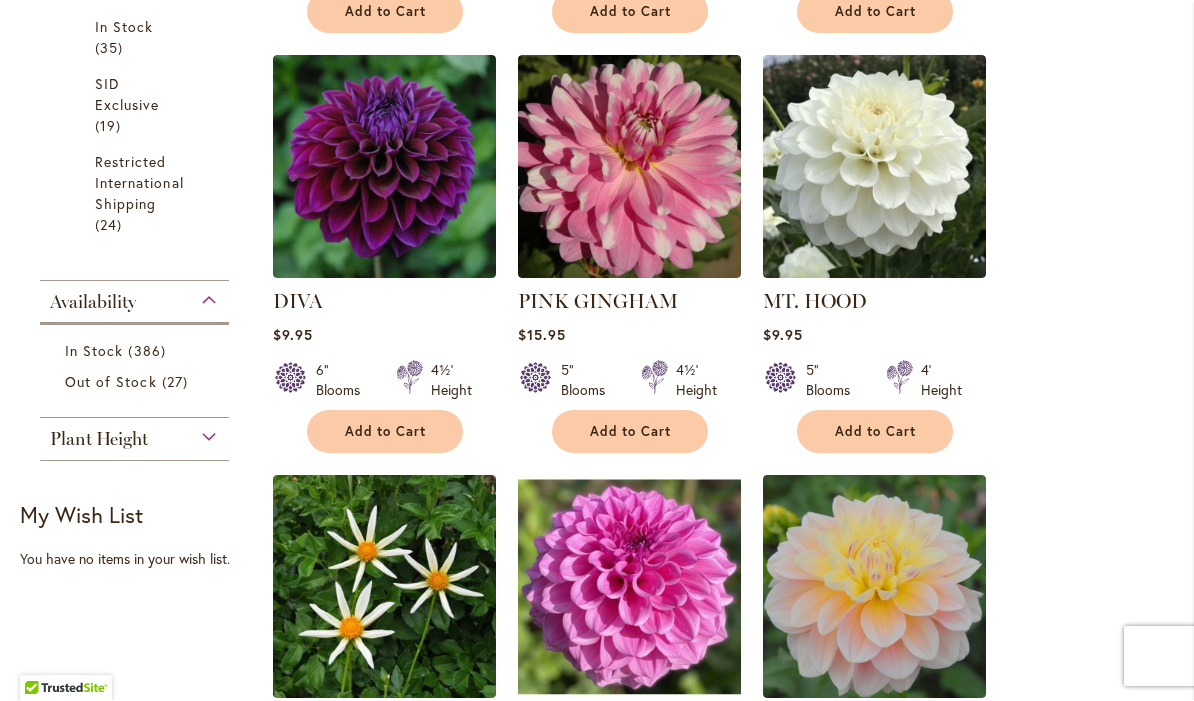 click at bounding box center [629, 167] 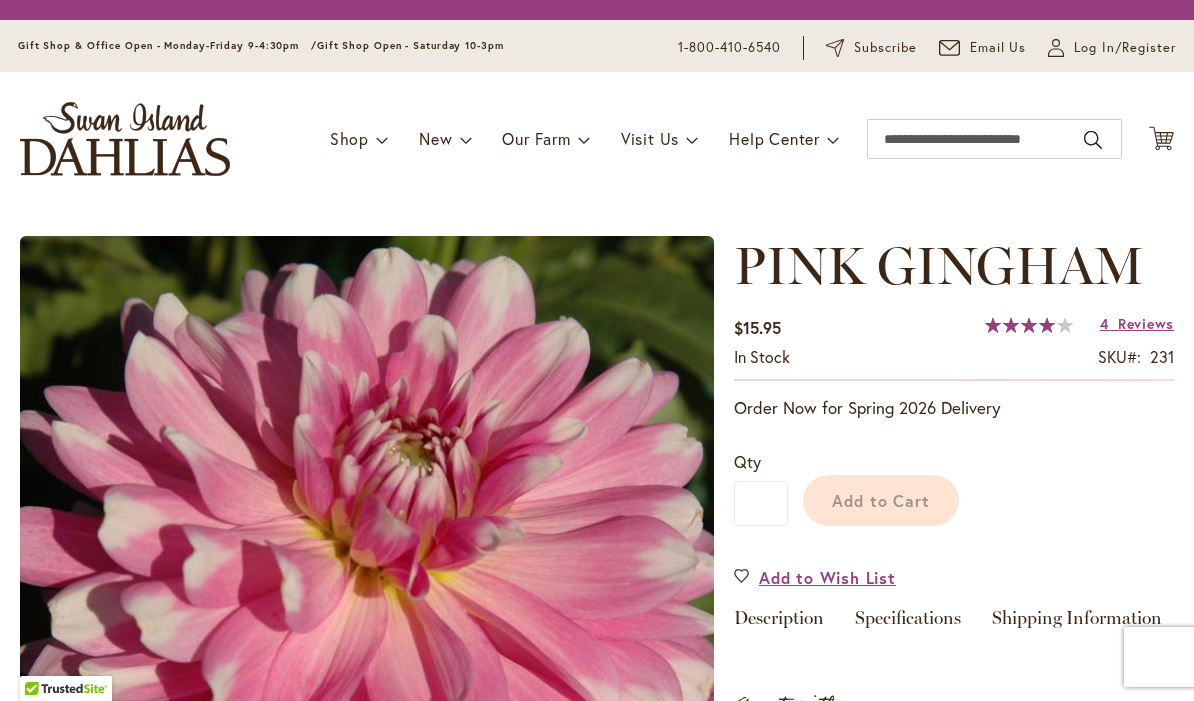 scroll, scrollTop: 0, scrollLeft: 0, axis: both 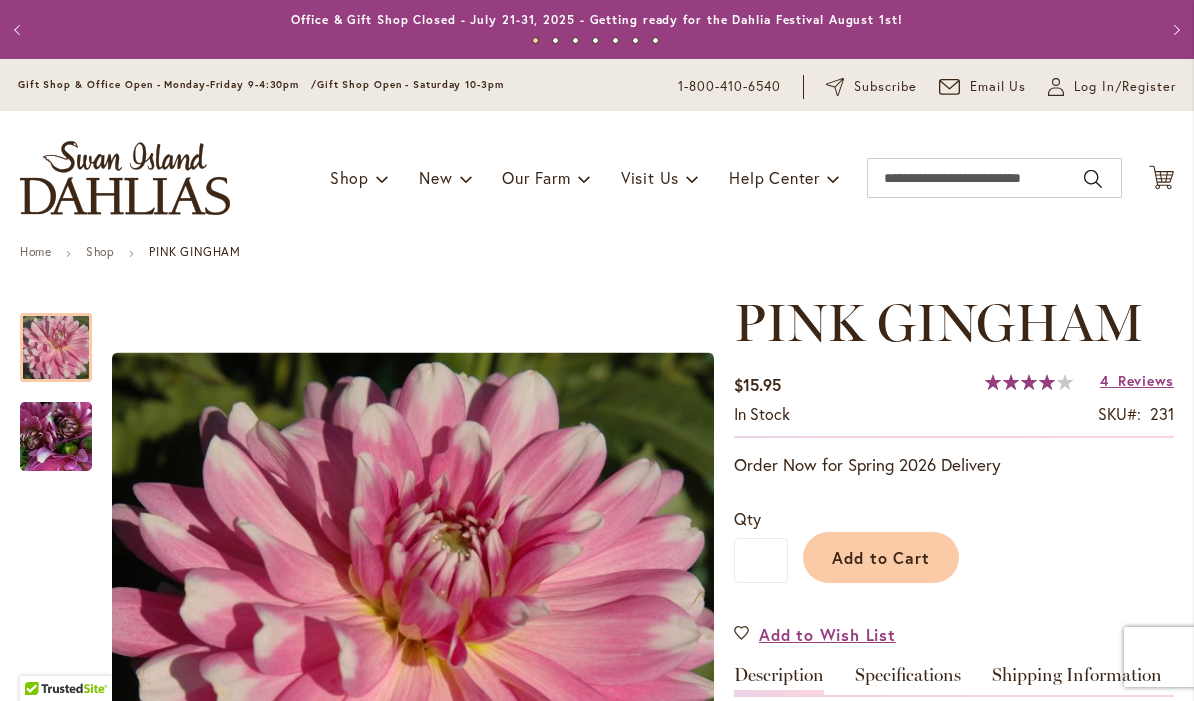 click at bounding box center [56, 437] 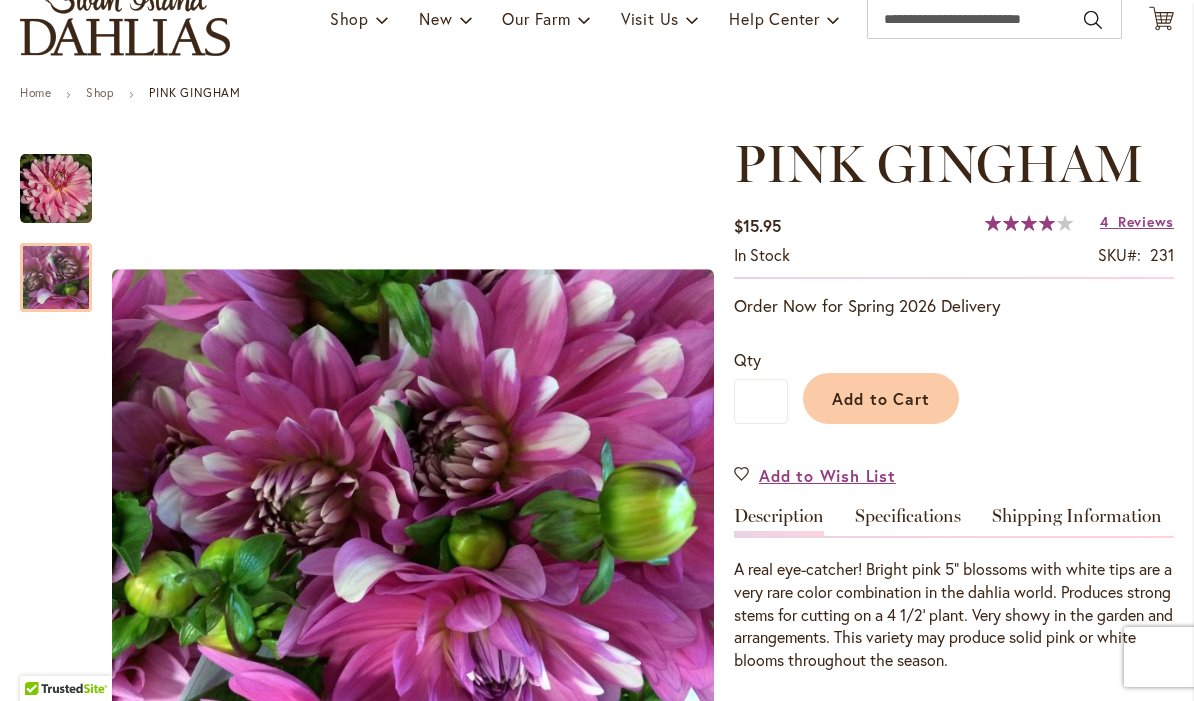scroll, scrollTop: 251, scrollLeft: 0, axis: vertical 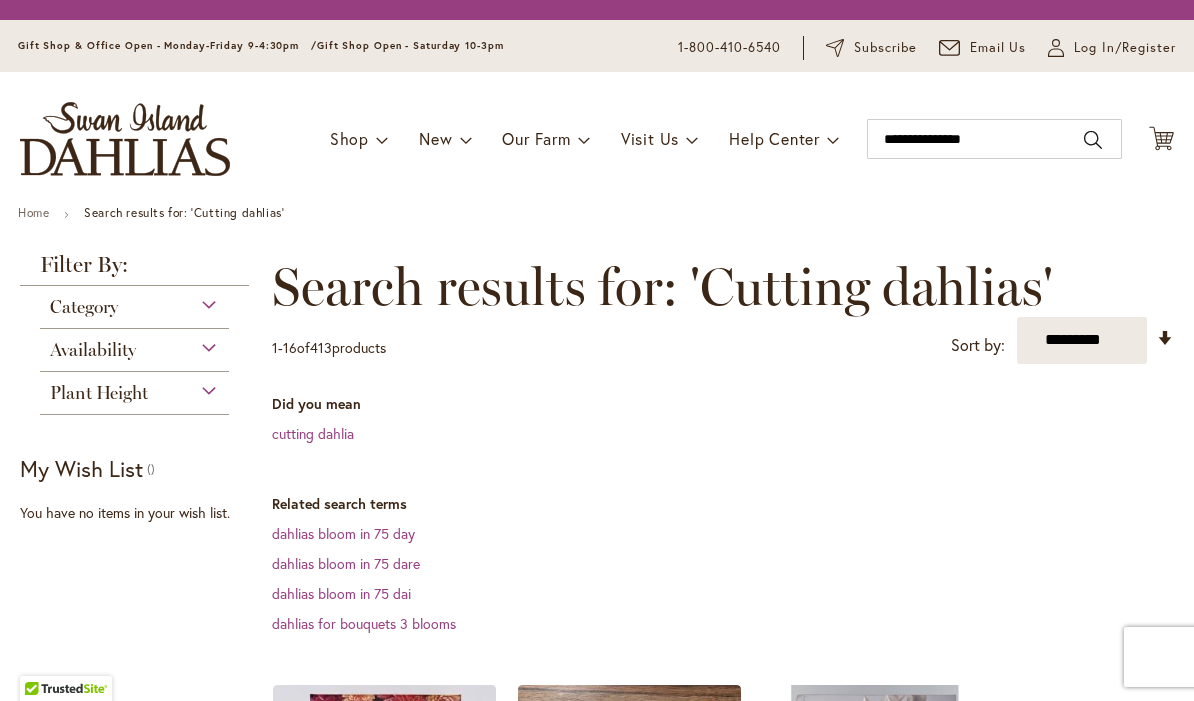select on "**" 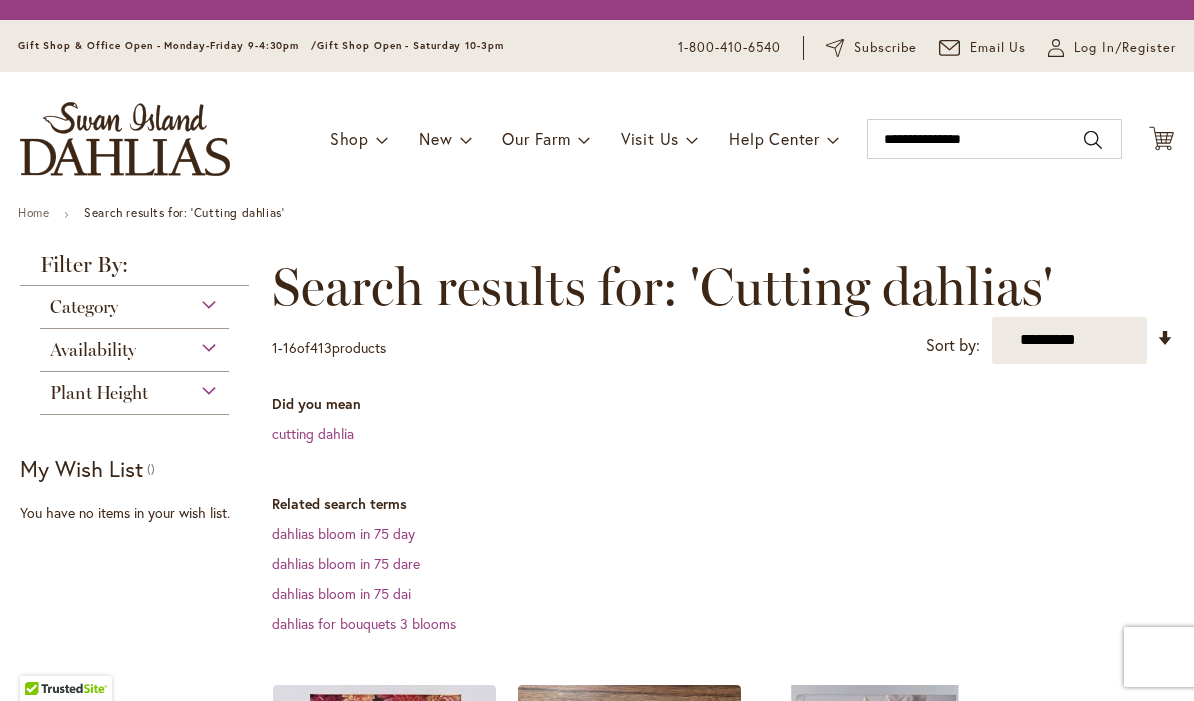 scroll, scrollTop: 0, scrollLeft: 0, axis: both 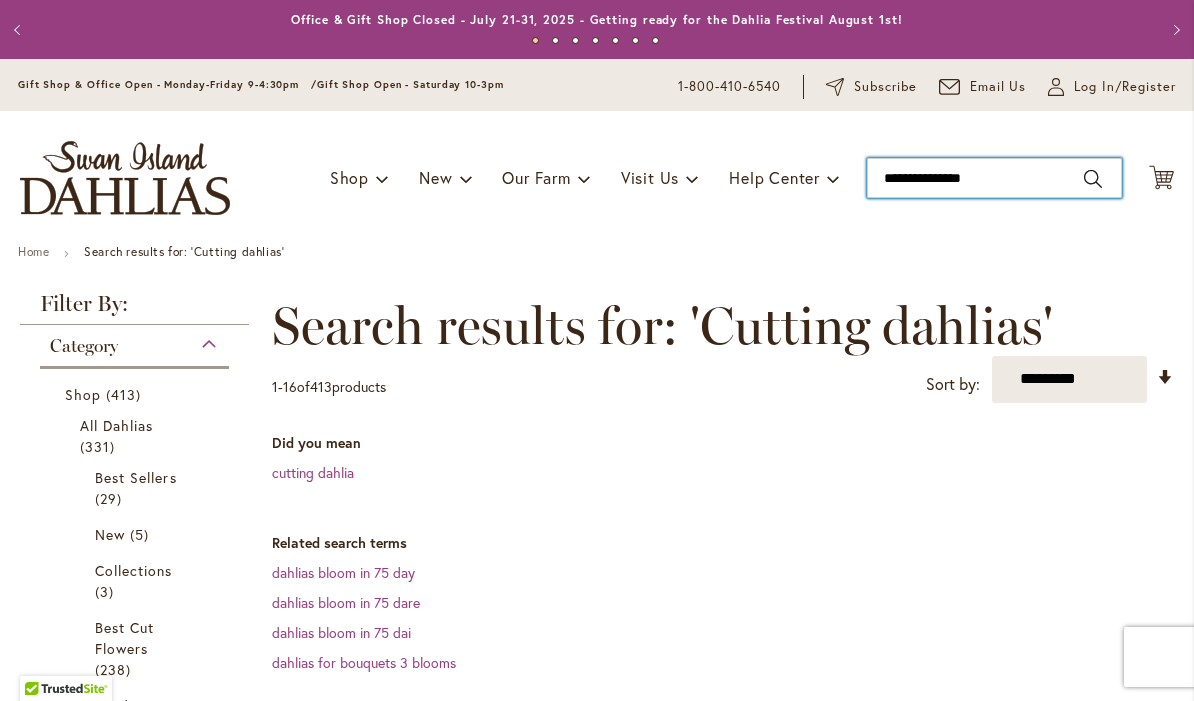 click on "**********" at bounding box center (994, 178) 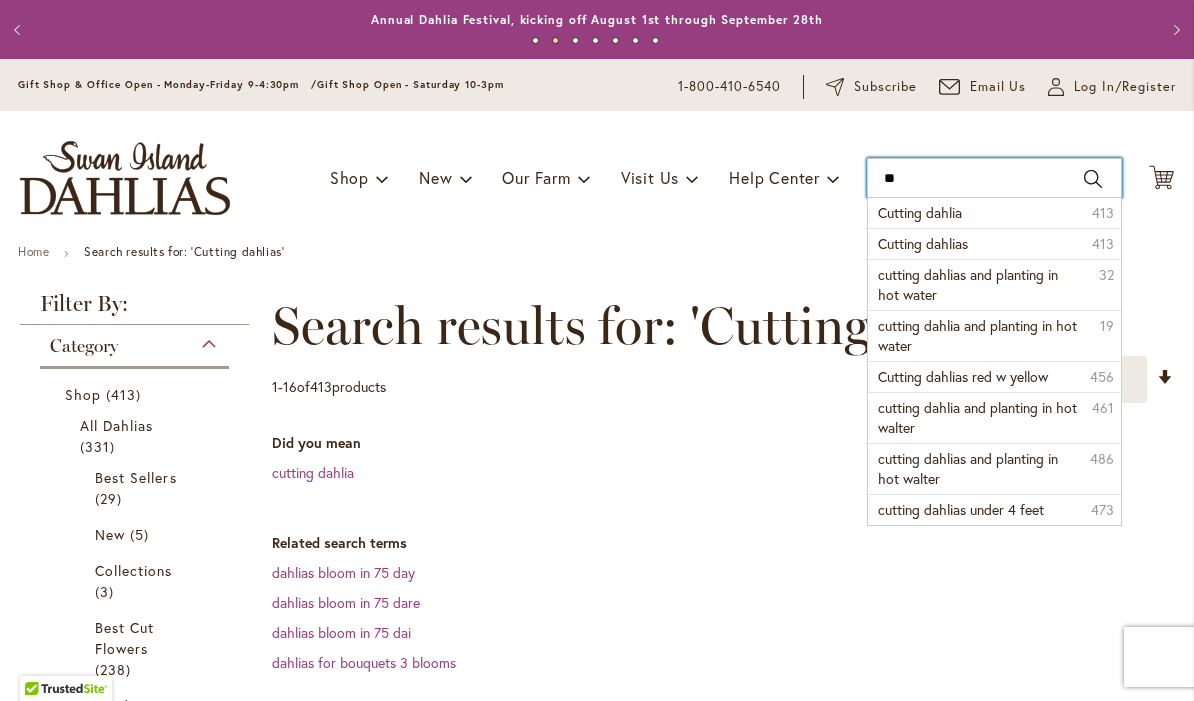 type on "*" 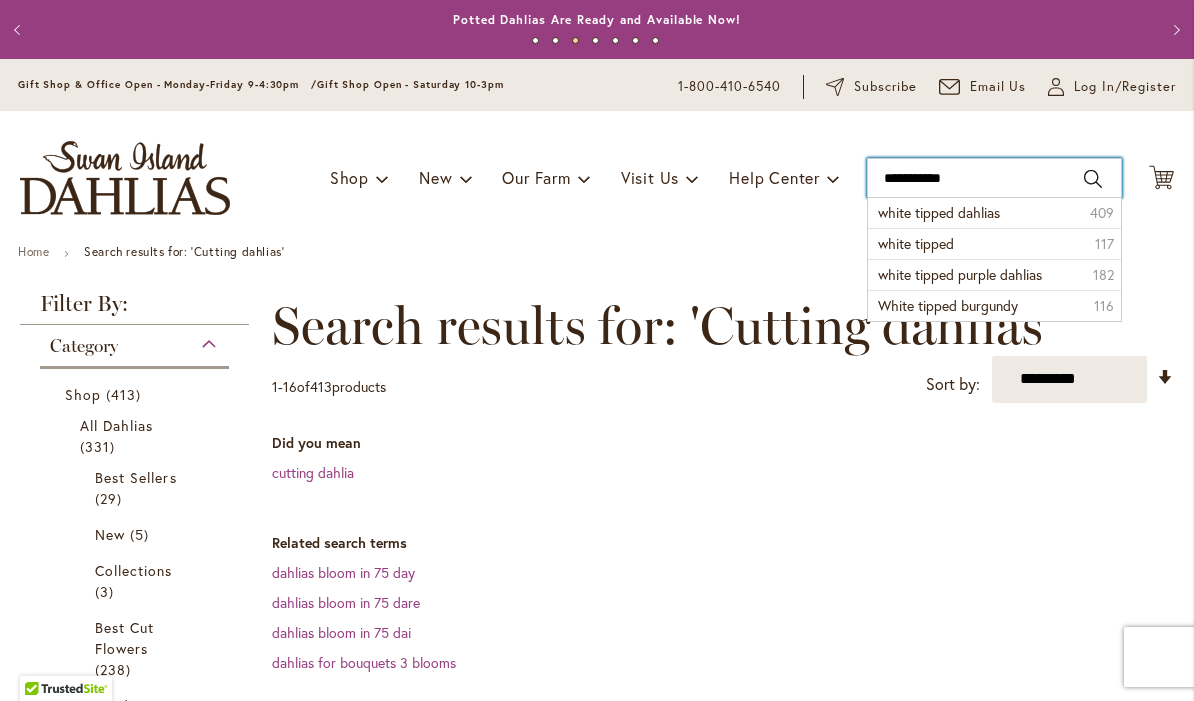 type on "**********" 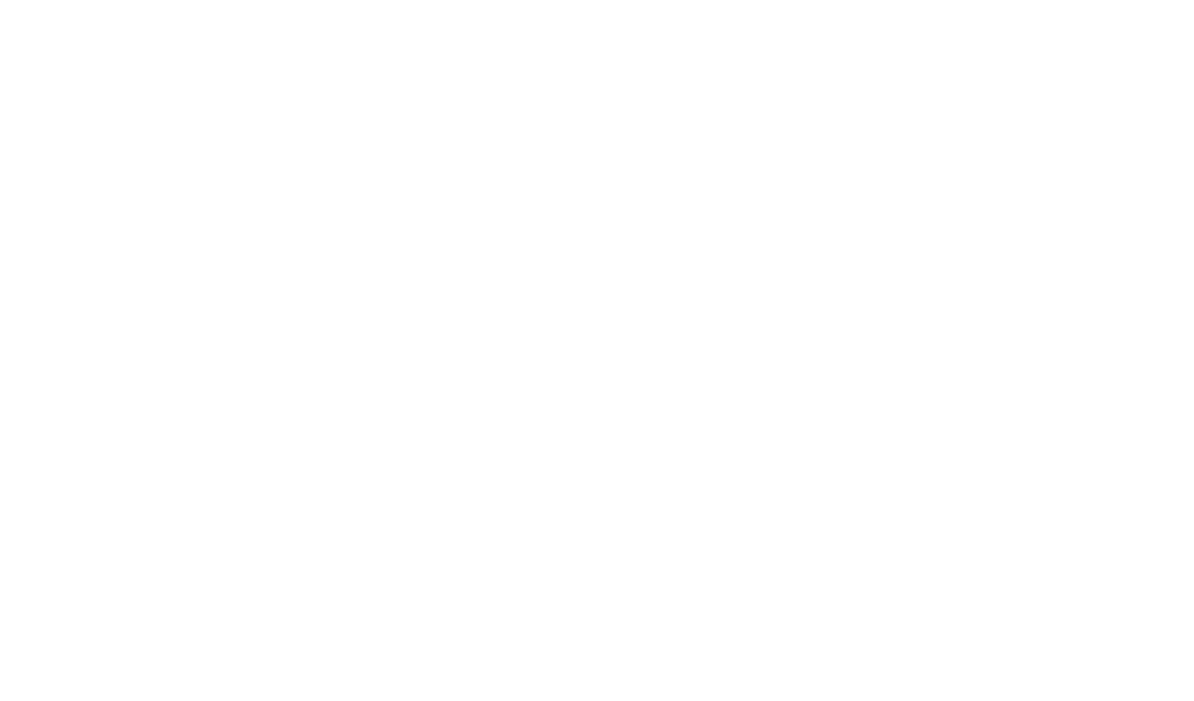scroll, scrollTop: 0, scrollLeft: 0, axis: both 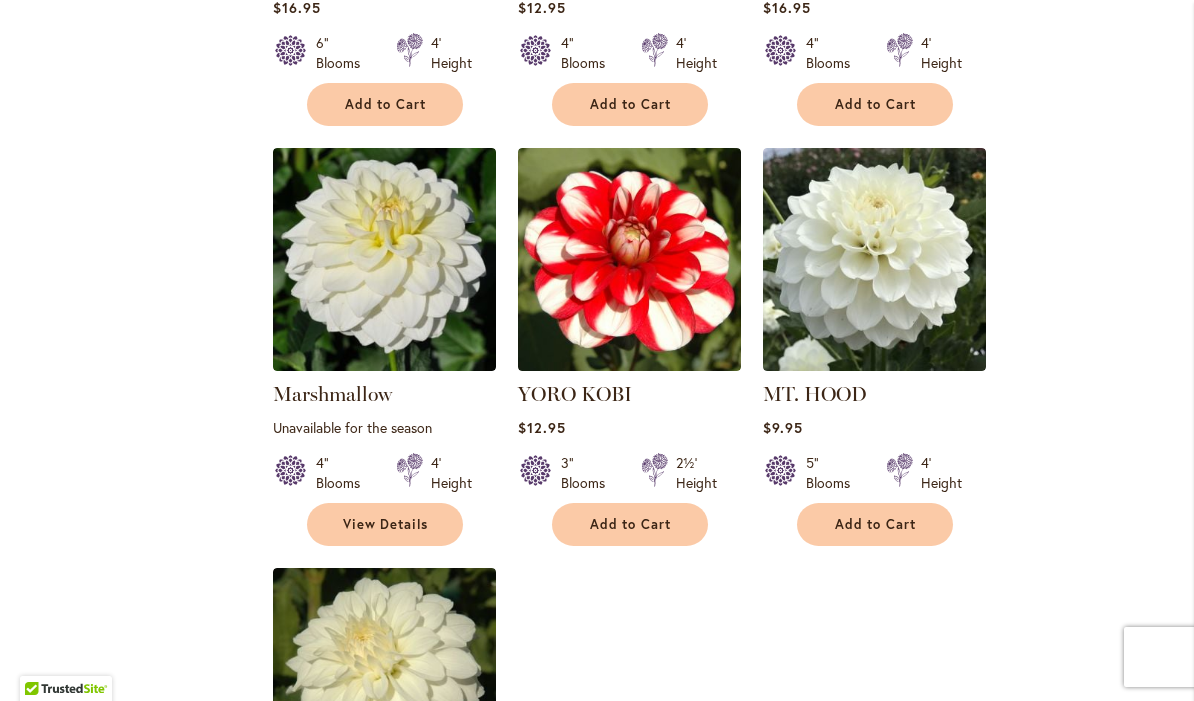 click at bounding box center (629, 259) 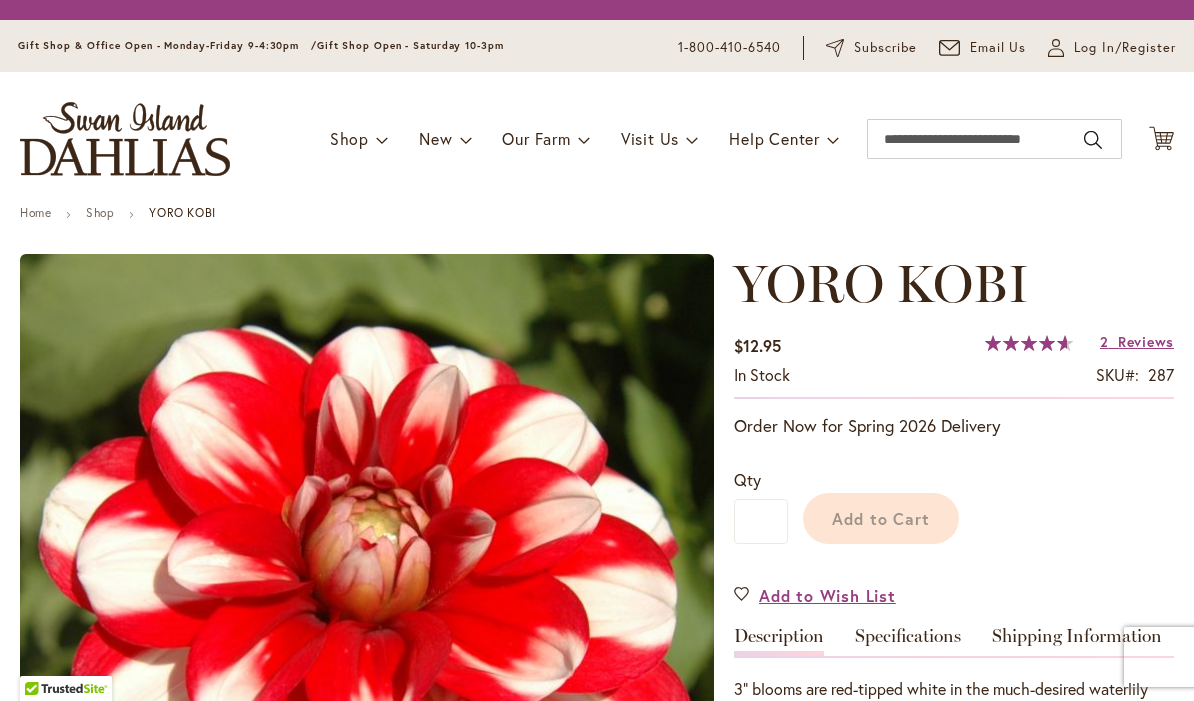 scroll, scrollTop: 0, scrollLeft: 0, axis: both 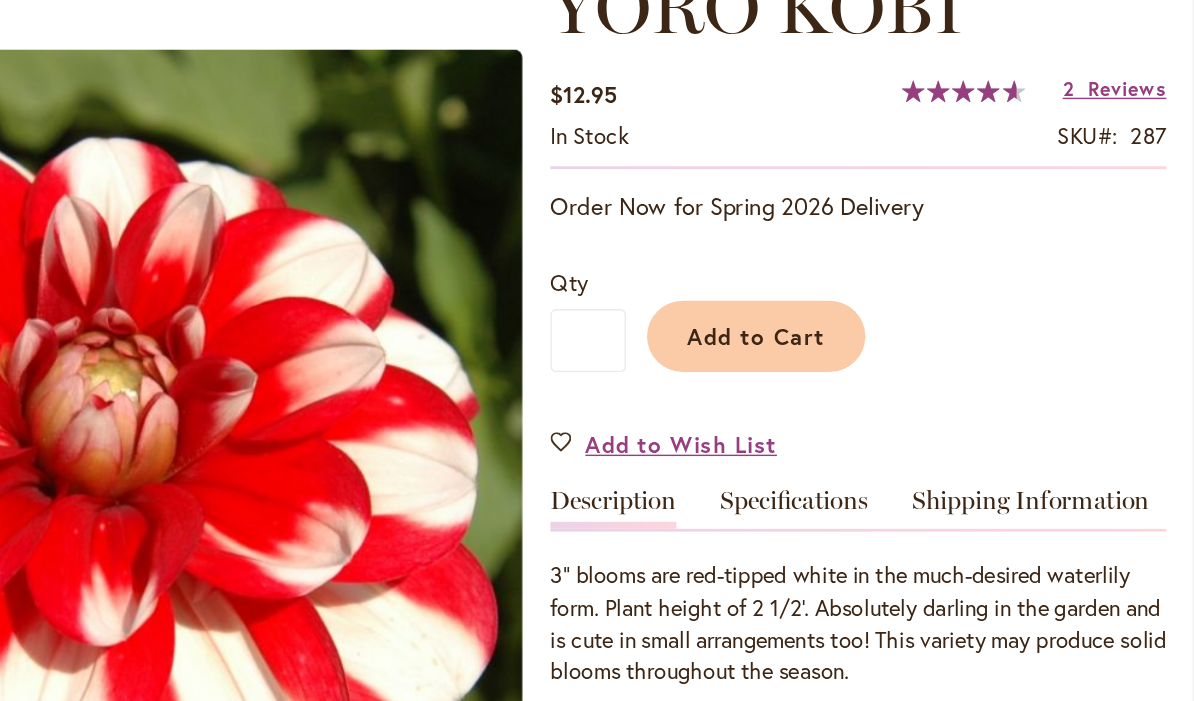 click on "Specifications" at bounding box center [908, 398] 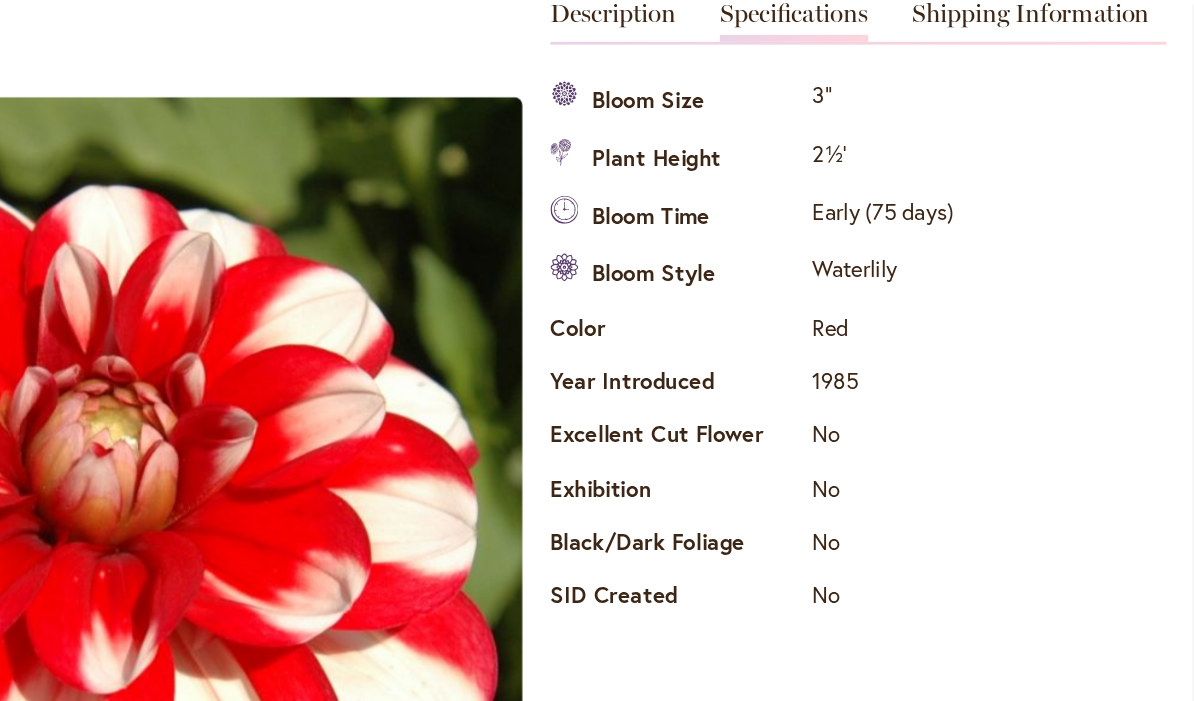 click on "Skip to the end of the images gallery
Skip to the beginning of the images gallery" at bounding box center [367, 319] 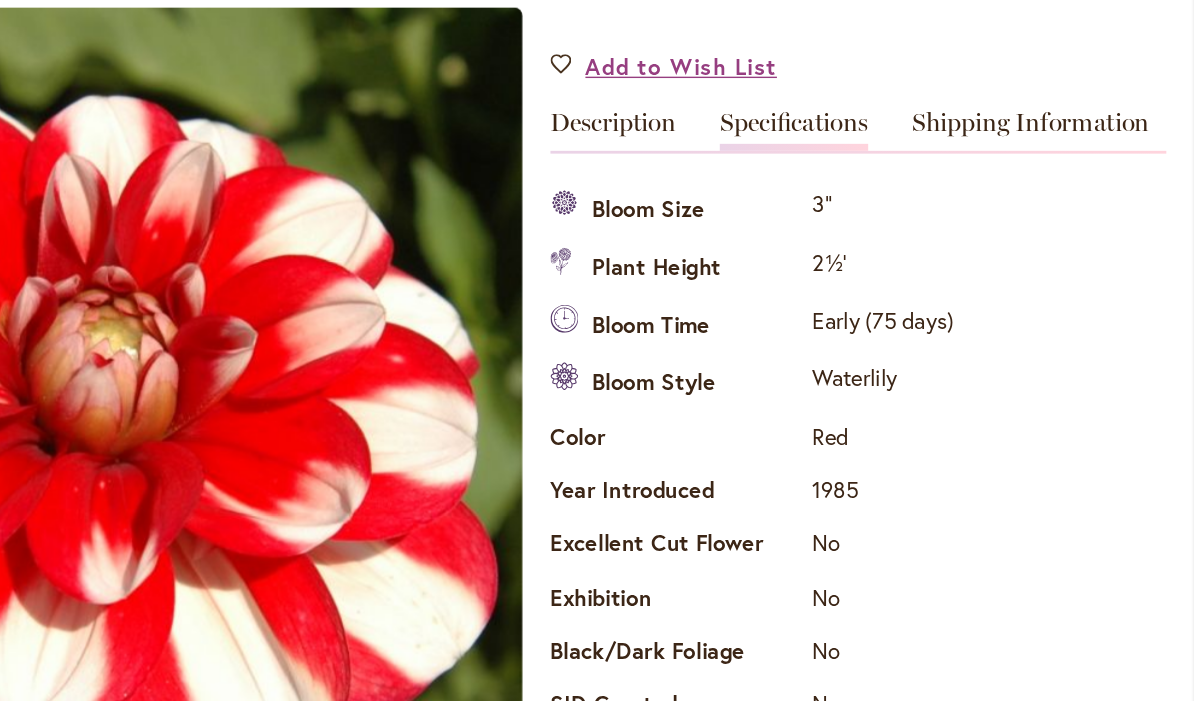 scroll, scrollTop: 521, scrollLeft: 0, axis: vertical 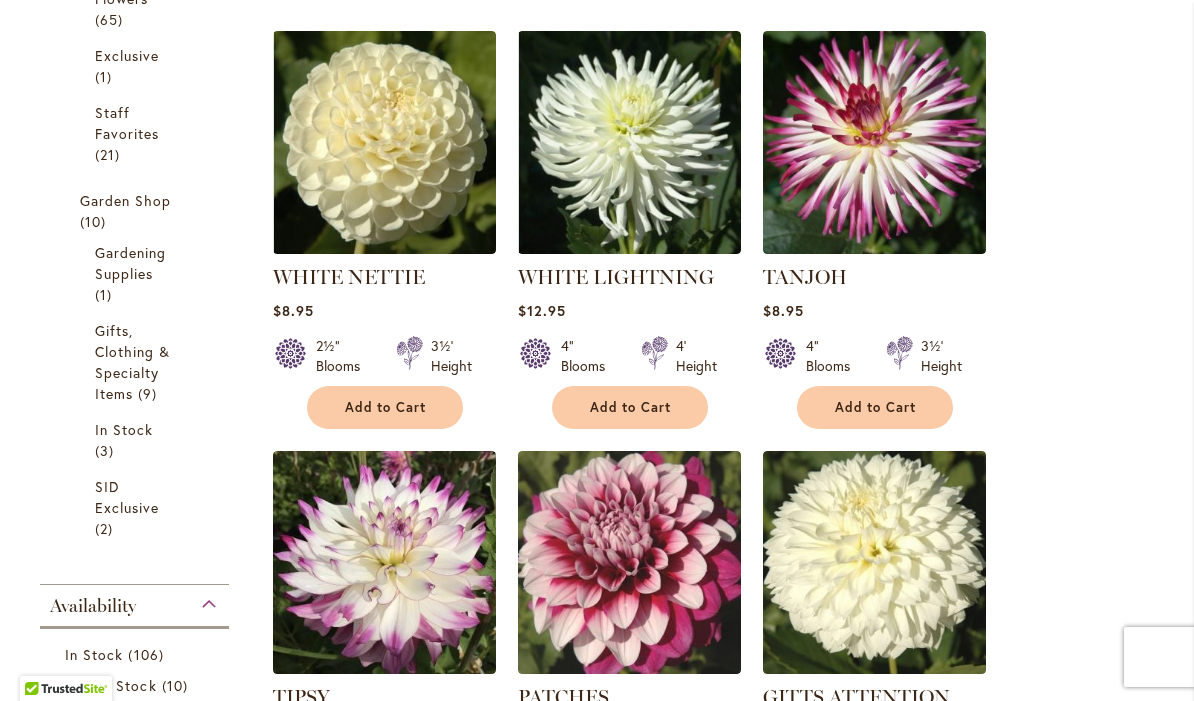 click at bounding box center (874, 142) 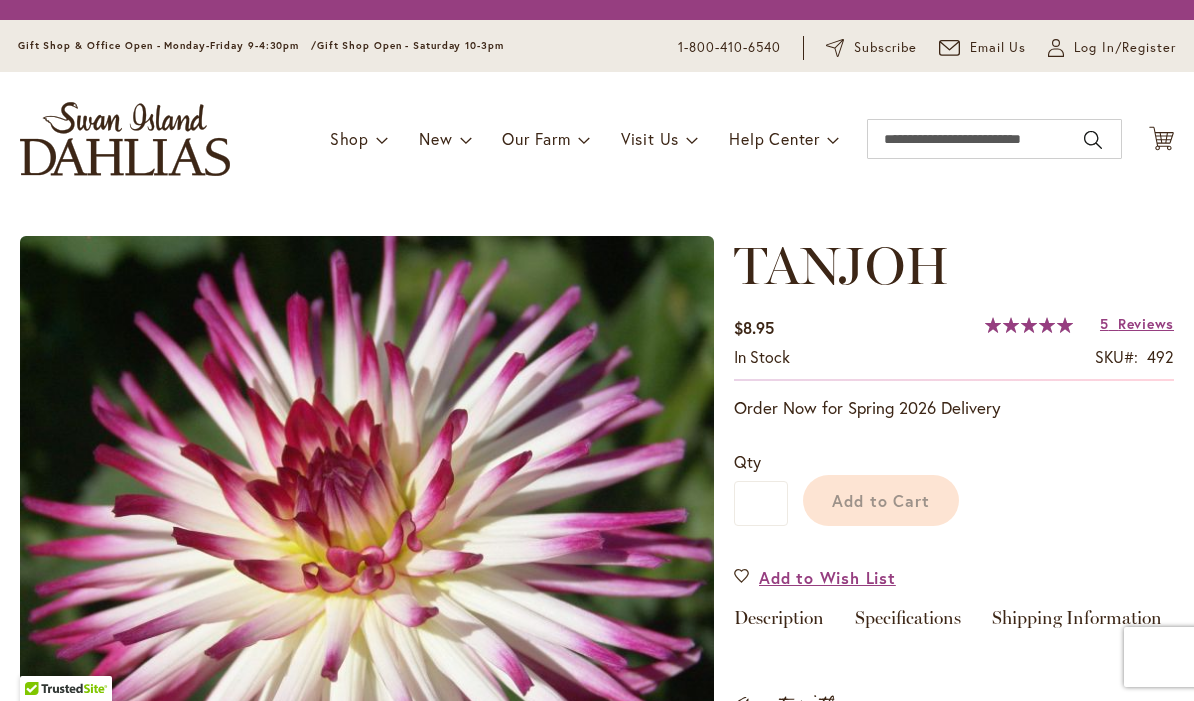 scroll, scrollTop: 0, scrollLeft: 0, axis: both 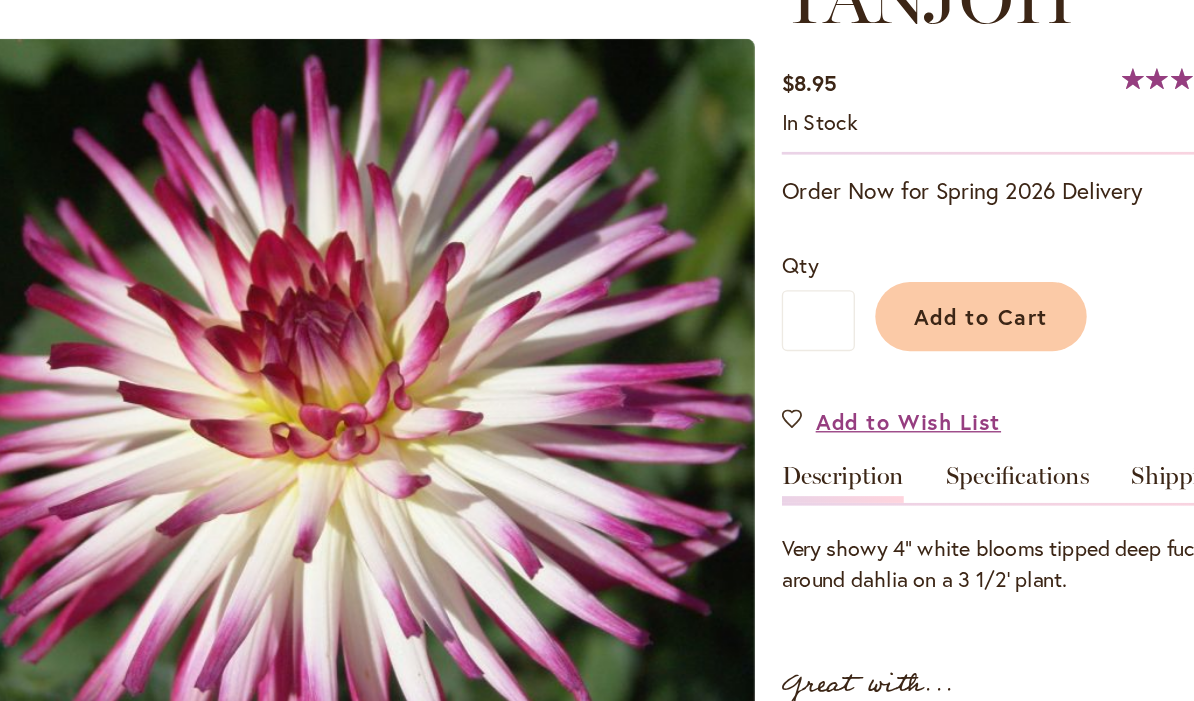 click on "Specifications" at bounding box center (908, 402) 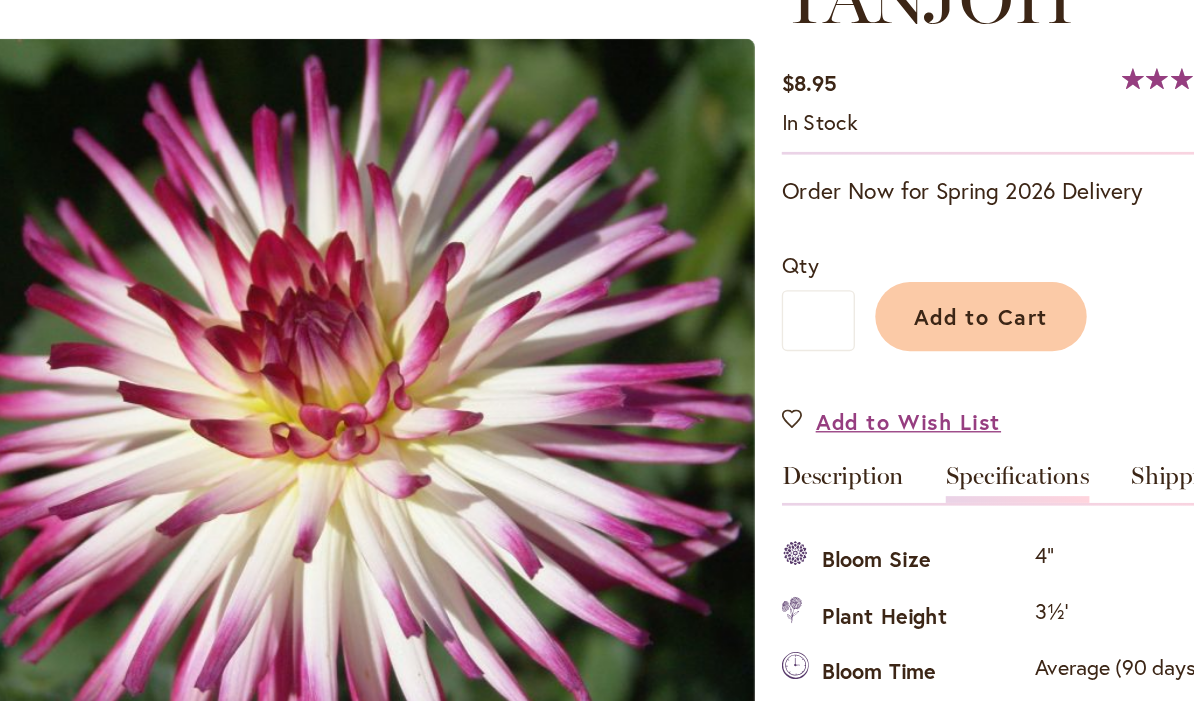 scroll, scrollTop: 665, scrollLeft: 0, axis: vertical 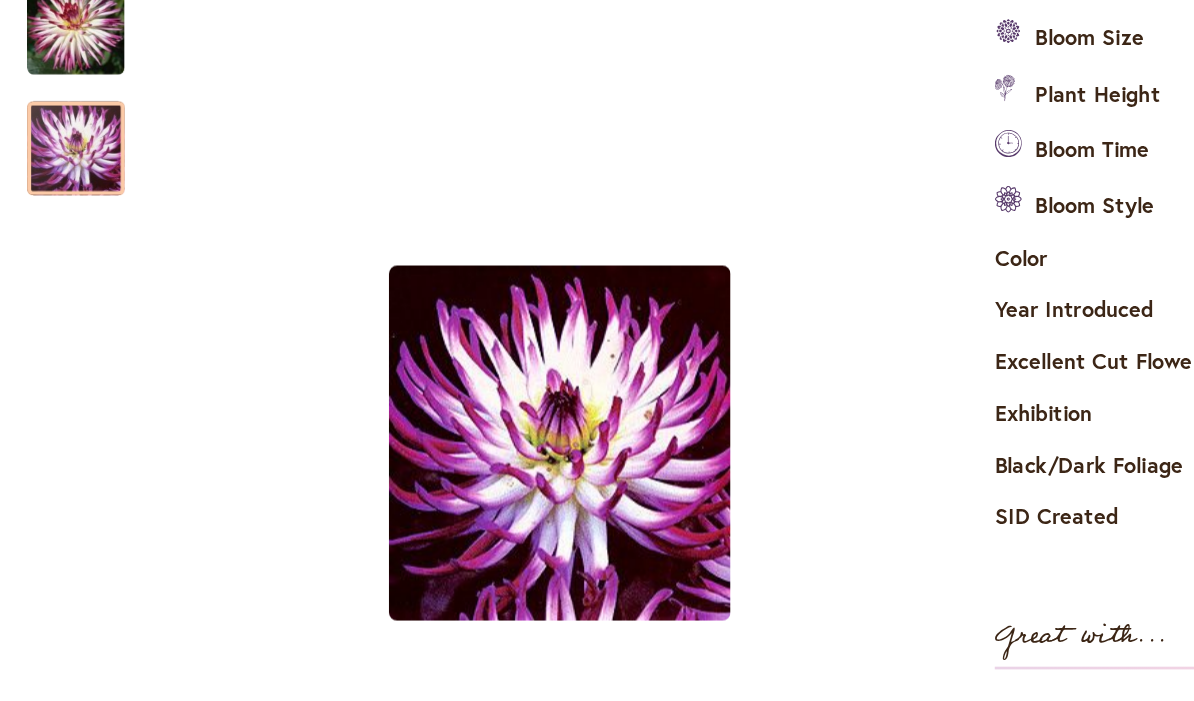 click at bounding box center [56, 153] 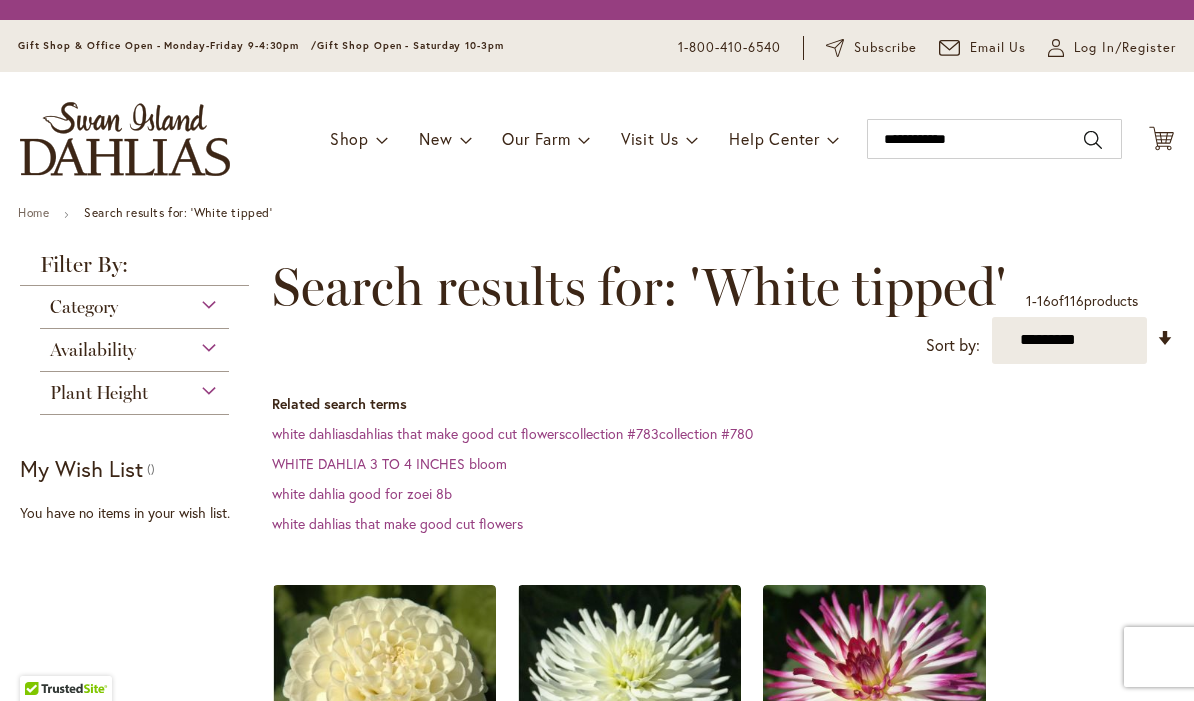 scroll, scrollTop: 0, scrollLeft: 0, axis: both 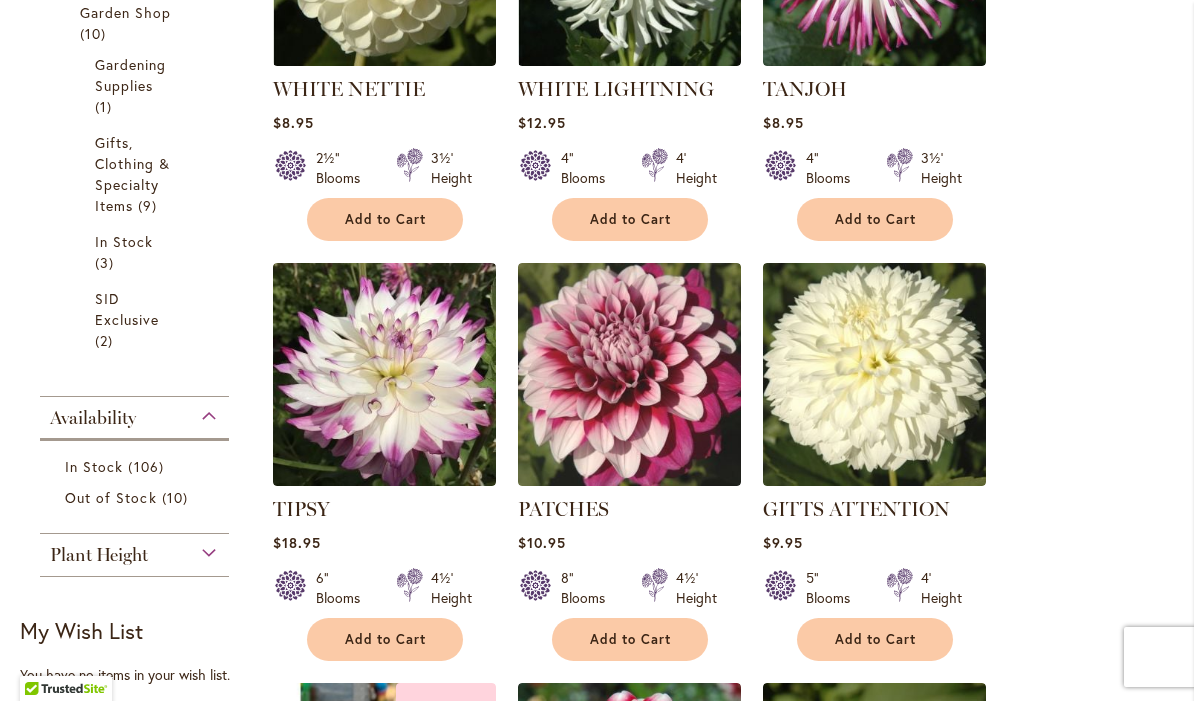 click at bounding box center [629, 374] 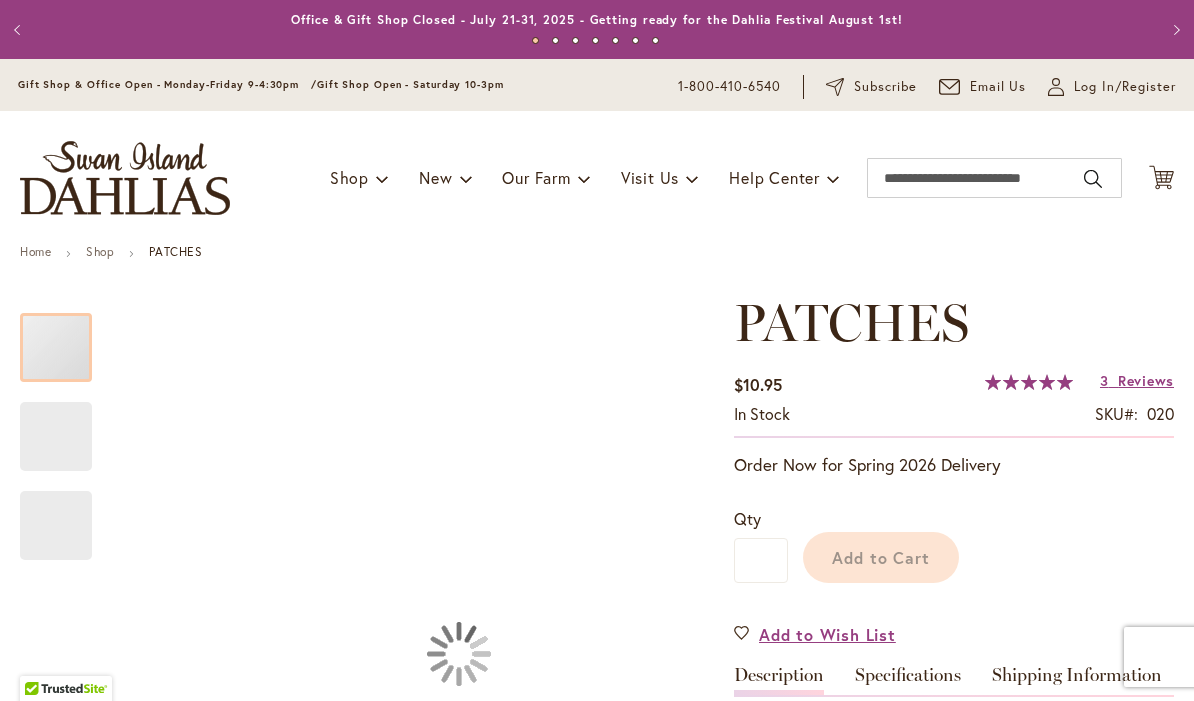 scroll, scrollTop: 0, scrollLeft: 0, axis: both 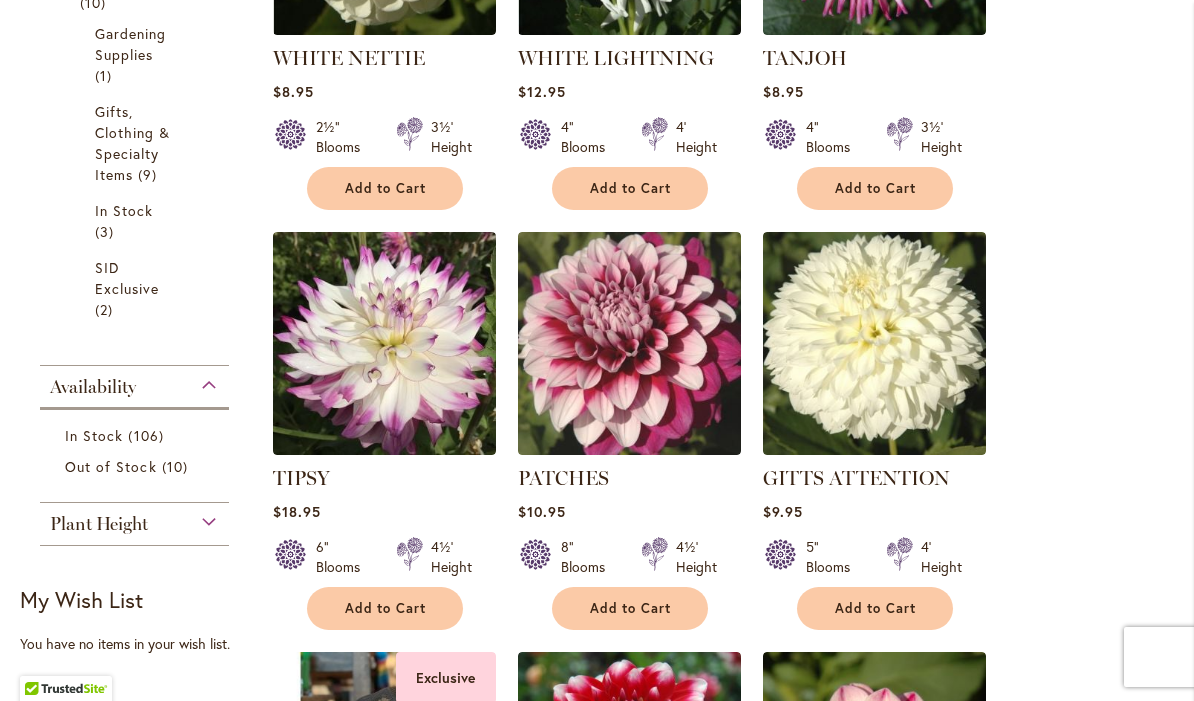 click on "GITTS ATTENTION" at bounding box center (856, 478) 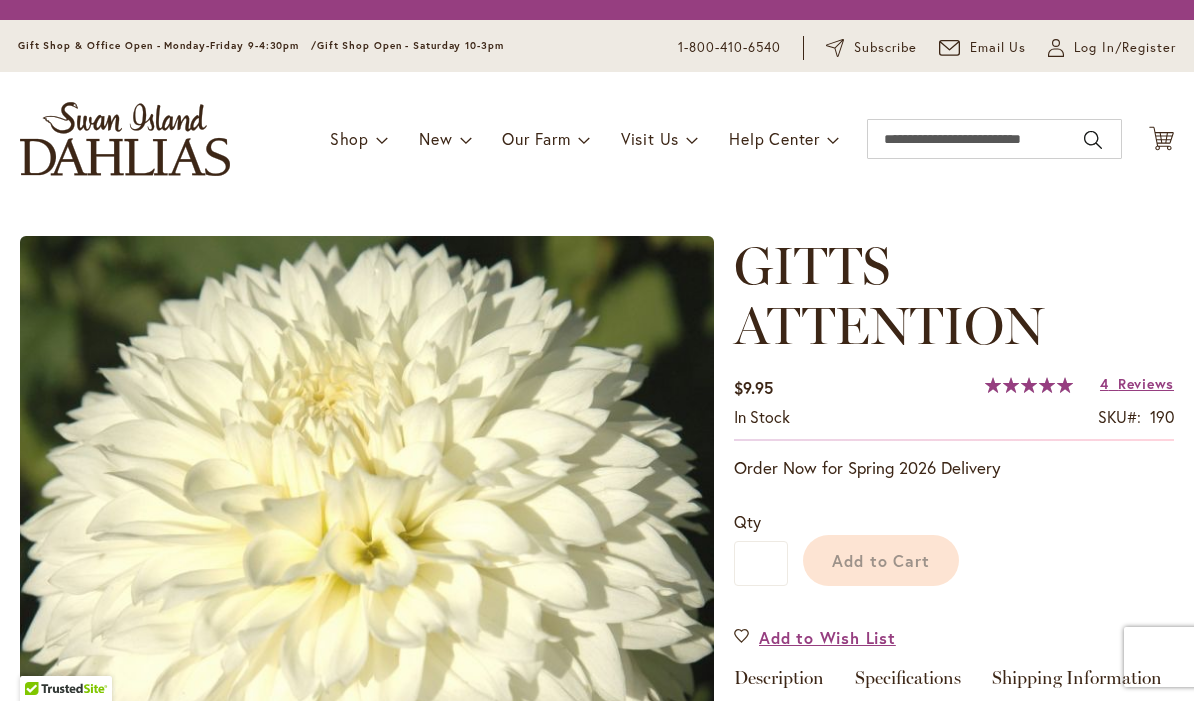 scroll, scrollTop: 0, scrollLeft: 0, axis: both 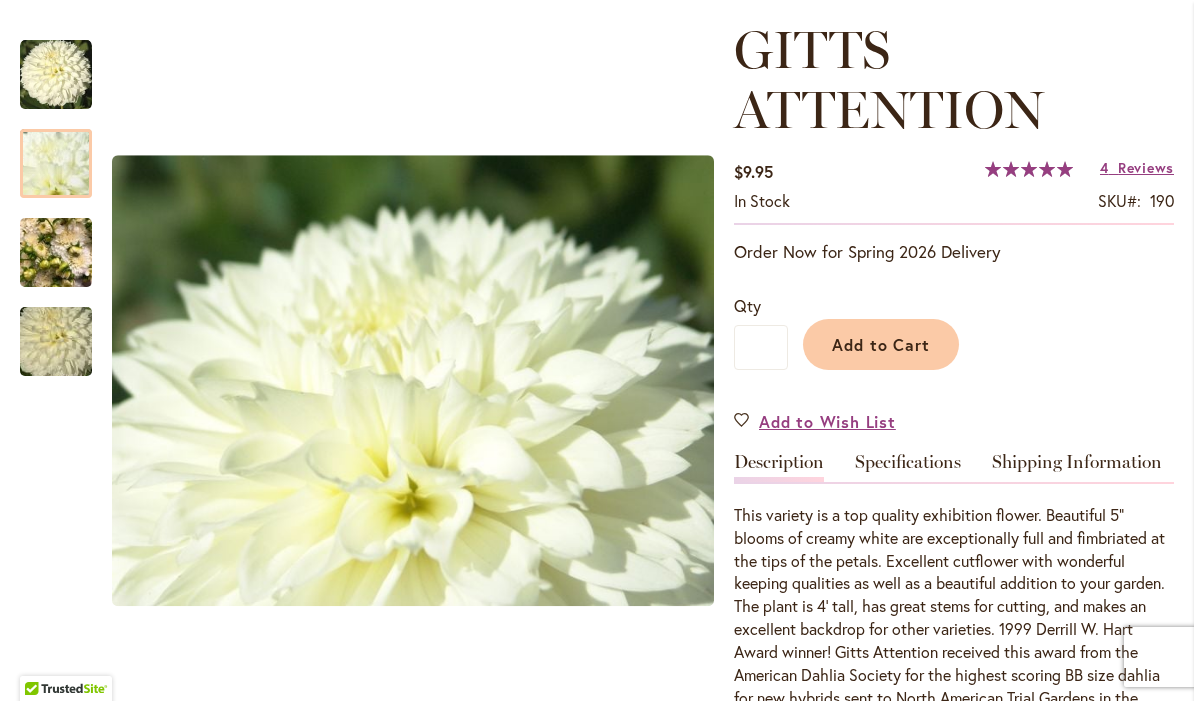 click at bounding box center (56, 164) 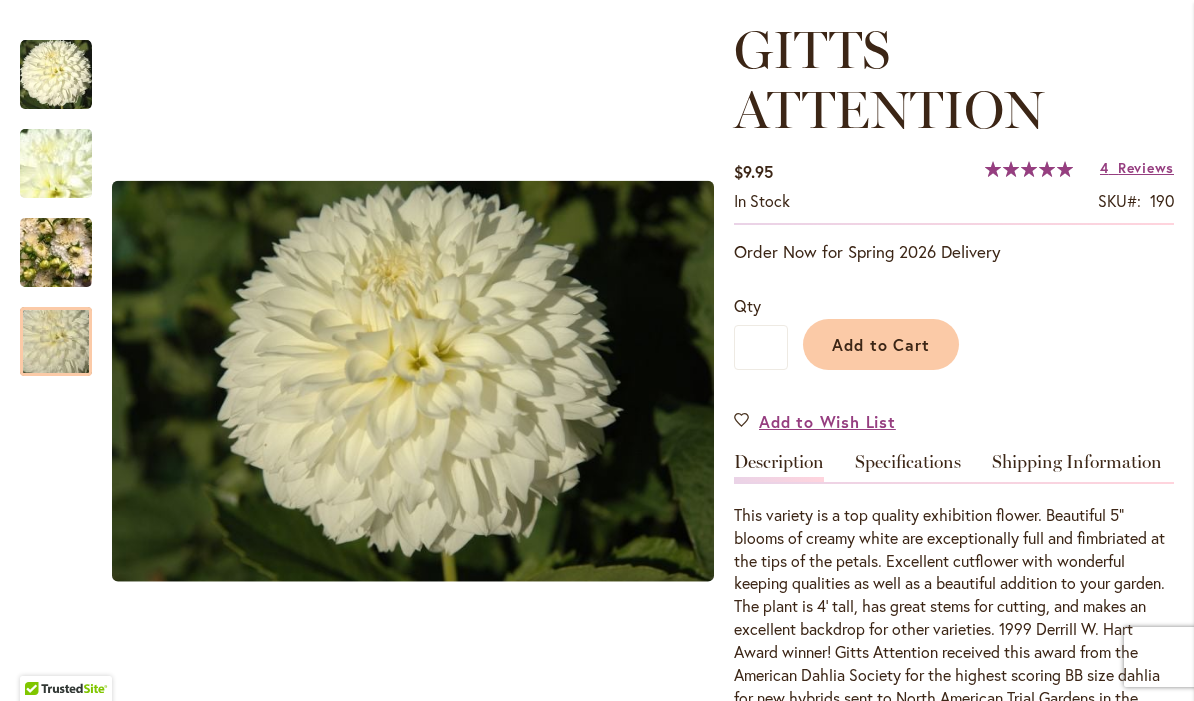 click at bounding box center [56, 341] 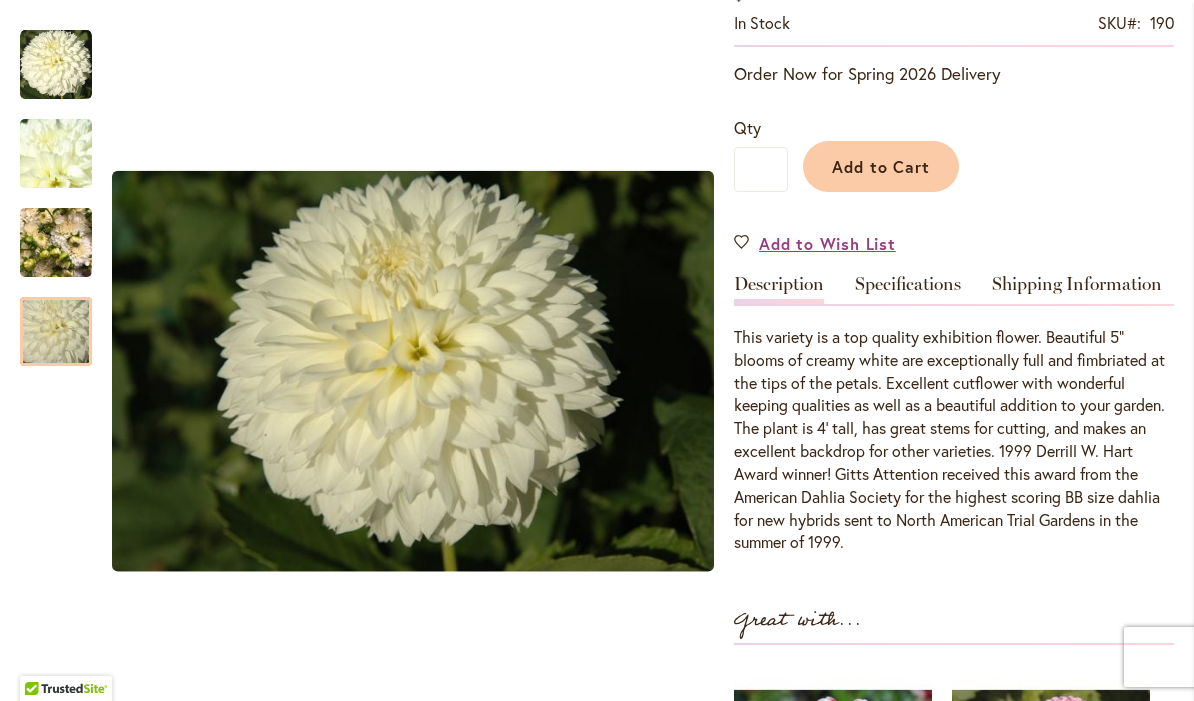 scroll, scrollTop: 452, scrollLeft: 0, axis: vertical 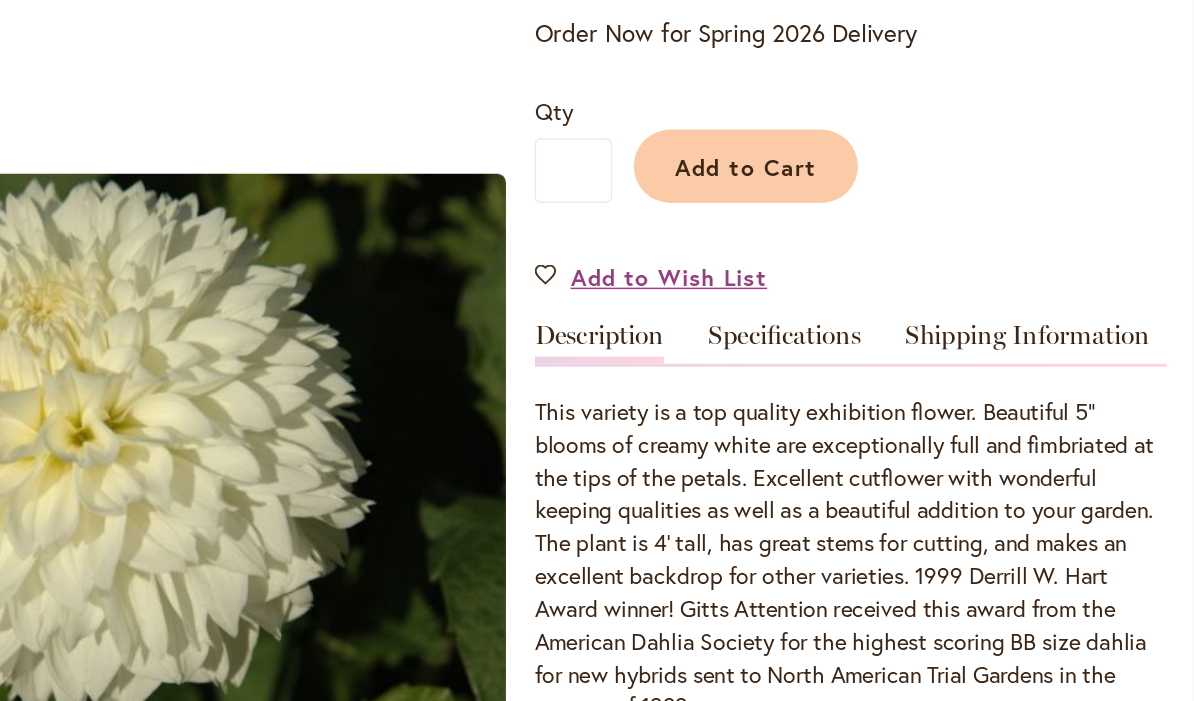 click on "Specifications" at bounding box center [908, 288] 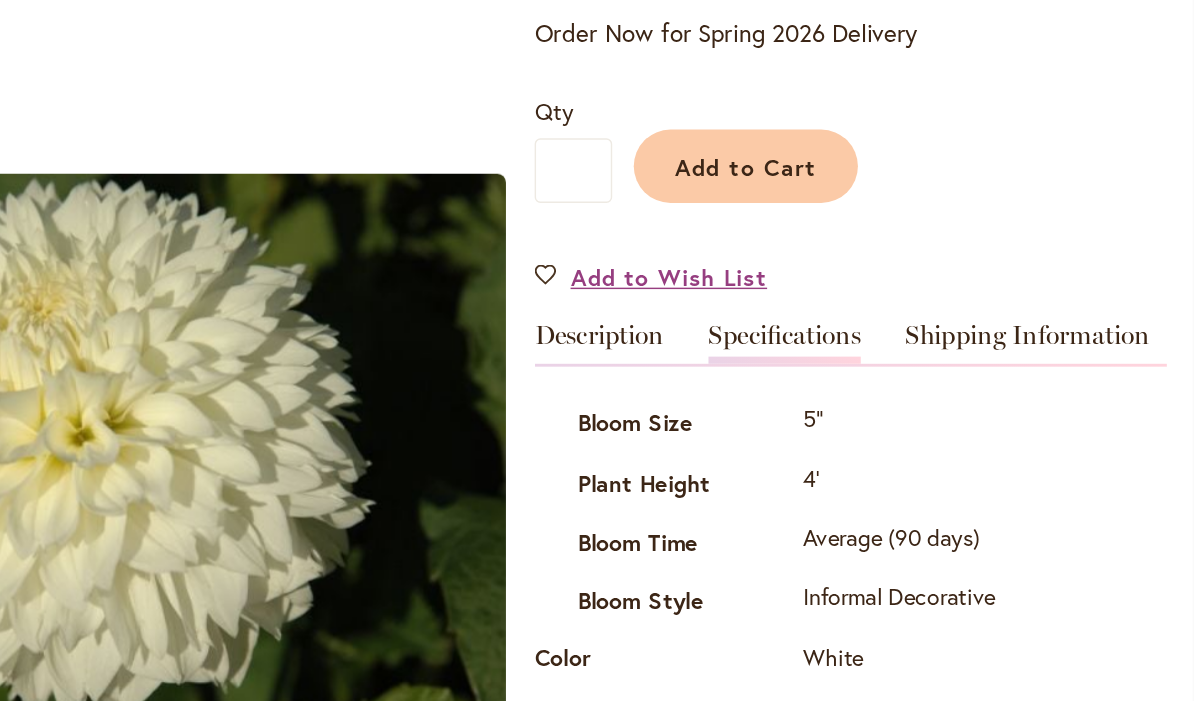 scroll, scrollTop: 725, scrollLeft: 0, axis: vertical 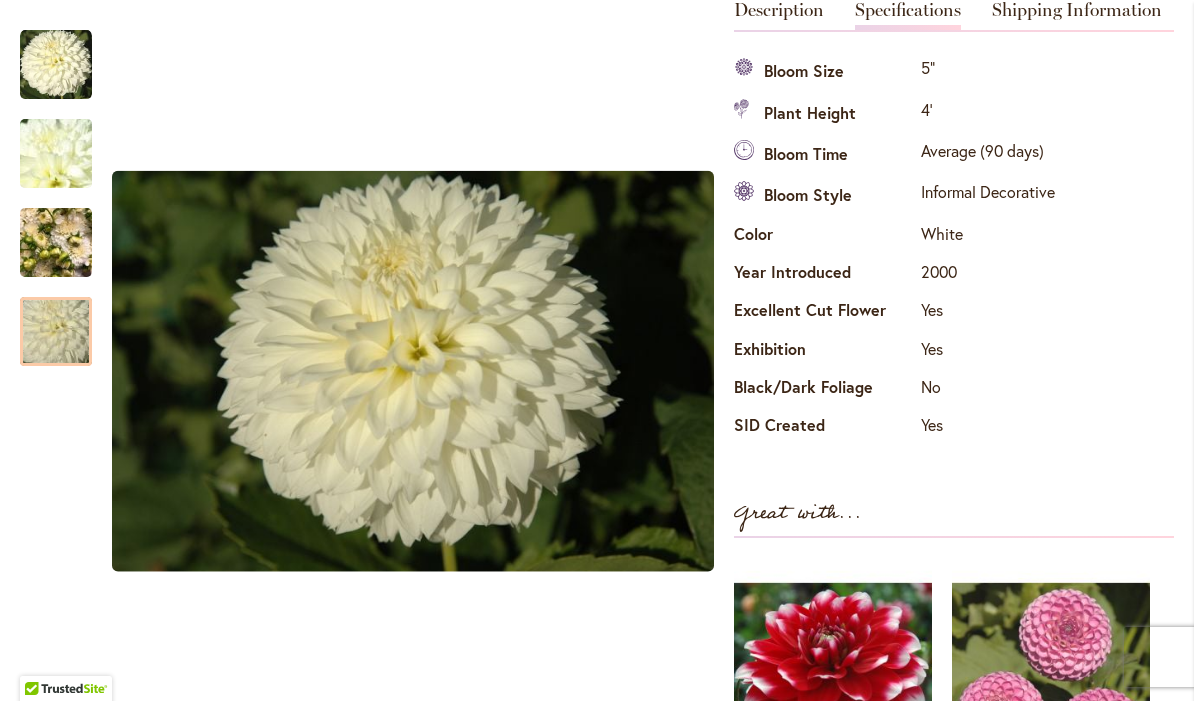 click at bounding box center [56, 154] 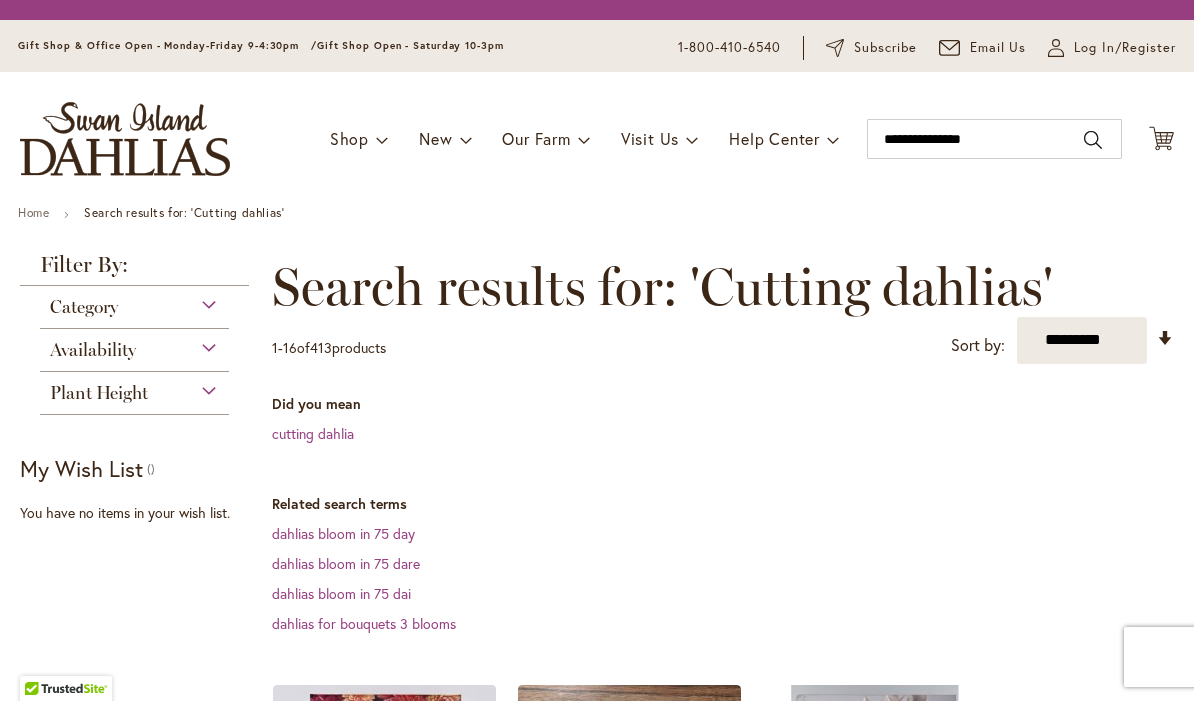 select on "**" 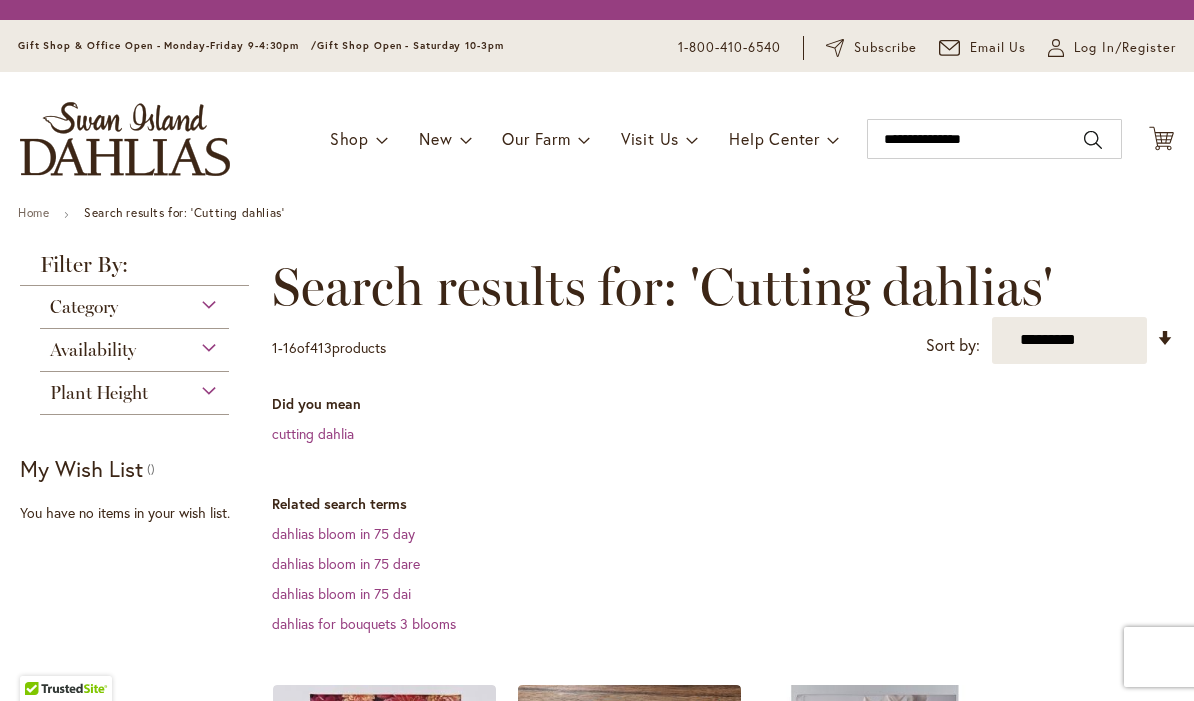 scroll, scrollTop: 0, scrollLeft: 0, axis: both 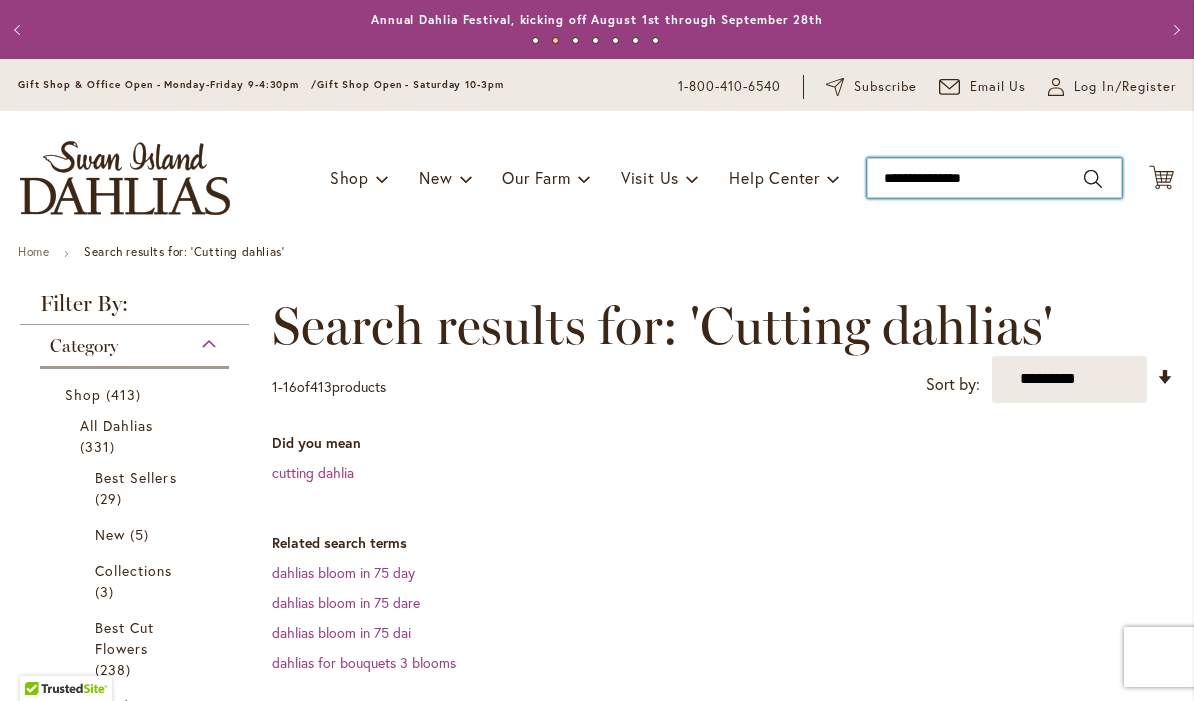 click on "**********" at bounding box center [994, 178] 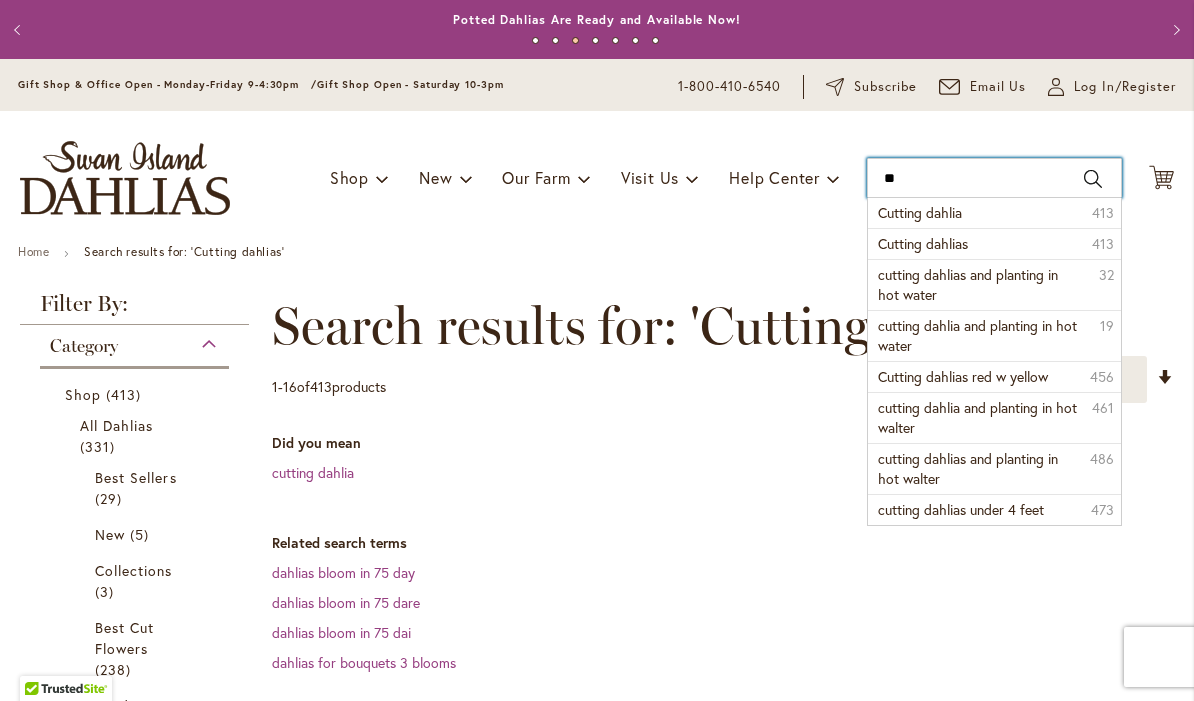 type on "*" 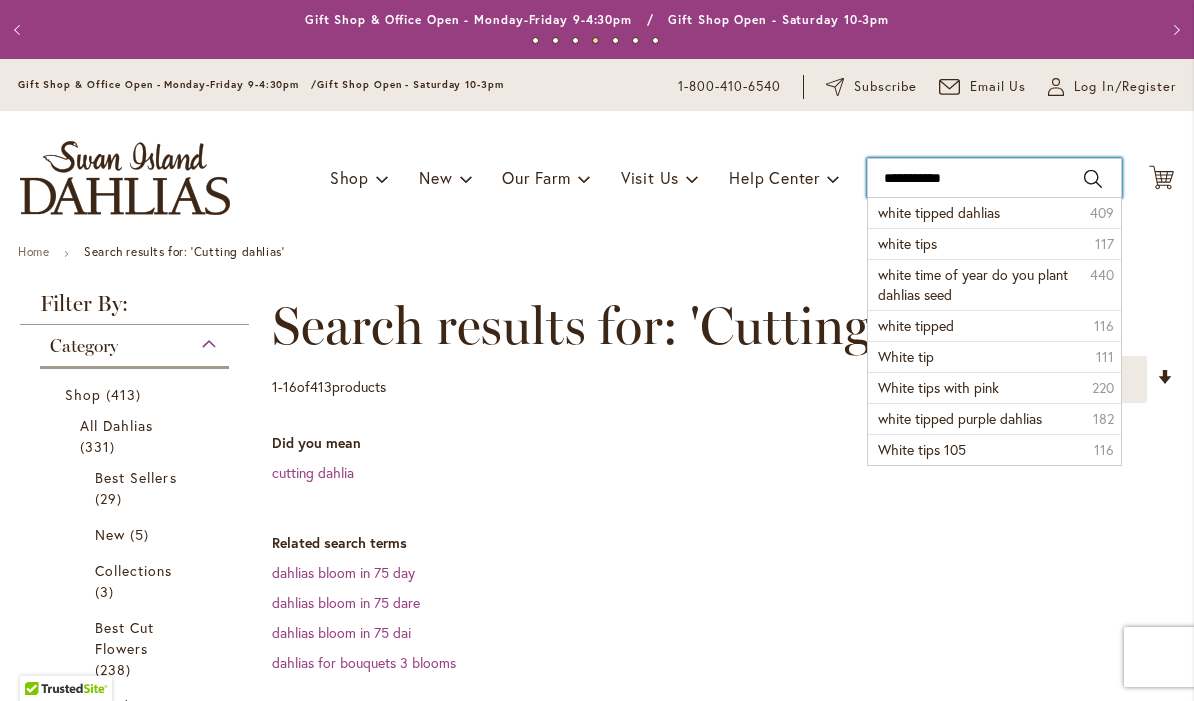 type on "**********" 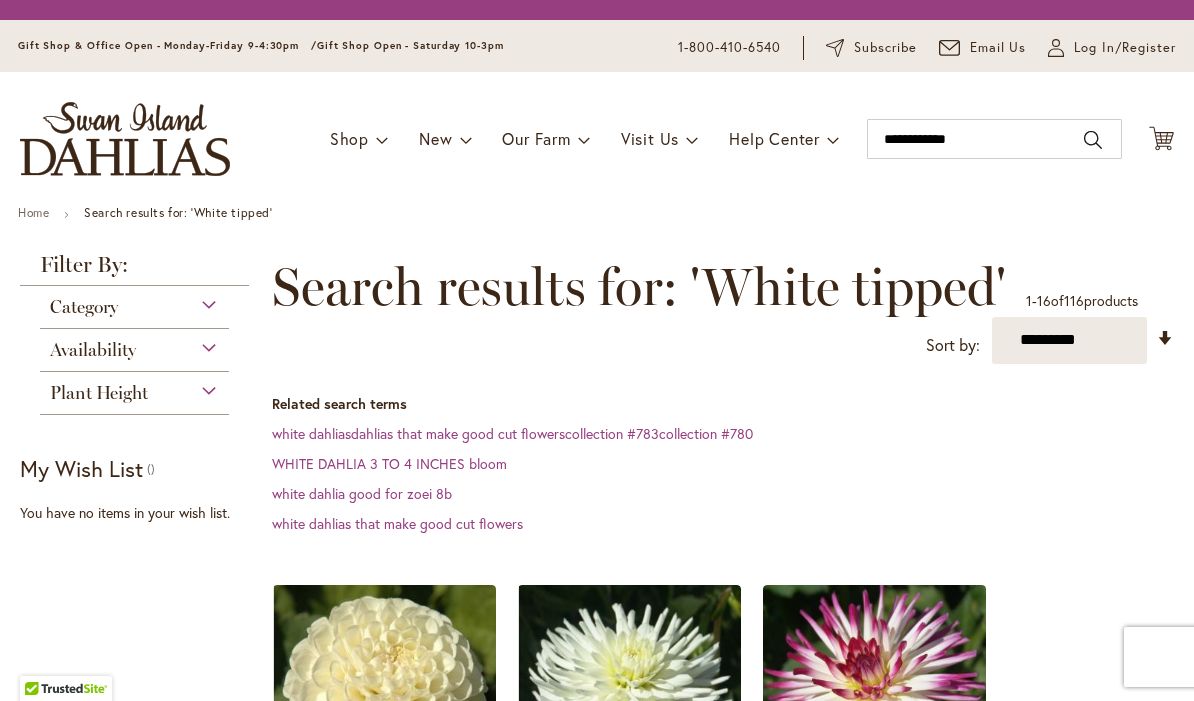 scroll, scrollTop: 0, scrollLeft: 0, axis: both 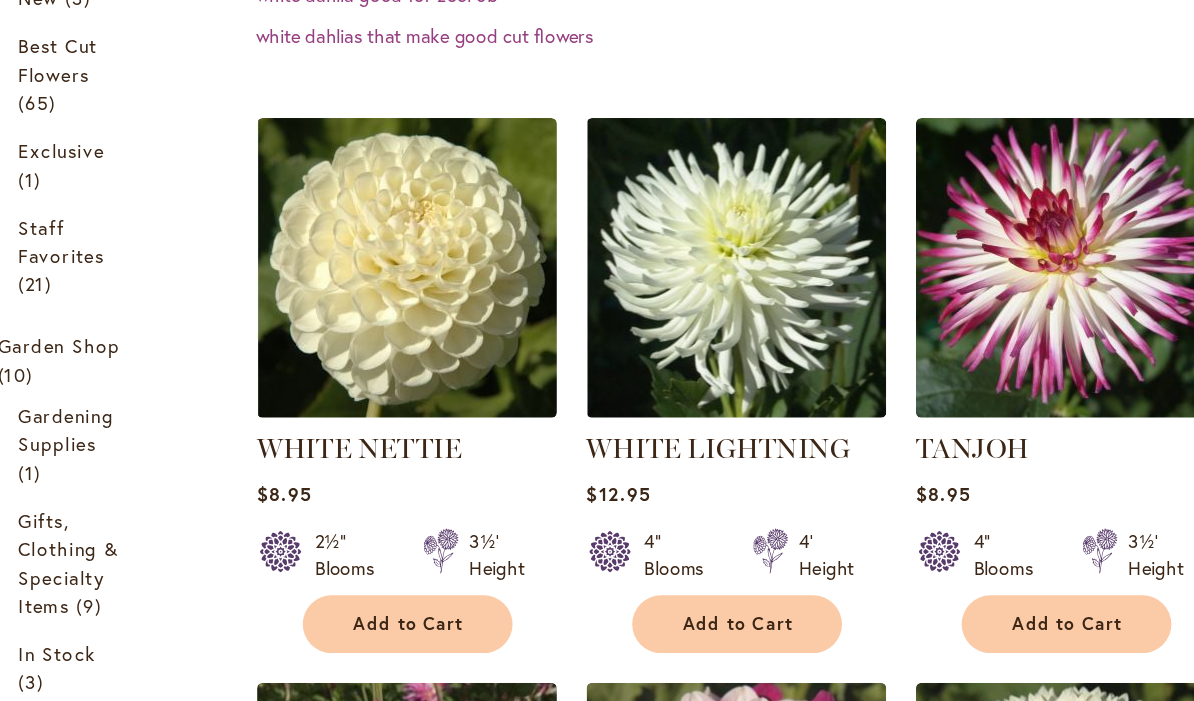 click on "WHITE NETTIE" at bounding box center [349, 472] 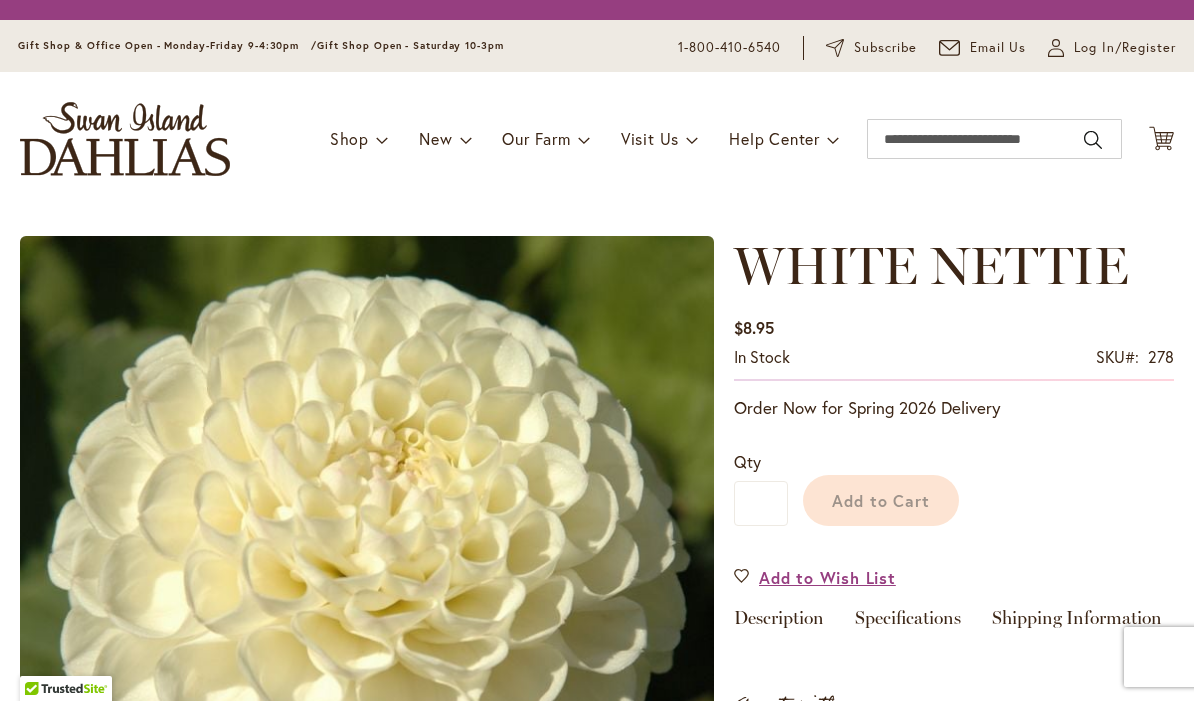 scroll, scrollTop: 0, scrollLeft: 0, axis: both 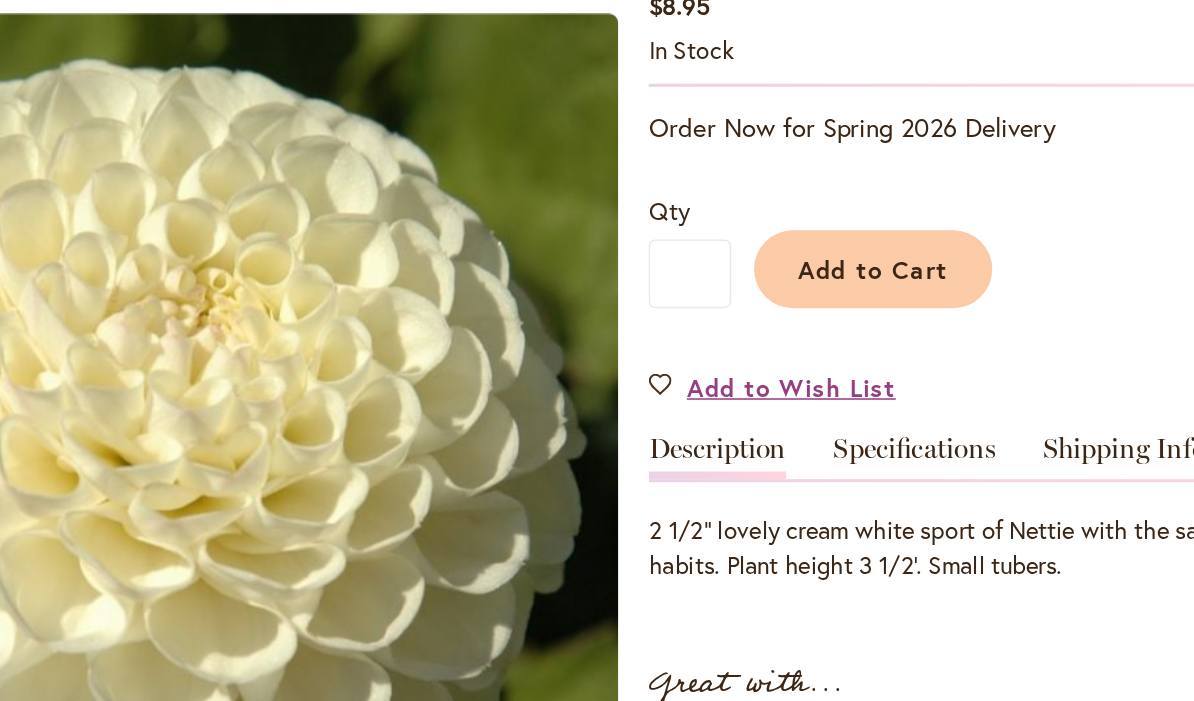 click on "Specifications" at bounding box center [908, 359] 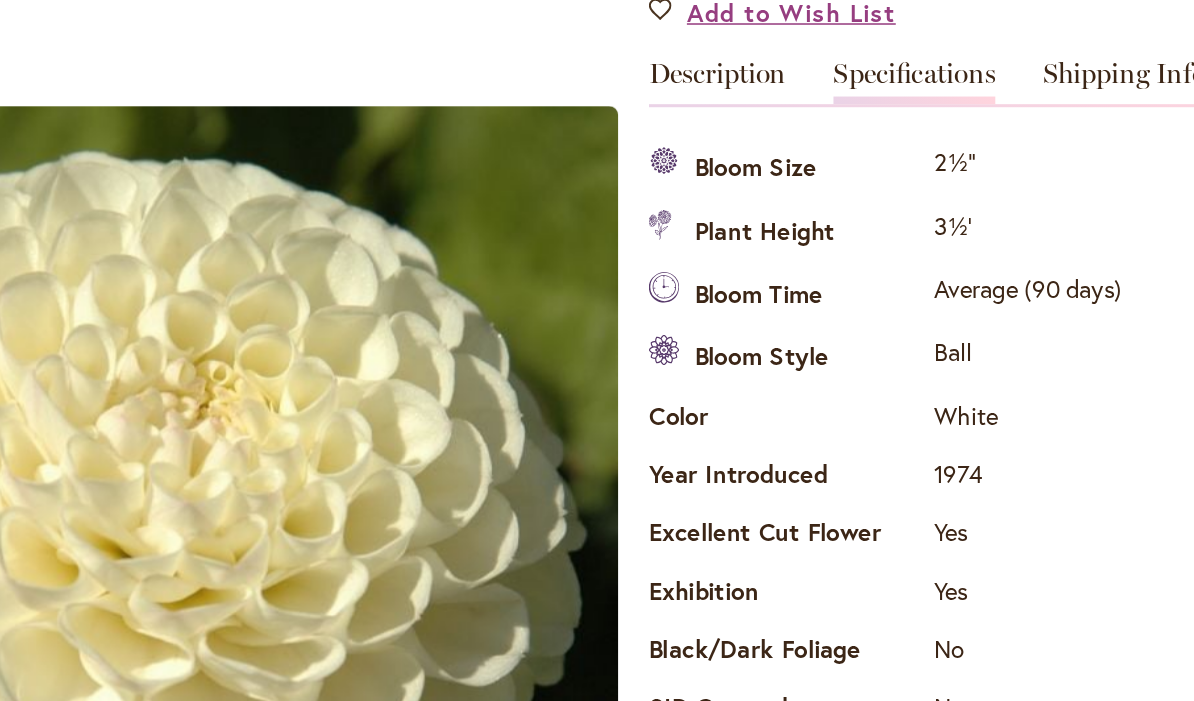scroll, scrollTop: 625, scrollLeft: 0, axis: vertical 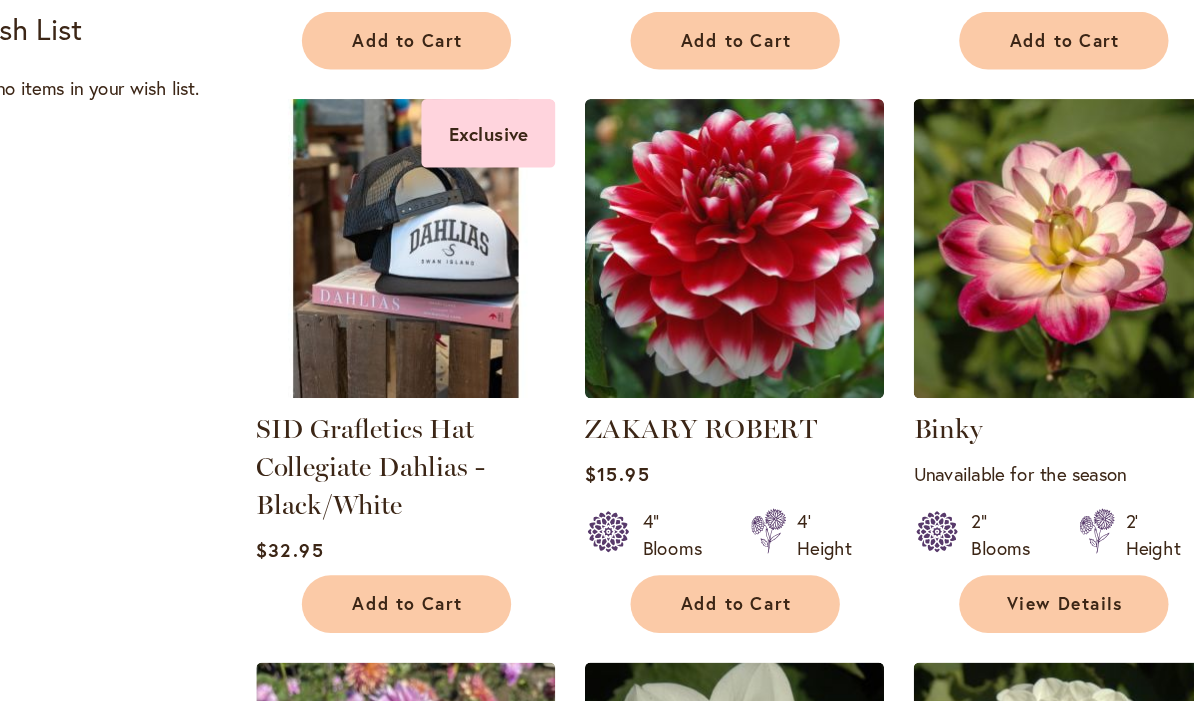 click on "ZAKARY ROBERT" at bounding box center (604, 458) 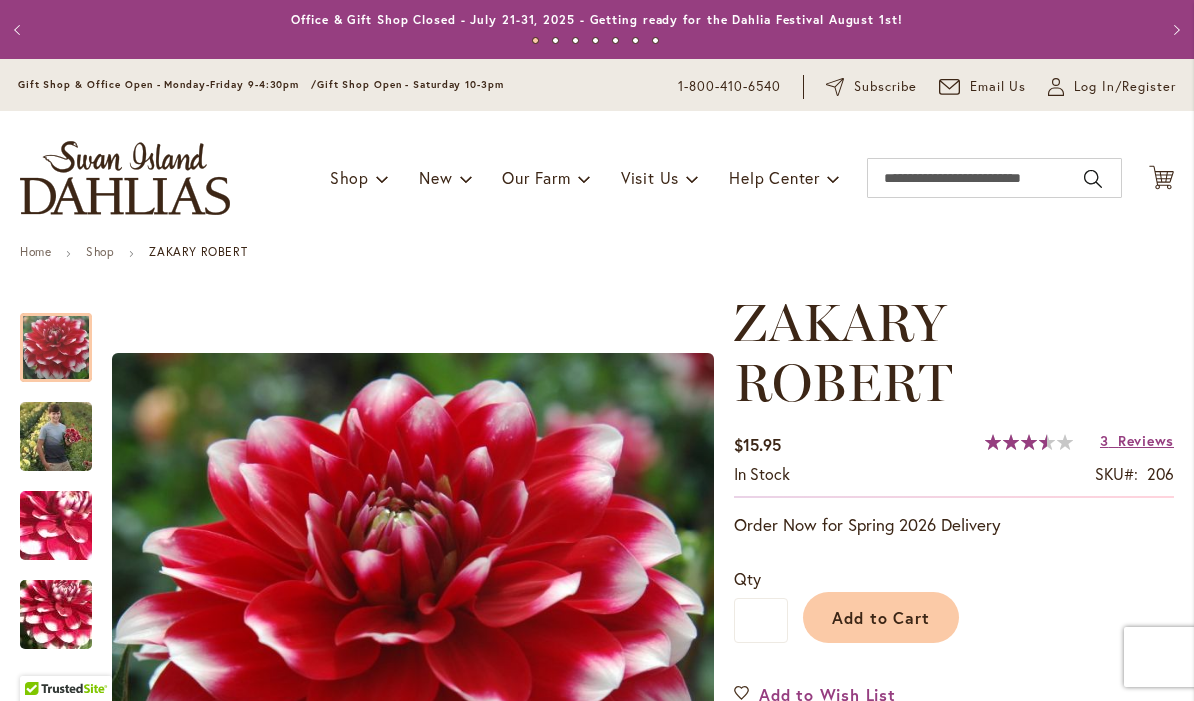 scroll, scrollTop: 0, scrollLeft: 0, axis: both 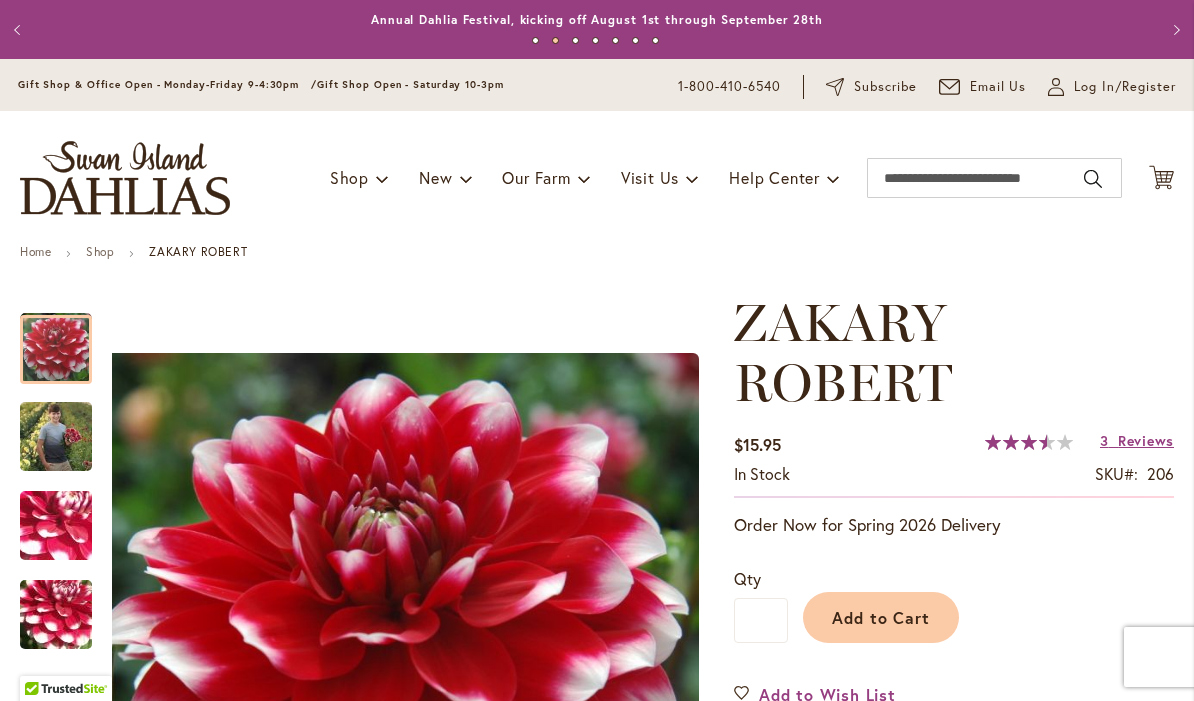click at bounding box center [56, 436] 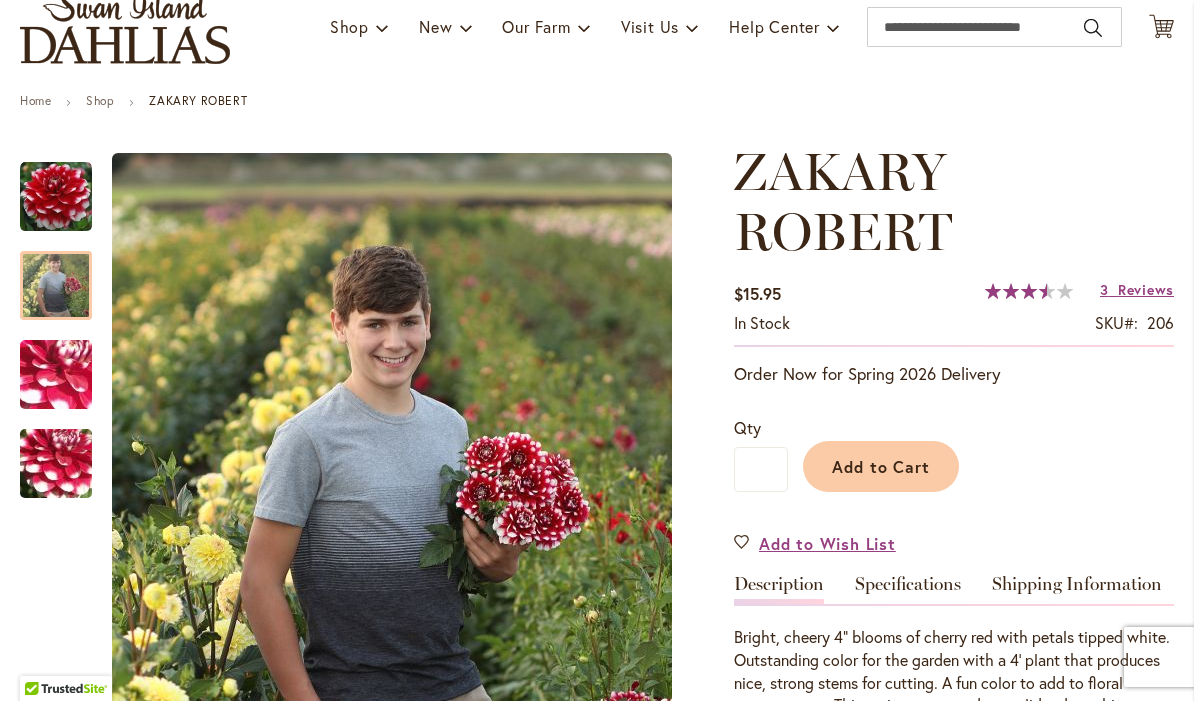 scroll, scrollTop: 168, scrollLeft: 0, axis: vertical 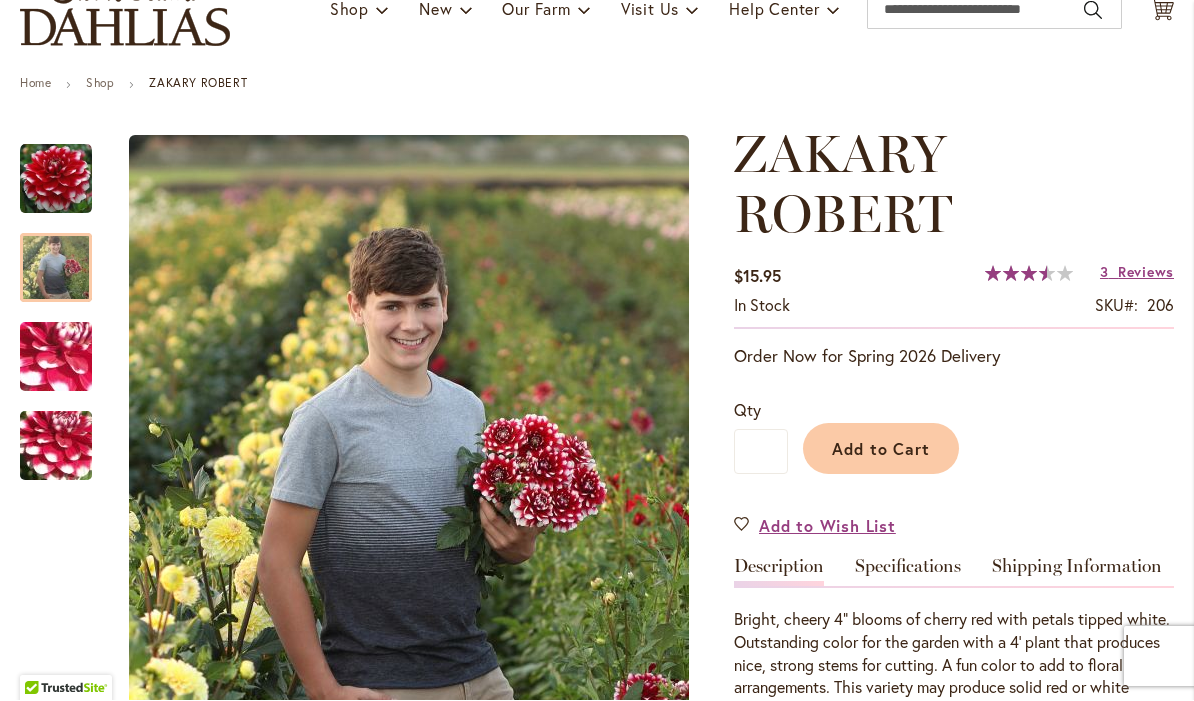 click at bounding box center (56, 358) 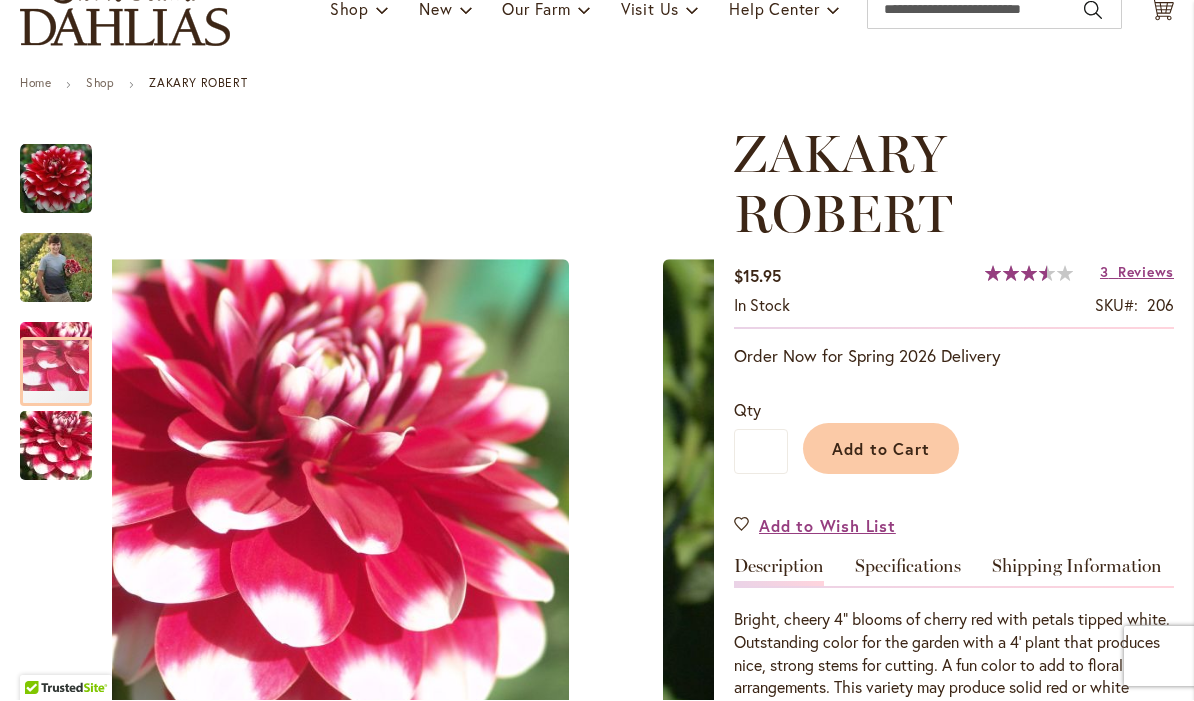 click at bounding box center [56, 447] 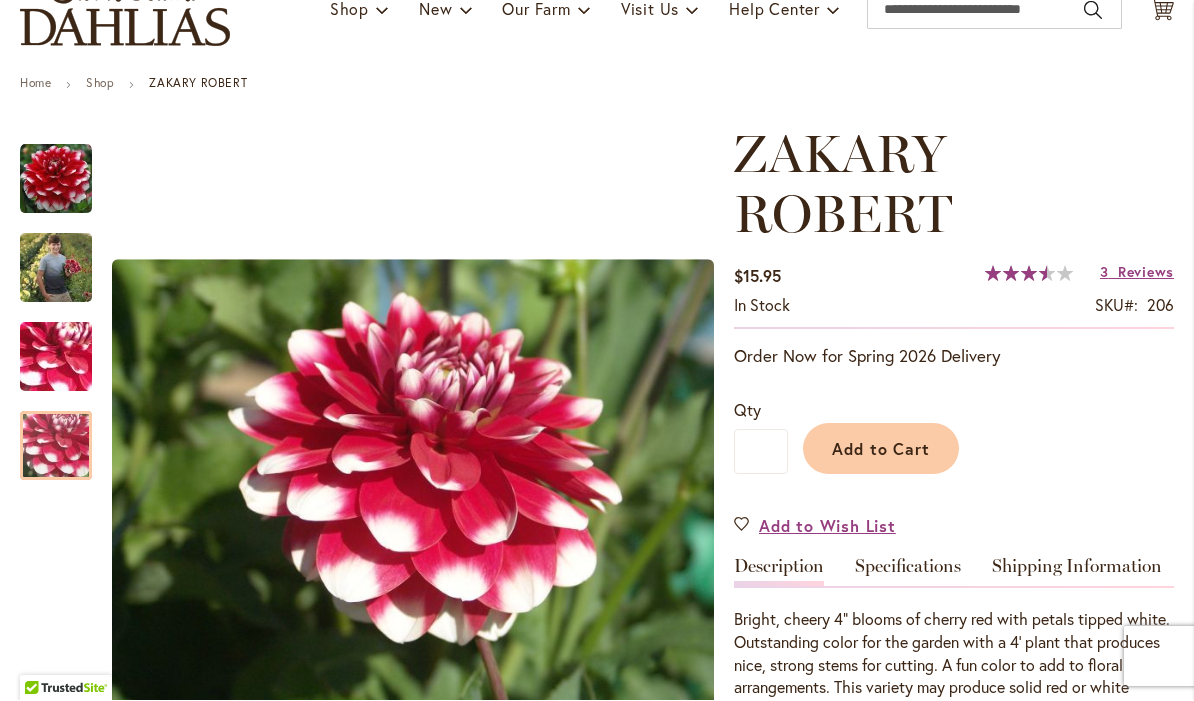 click on "Reviews" at bounding box center [1146, 272] 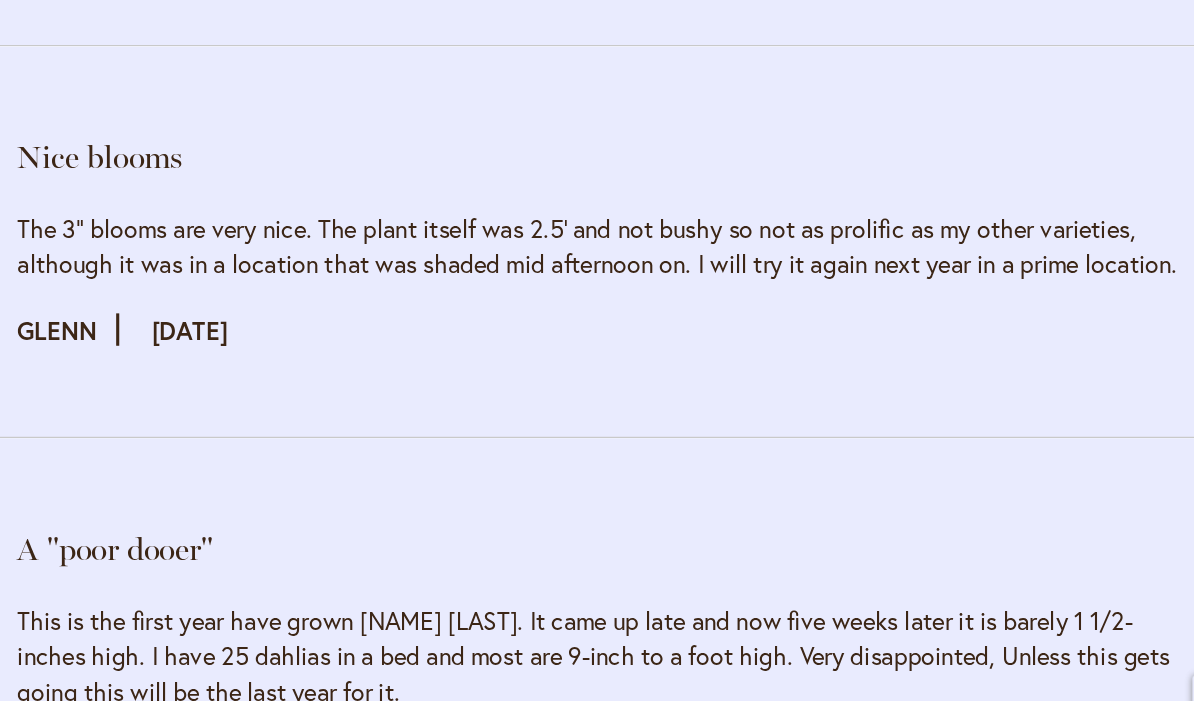 scroll, scrollTop: 2307, scrollLeft: 0, axis: vertical 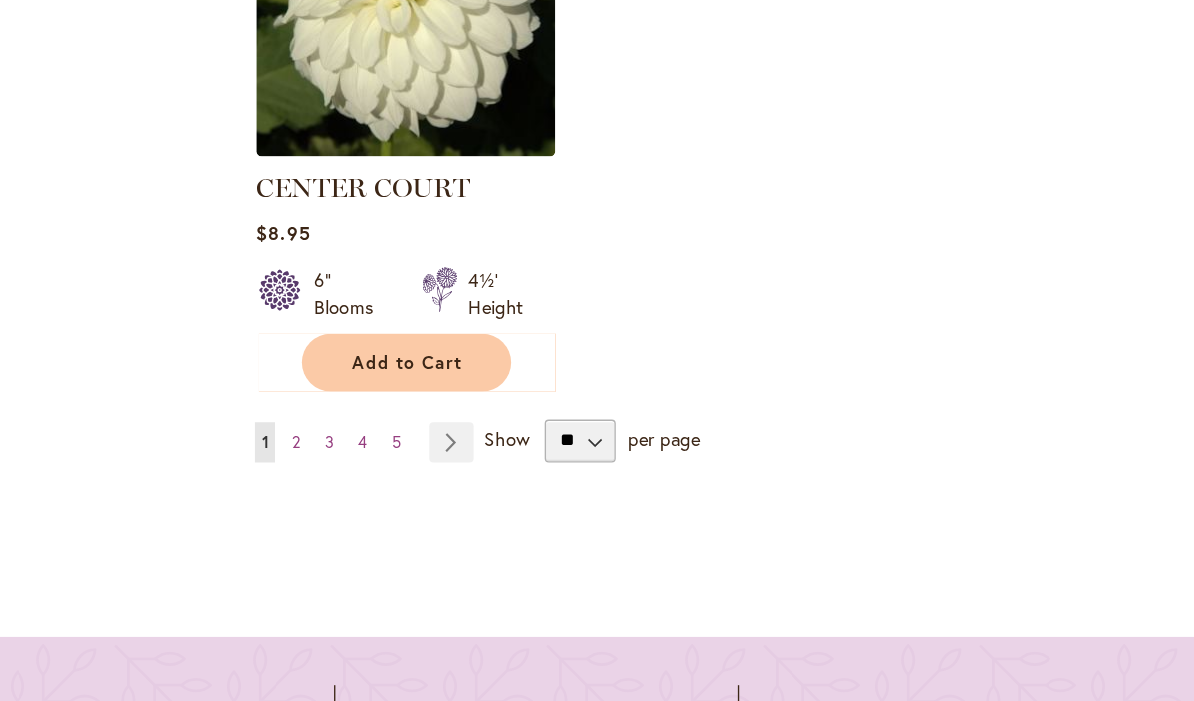 click on "Page
Next" at bounding box center [418, 468] 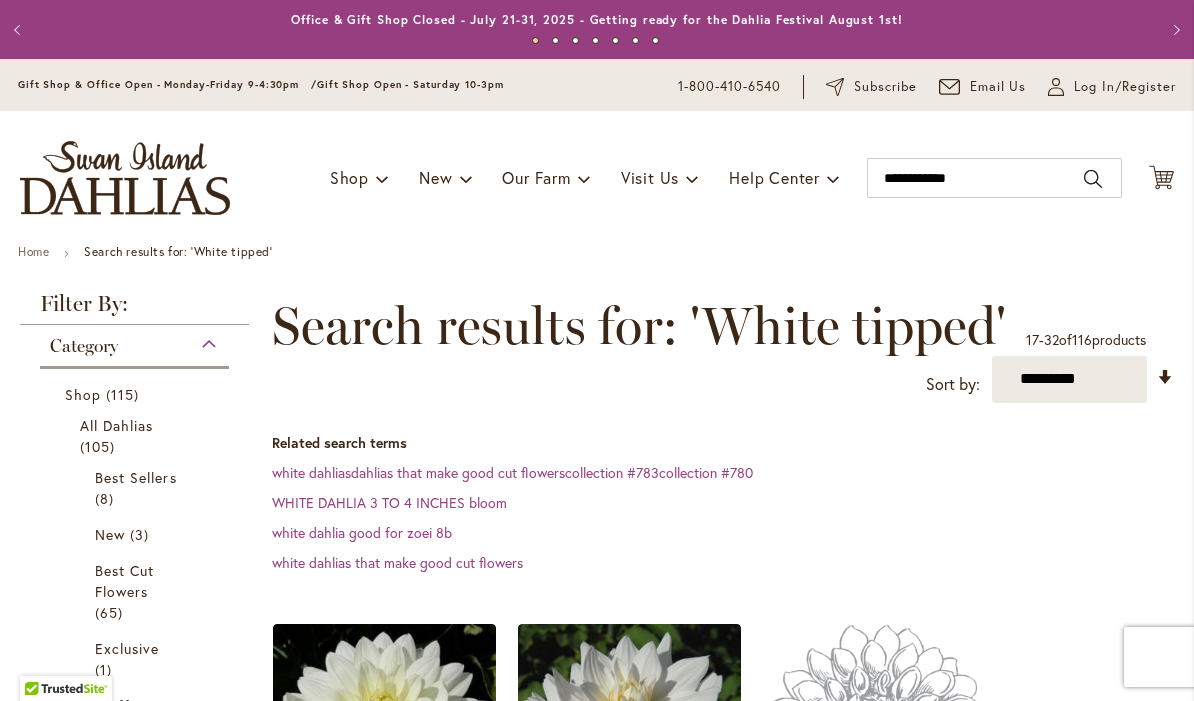 scroll, scrollTop: 0, scrollLeft: 0, axis: both 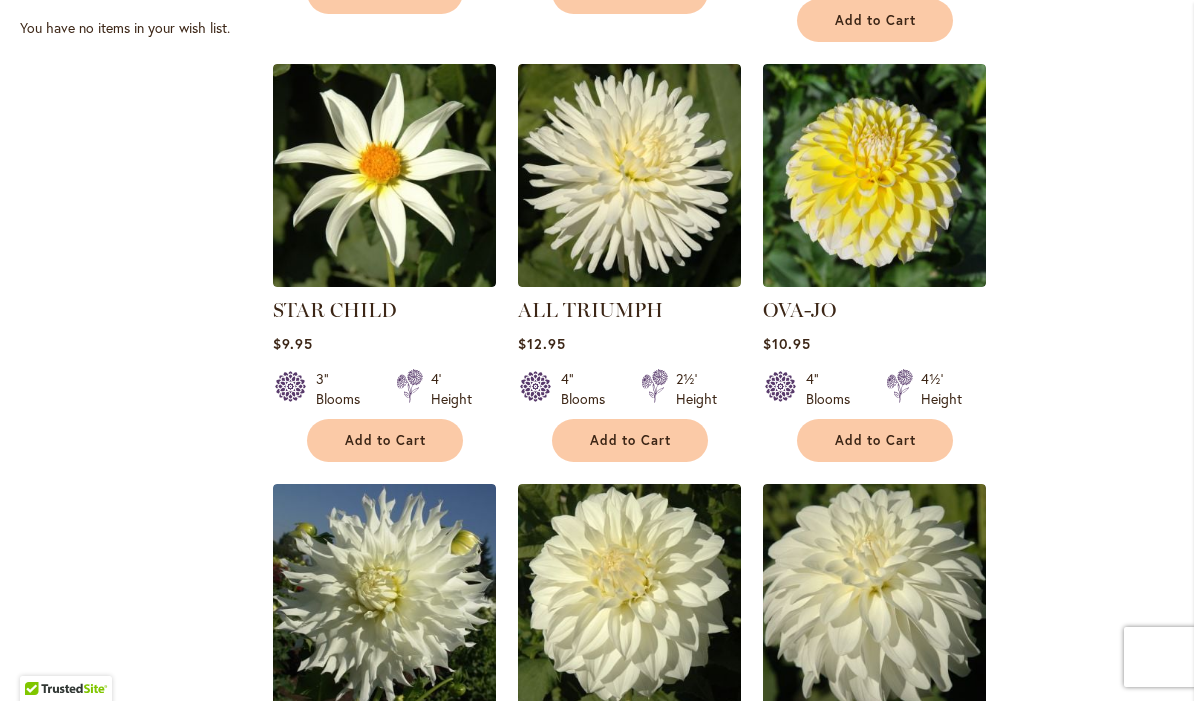 click at bounding box center (874, 175) 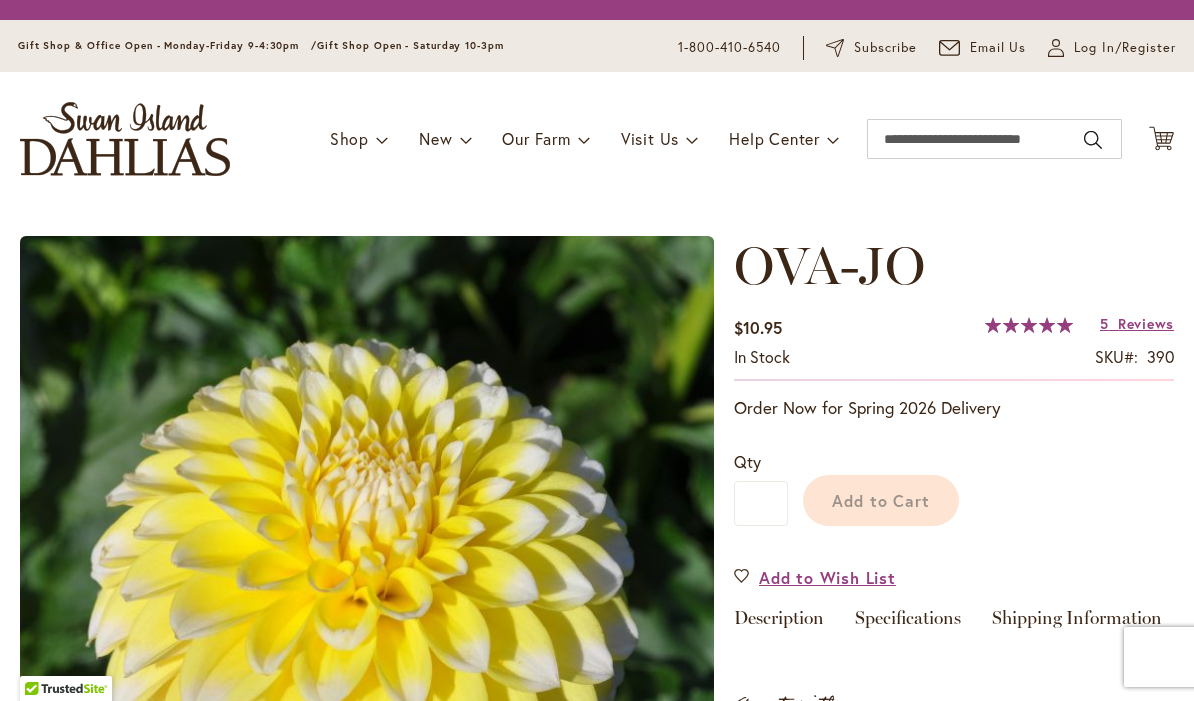 scroll, scrollTop: 0, scrollLeft: 0, axis: both 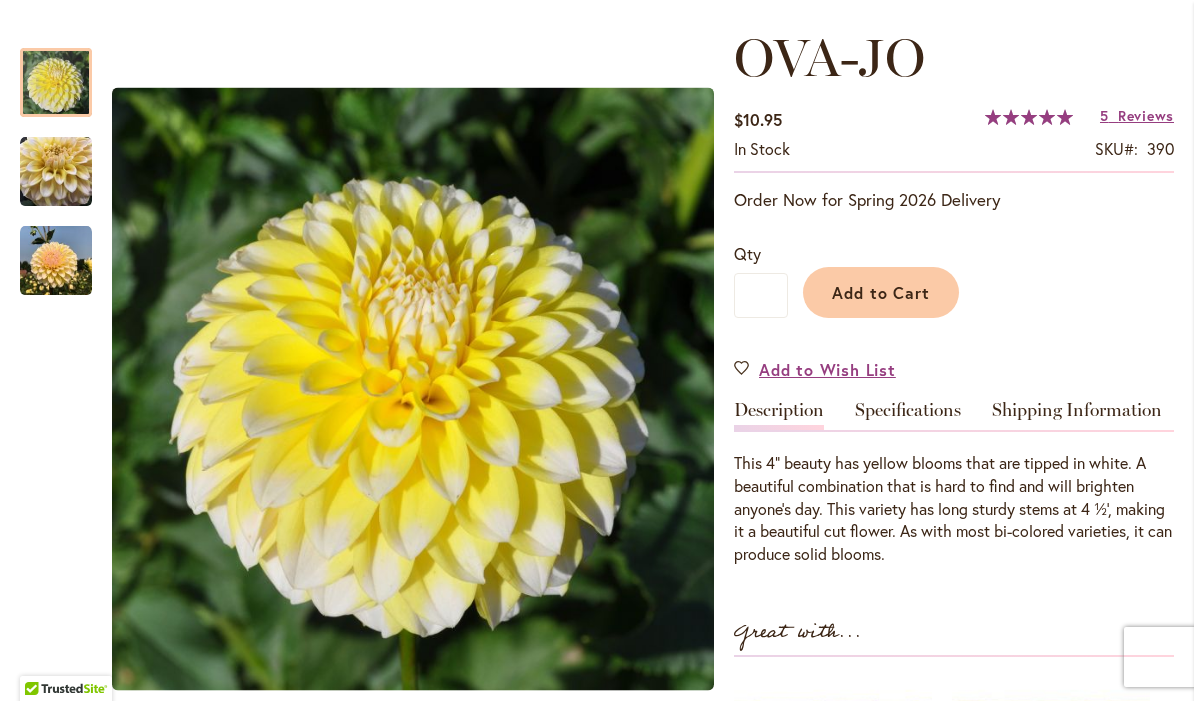 click on "Add to Cart" at bounding box center (981, 287) 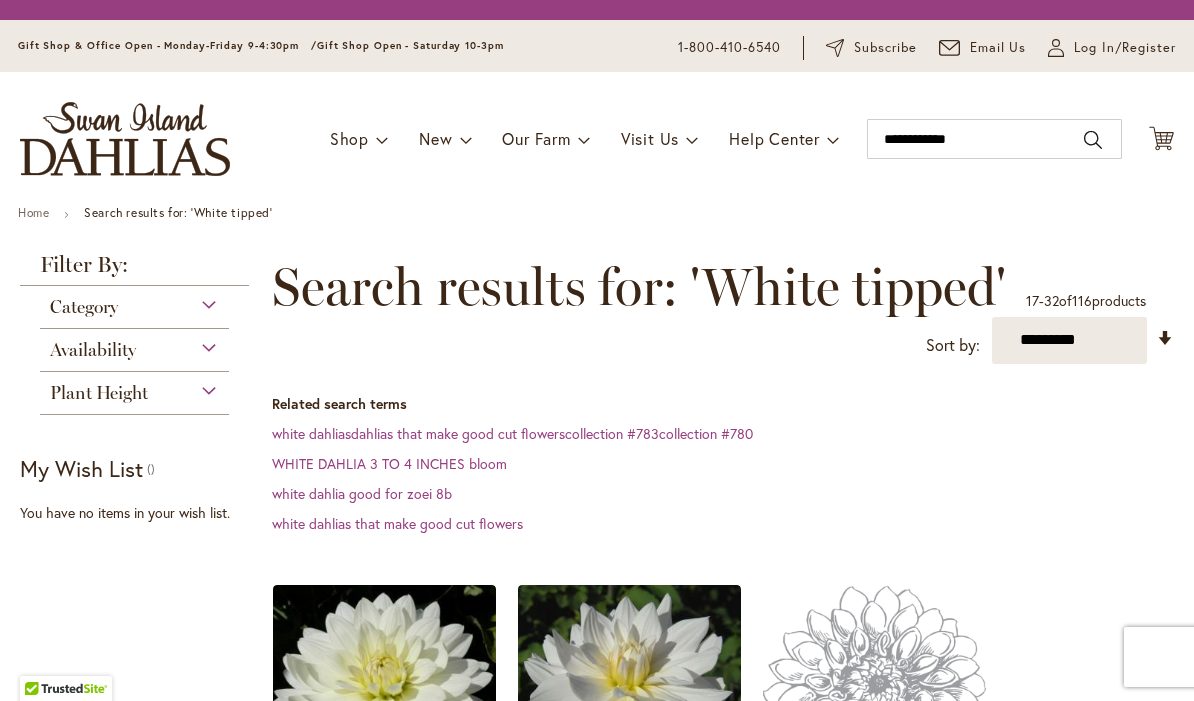 scroll, scrollTop: 0, scrollLeft: 0, axis: both 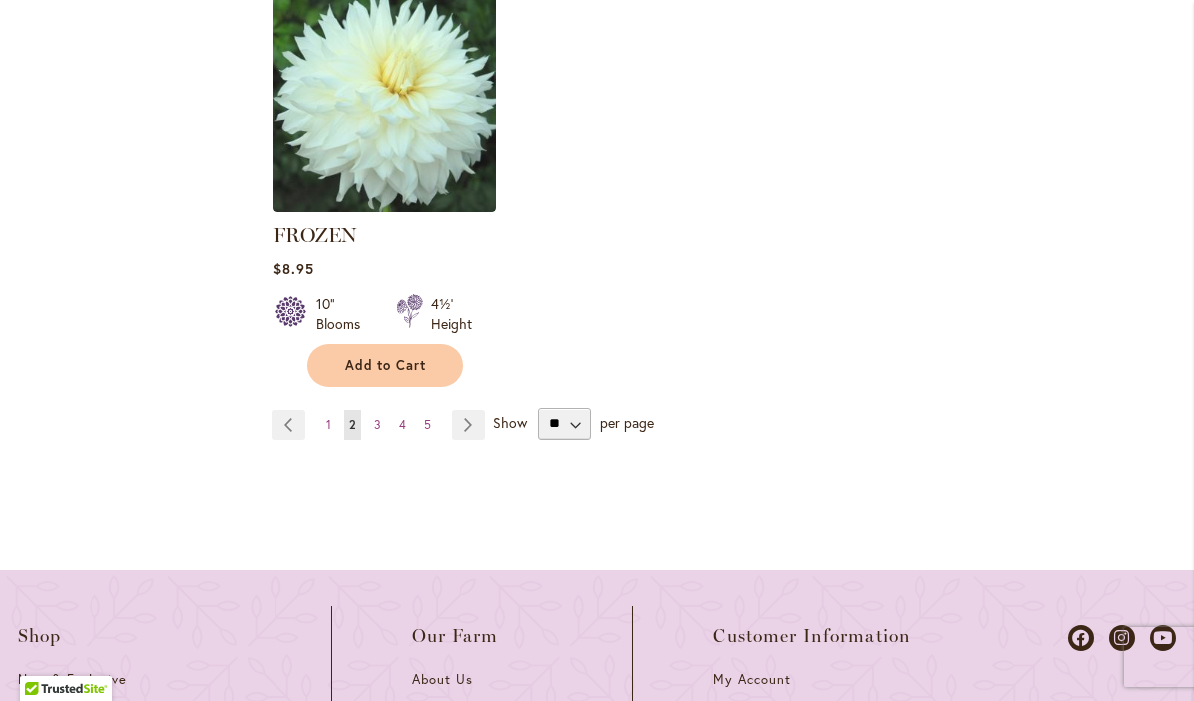 click on "Page
Next" at bounding box center (468, 425) 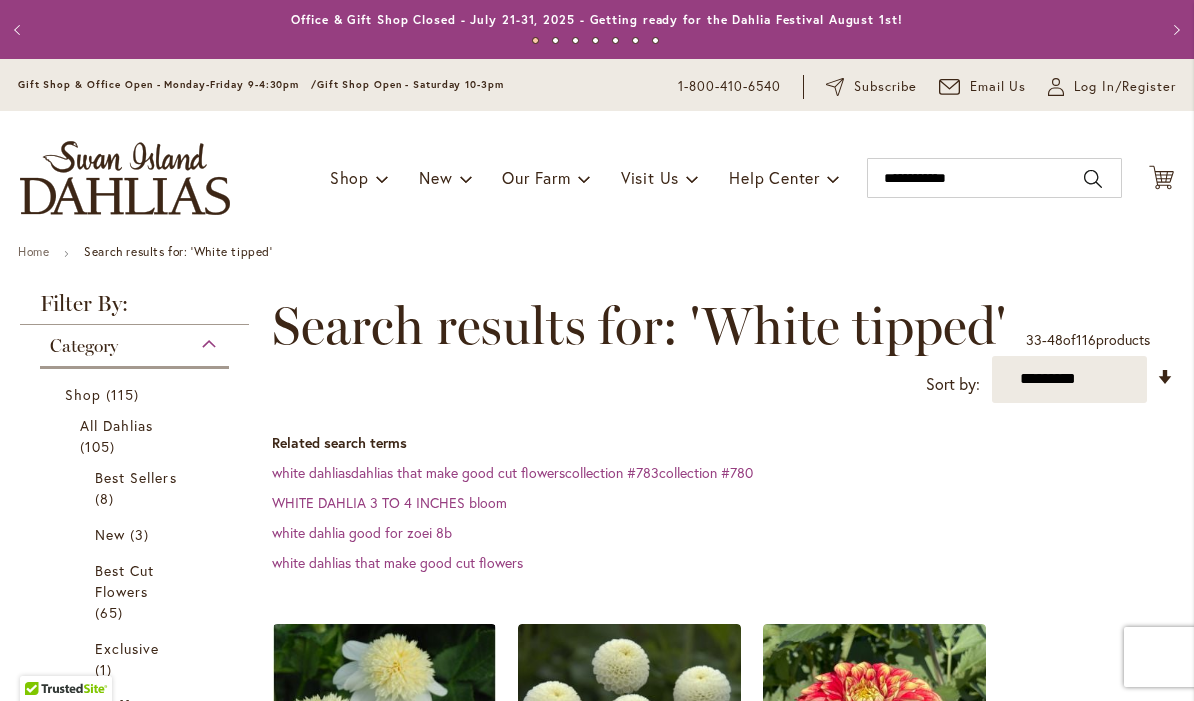 scroll, scrollTop: 0, scrollLeft: 0, axis: both 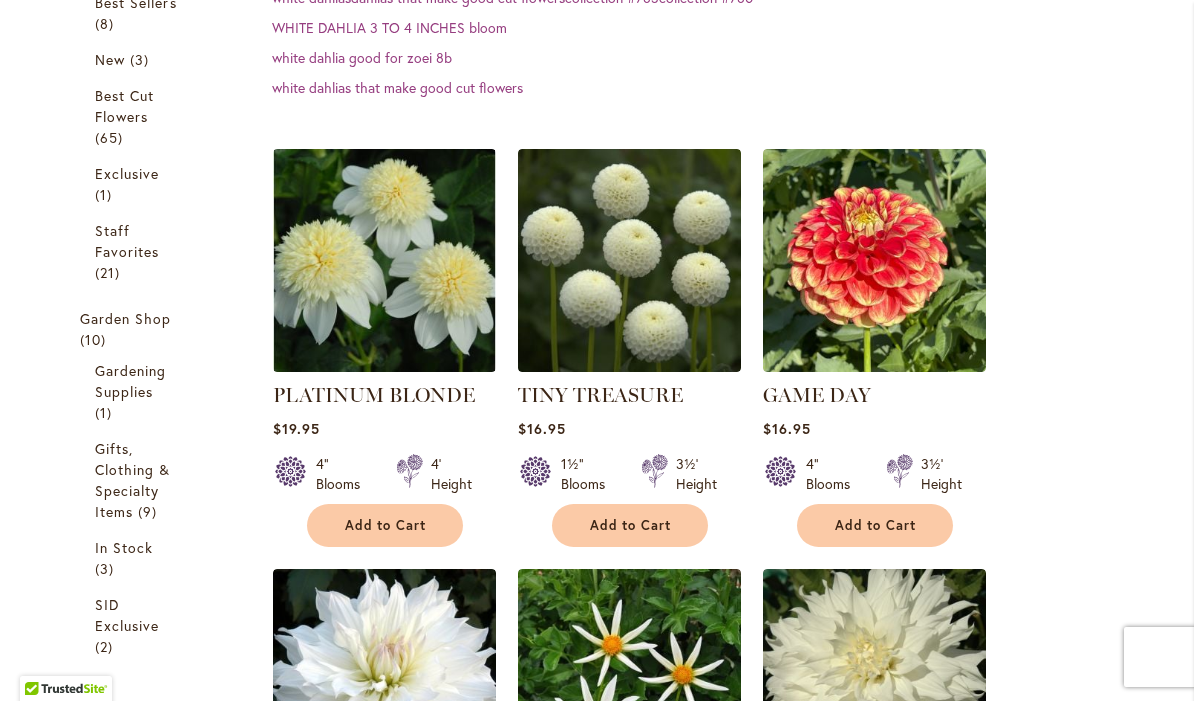 click at bounding box center [384, 260] 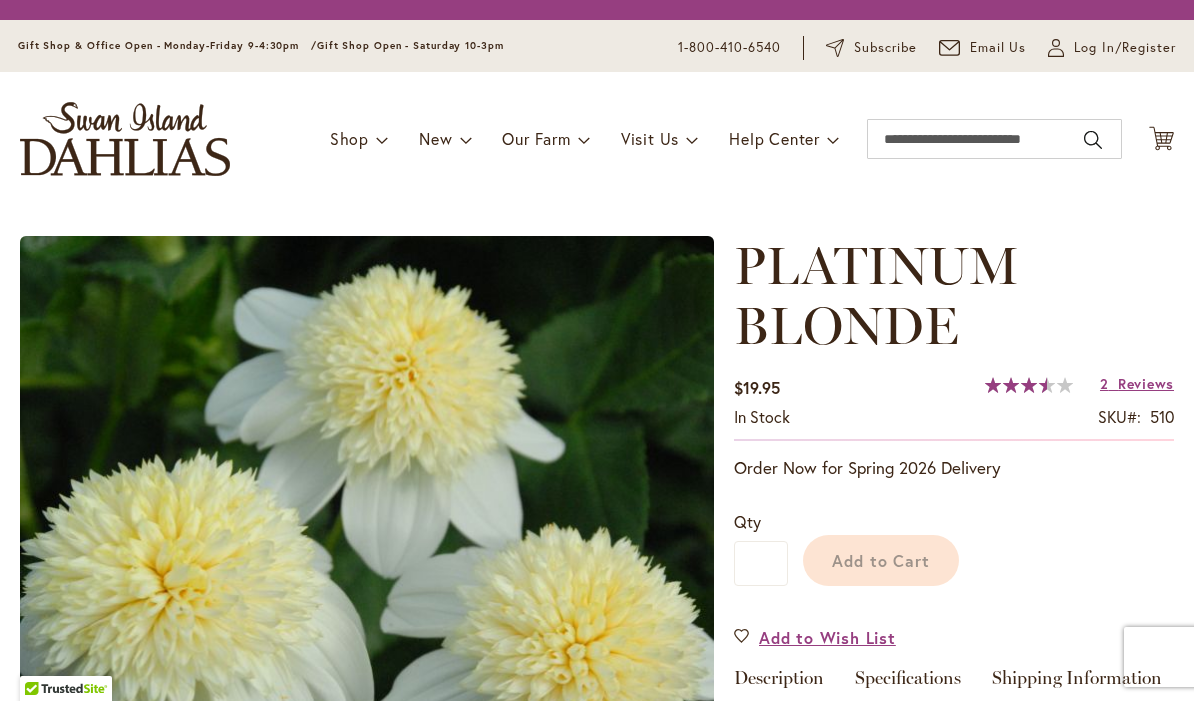 scroll, scrollTop: 0, scrollLeft: 0, axis: both 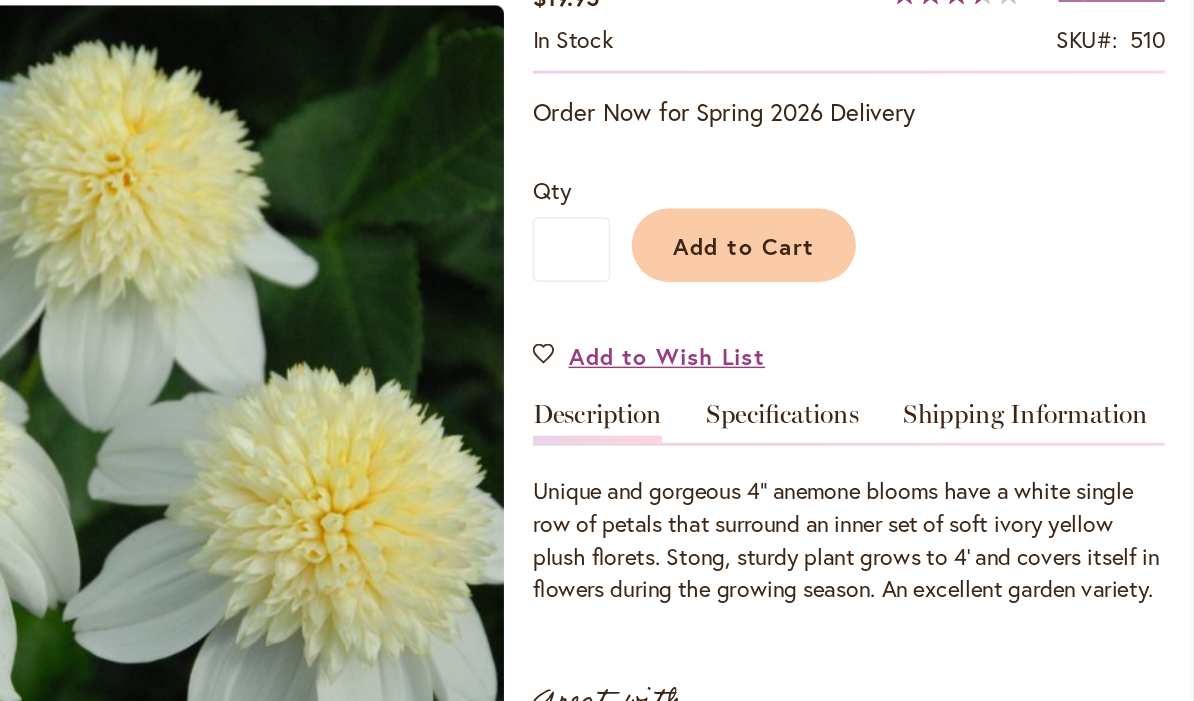 click on "Specifications" at bounding box center [908, 358] 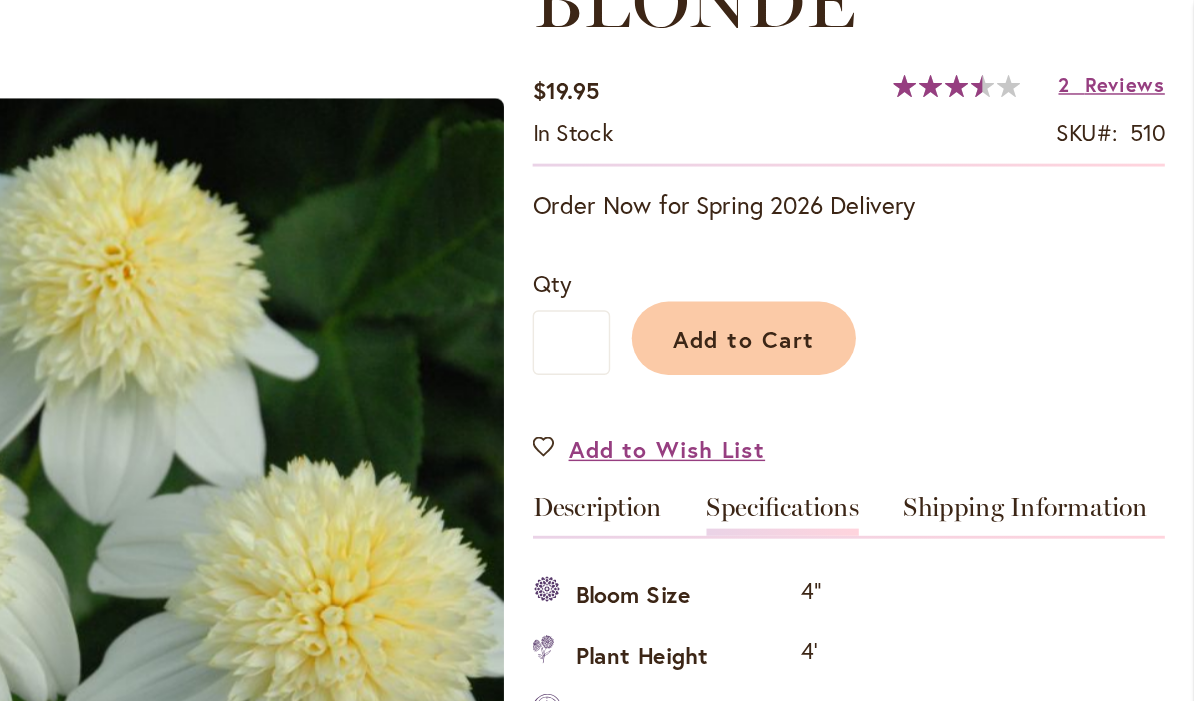 scroll, scrollTop: 725, scrollLeft: 0, axis: vertical 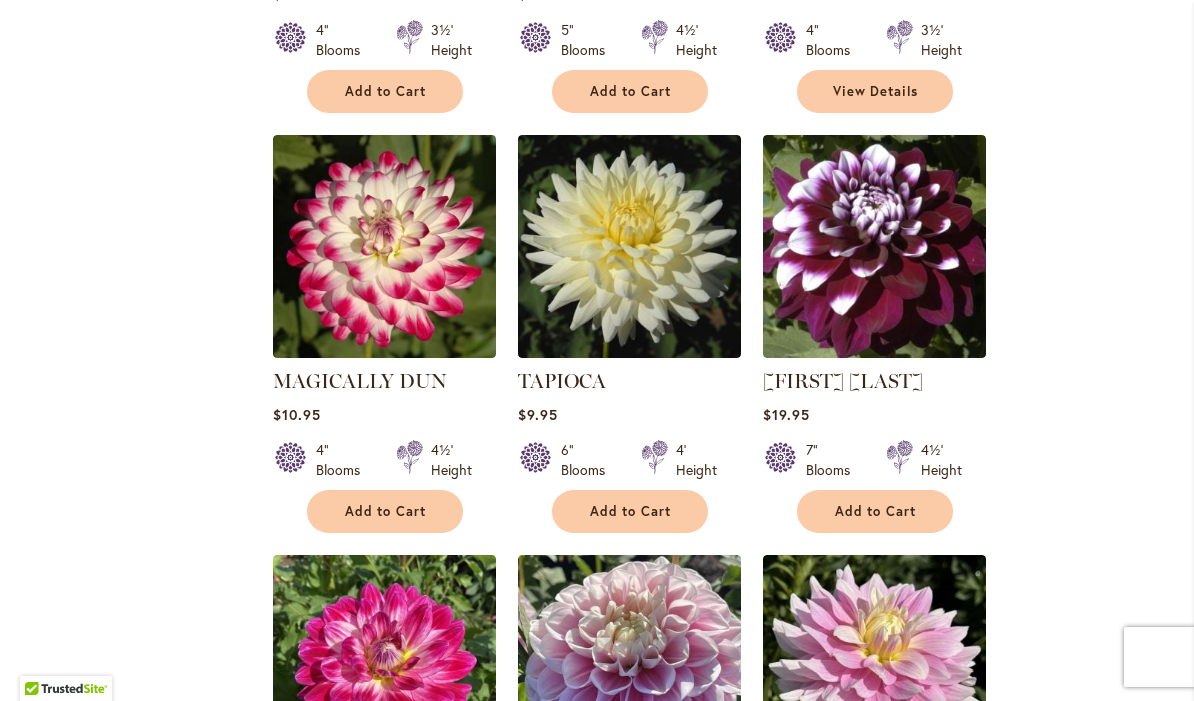 click at bounding box center (384, 246) 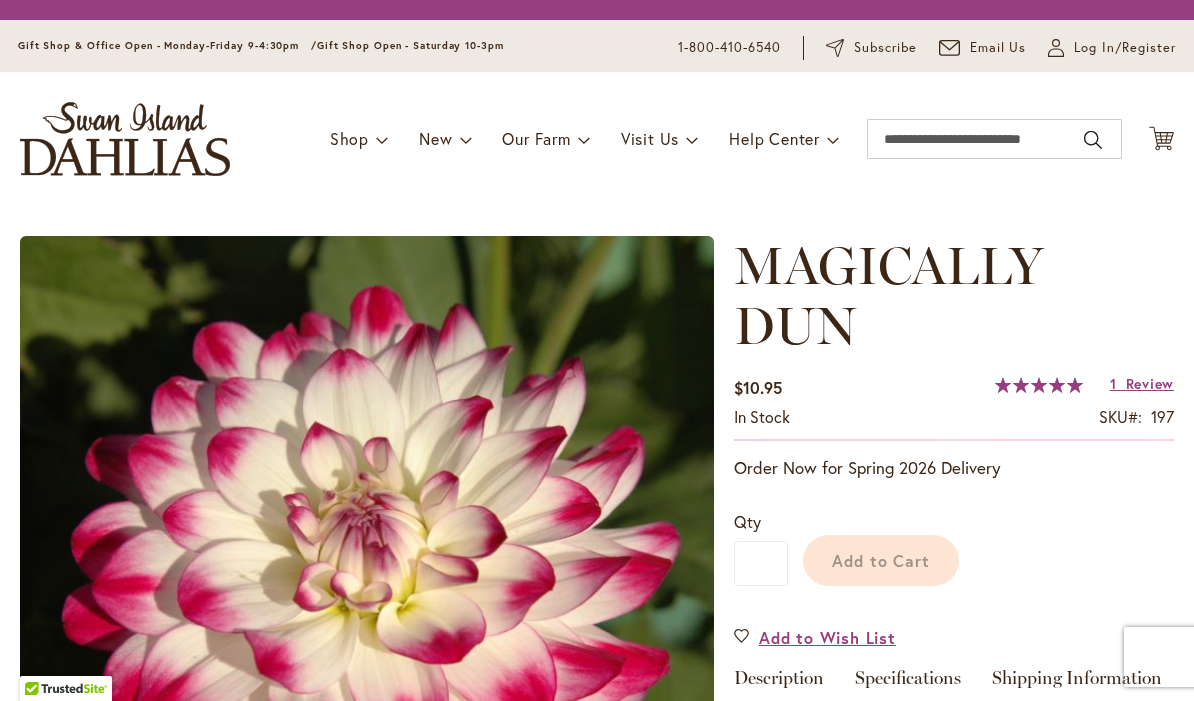 scroll, scrollTop: 0, scrollLeft: 0, axis: both 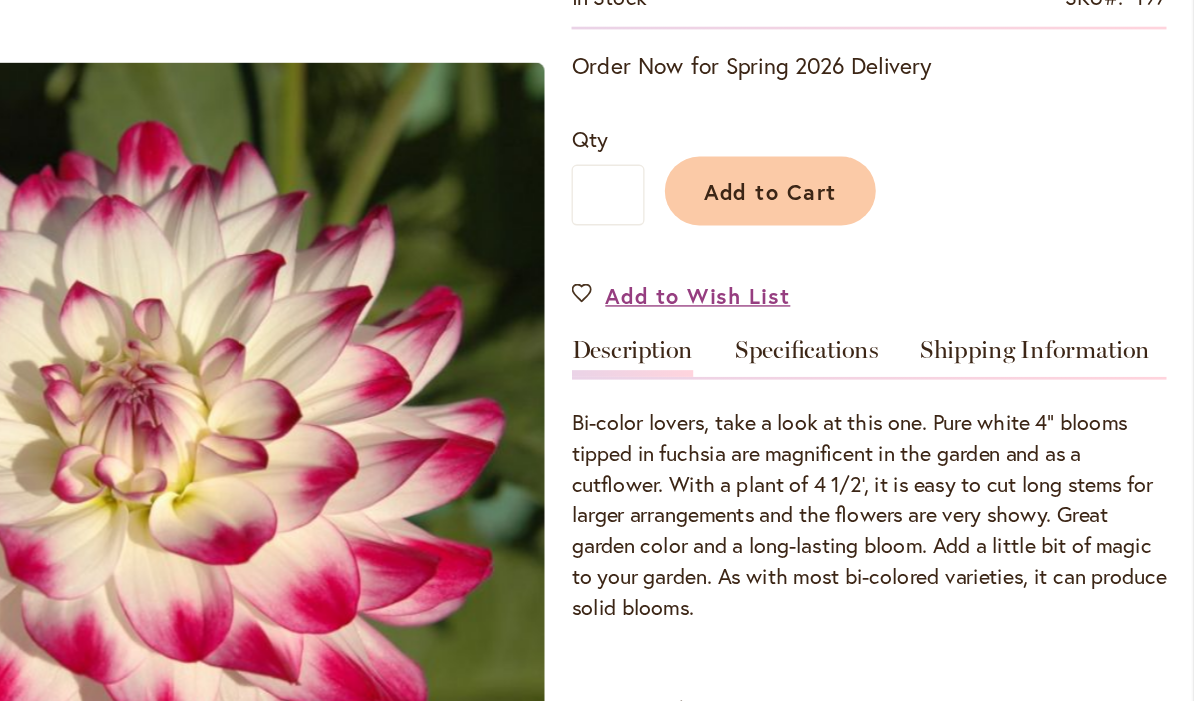 click on "Specifications" at bounding box center [908, 287] 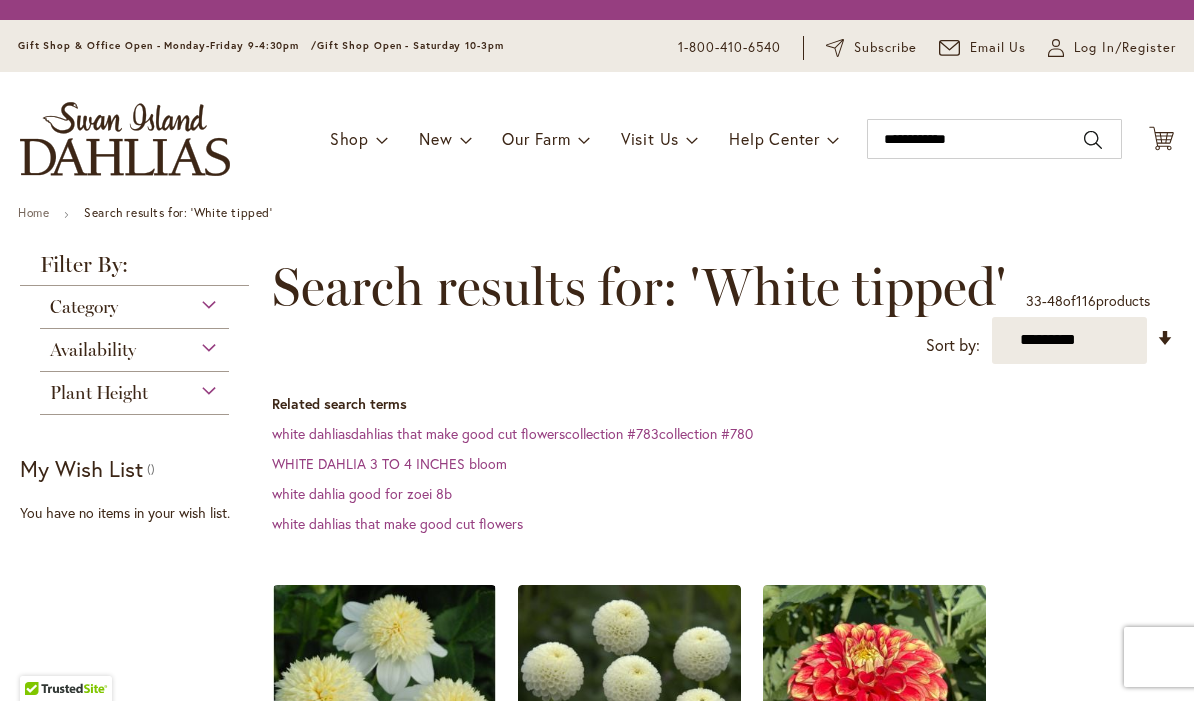 scroll, scrollTop: 0, scrollLeft: 0, axis: both 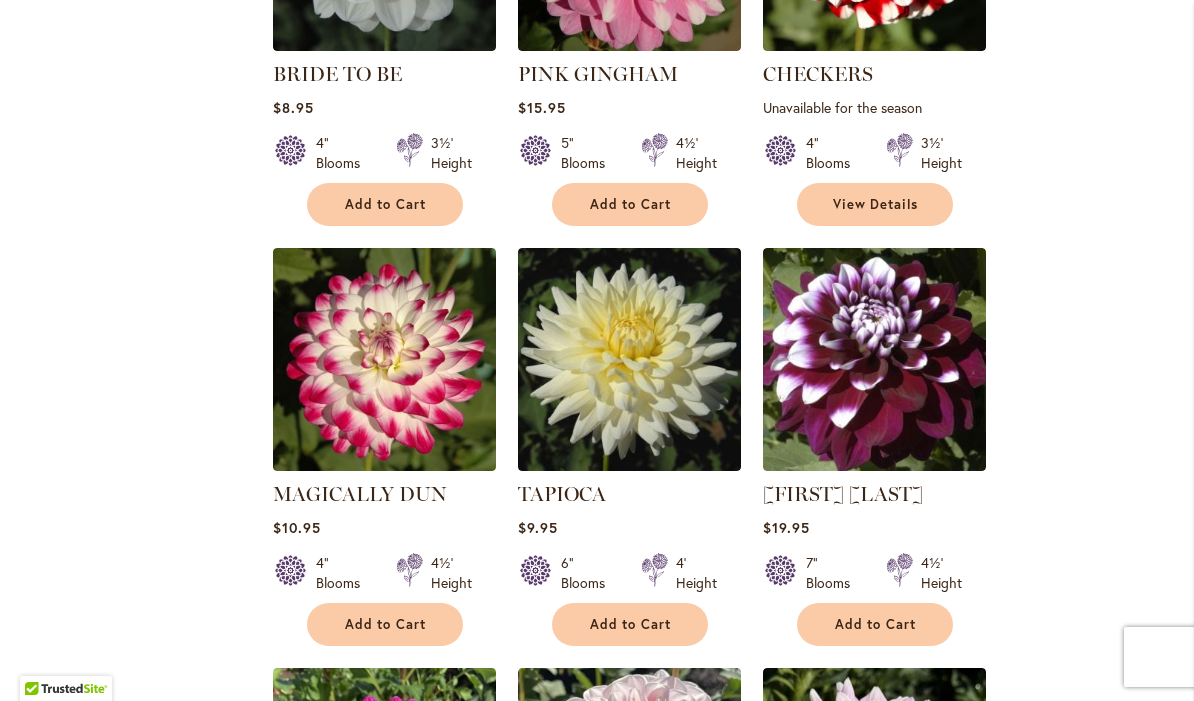 click on "MAGICALLY DUN" at bounding box center [360, 494] 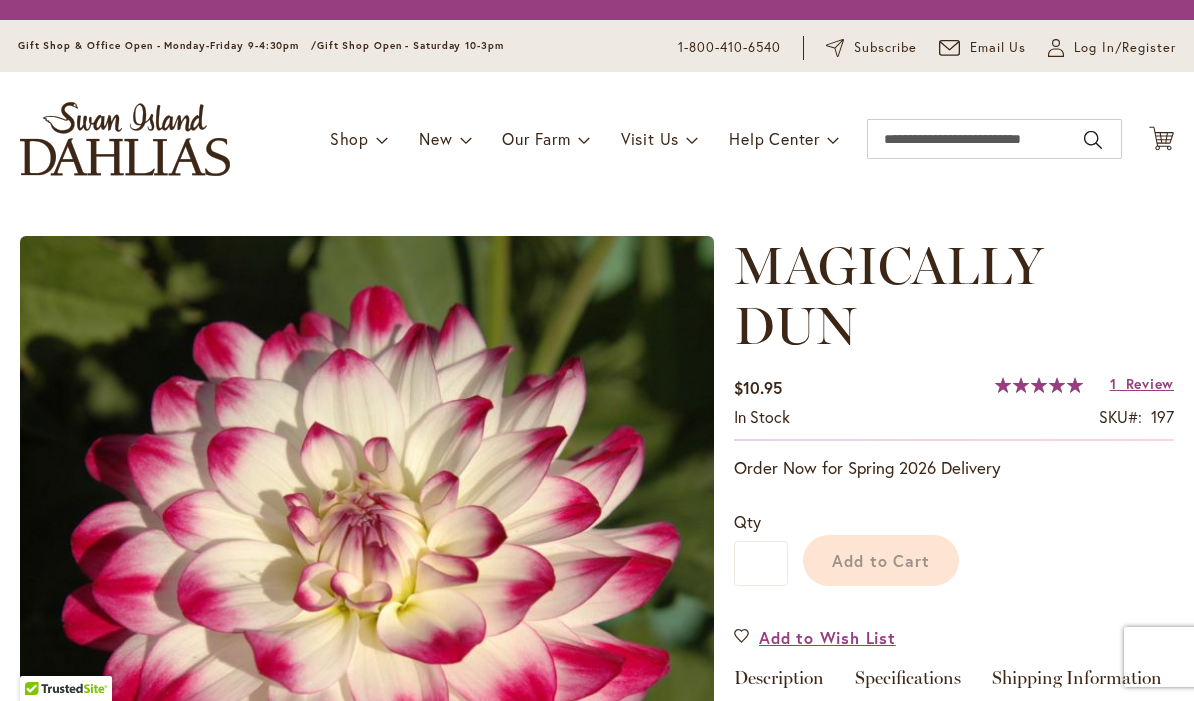scroll, scrollTop: 0, scrollLeft: 0, axis: both 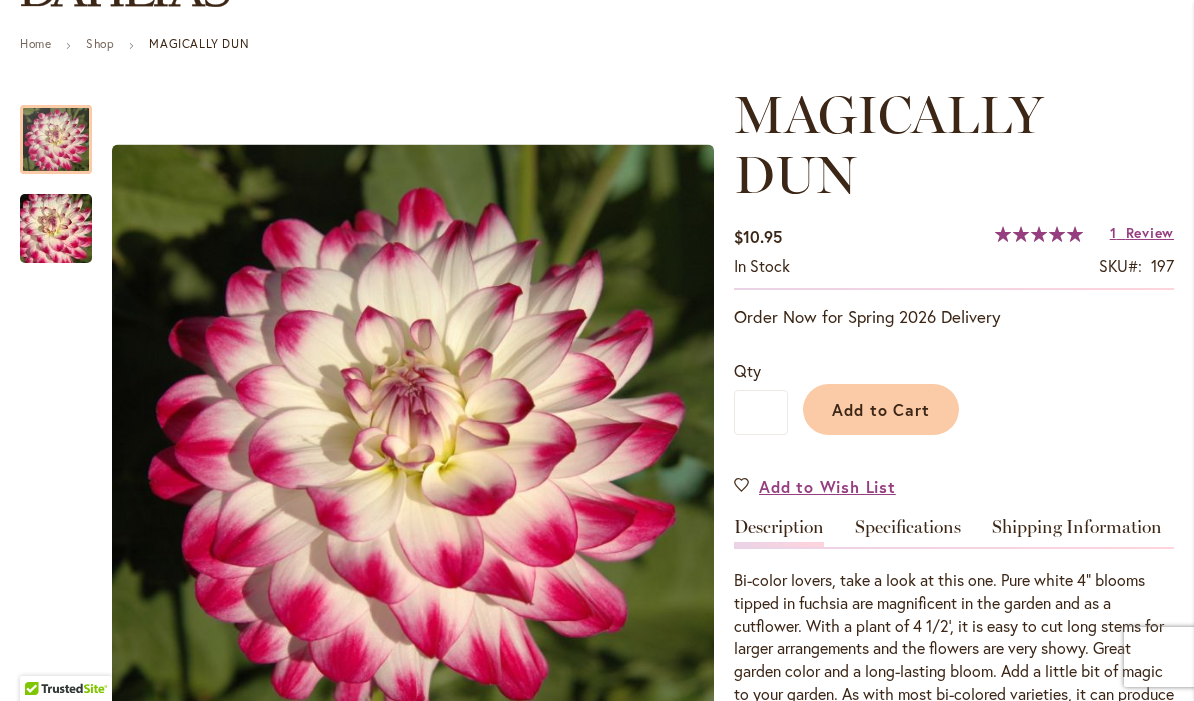 click on "Review" at bounding box center (1150, 232) 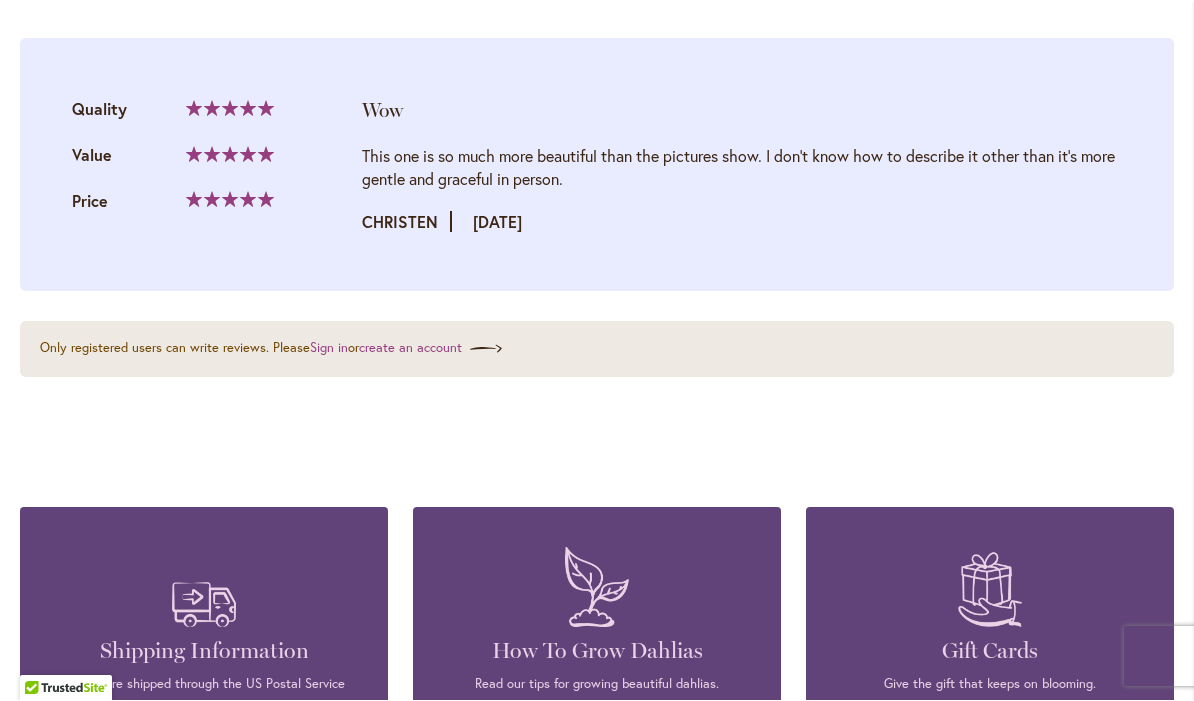 scroll, scrollTop: 2246, scrollLeft: 0, axis: vertical 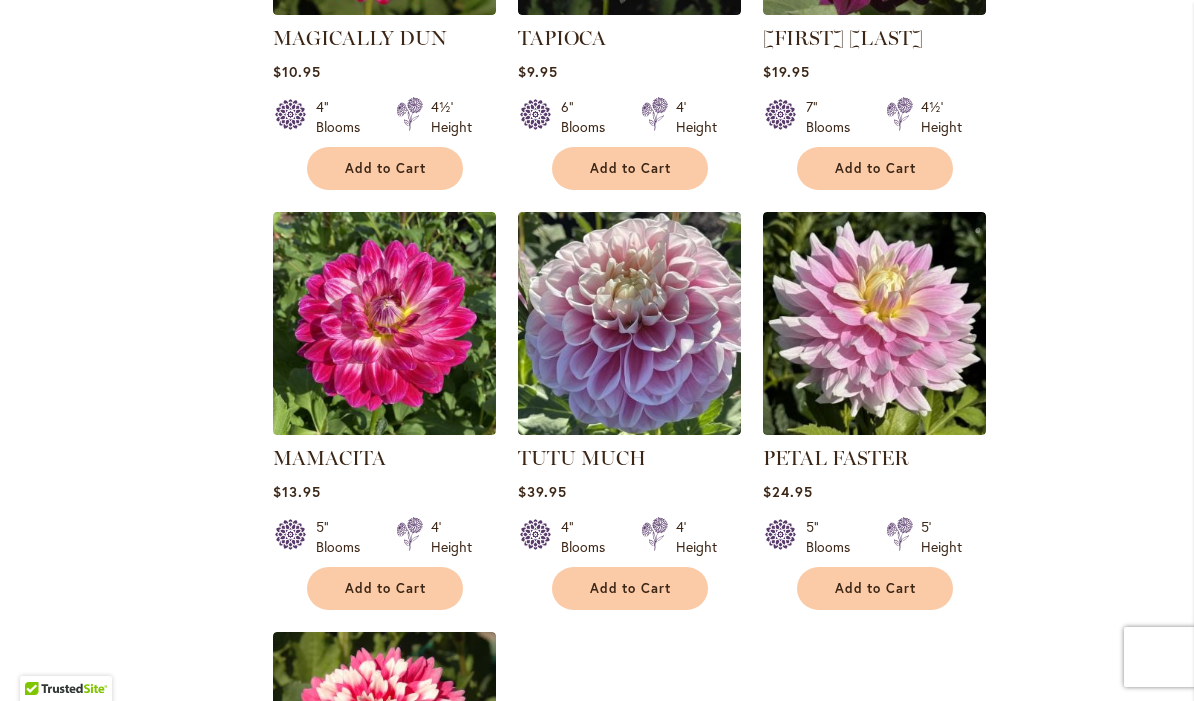 click on "PETAL FASTER" at bounding box center [836, 458] 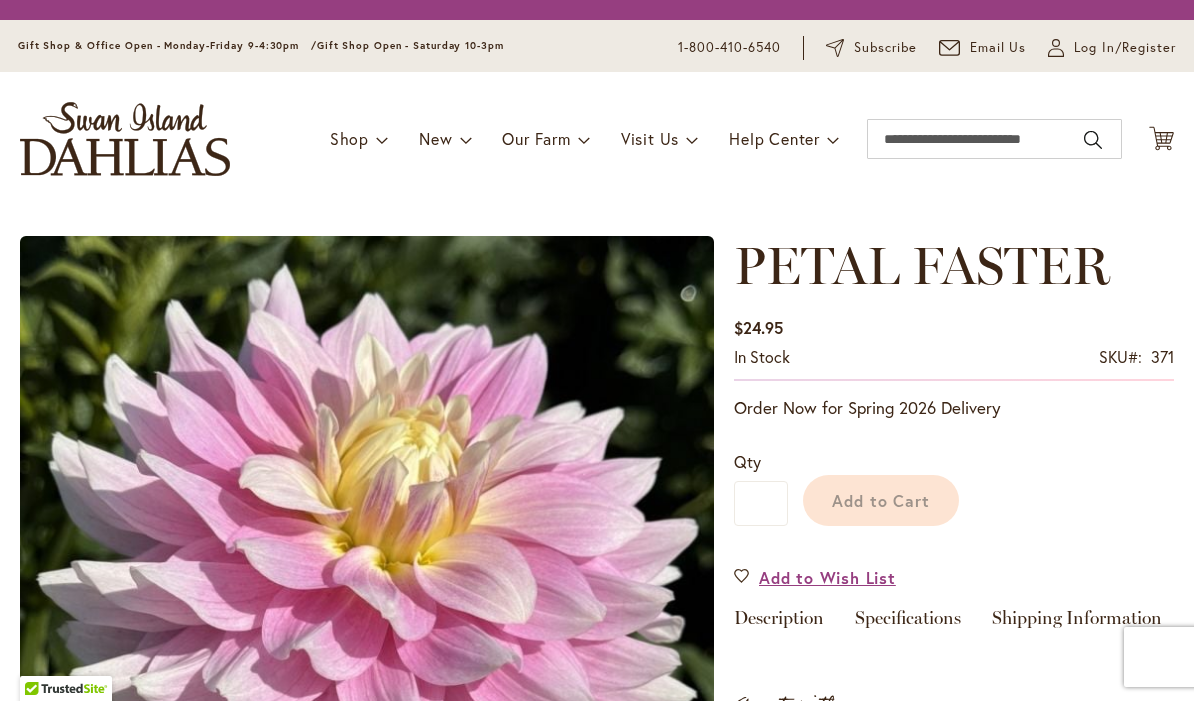 scroll, scrollTop: 0, scrollLeft: 0, axis: both 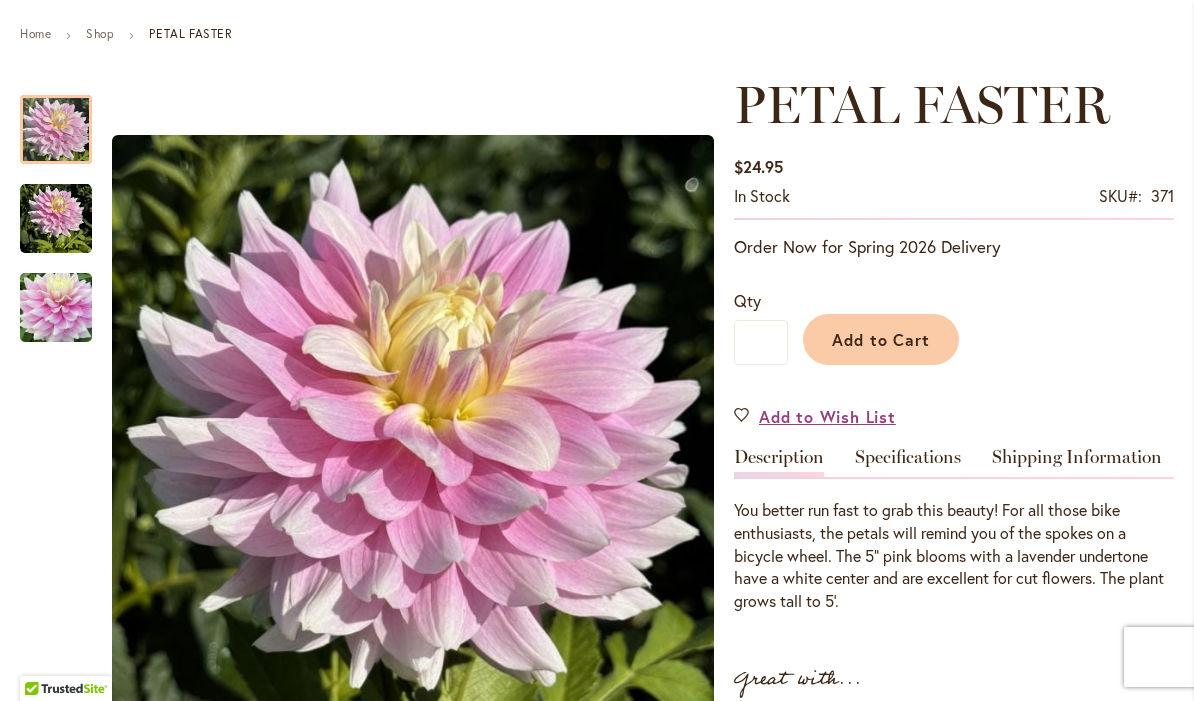 click at bounding box center (56, 129) 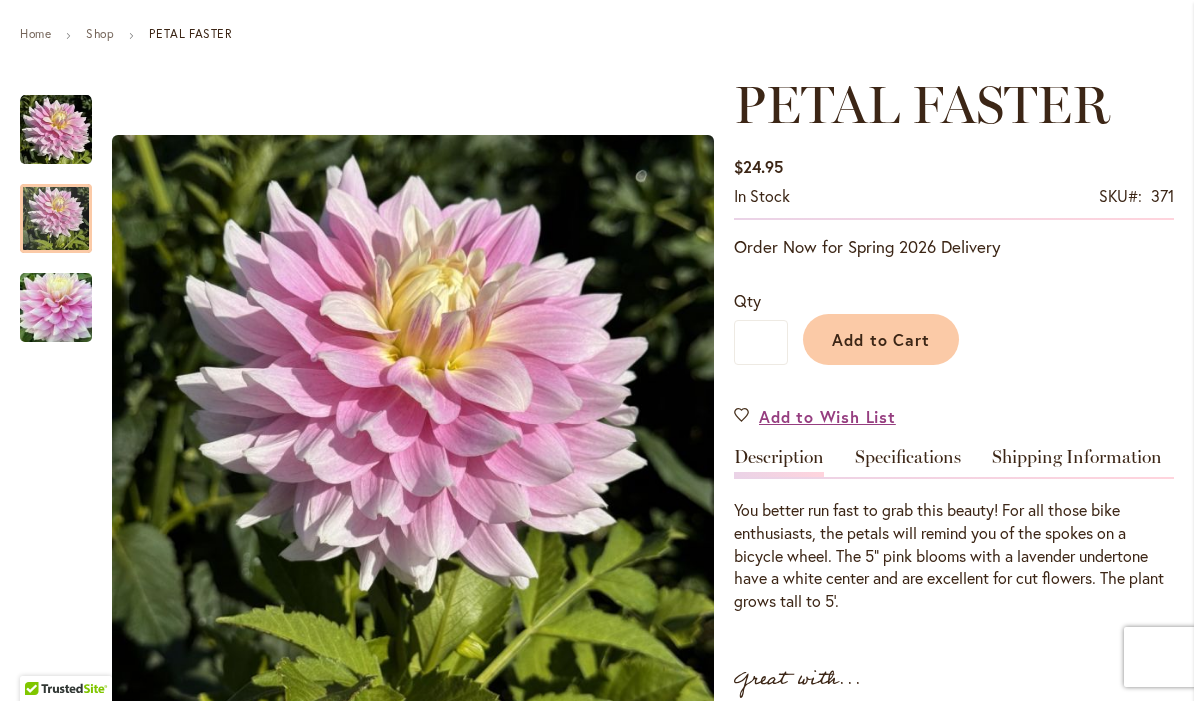 click at bounding box center (56, 219) 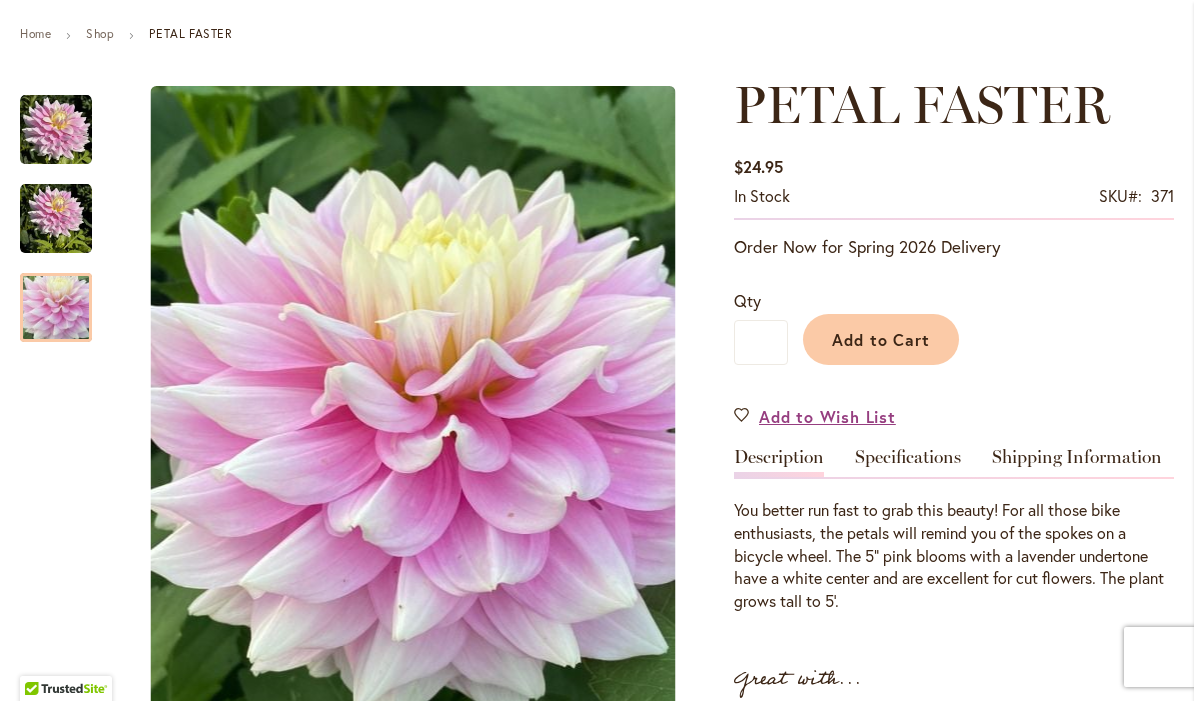 click at bounding box center [56, 308] 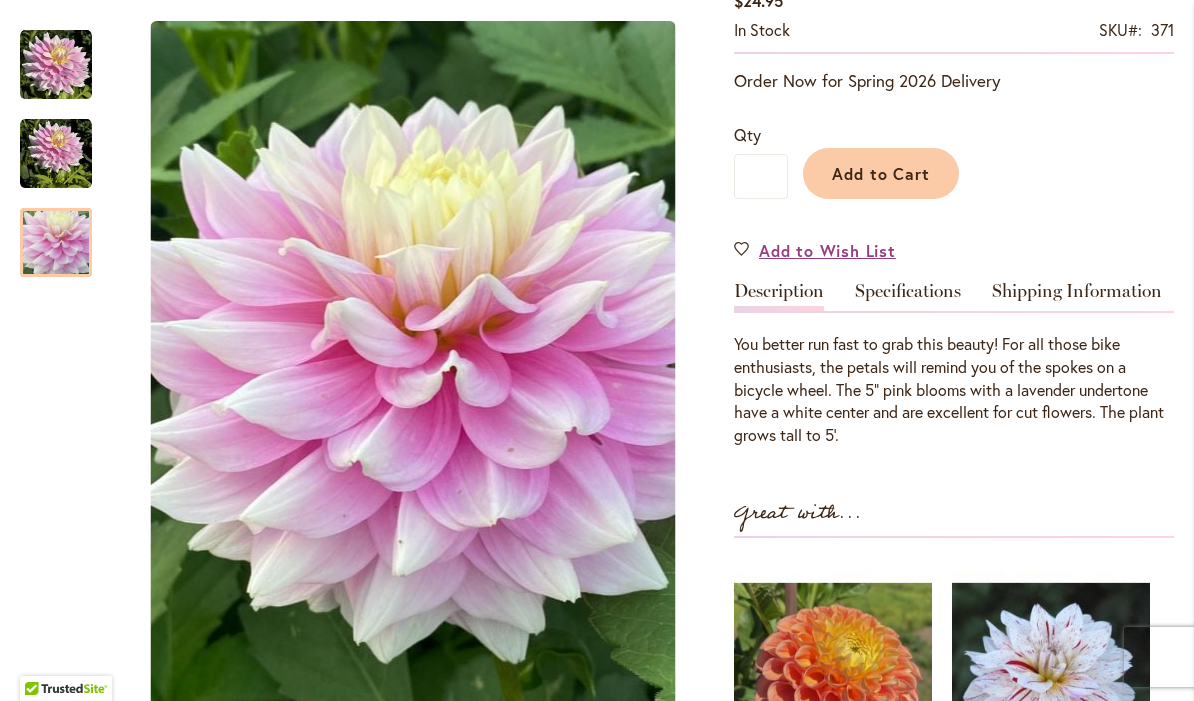 scroll, scrollTop: 389, scrollLeft: 0, axis: vertical 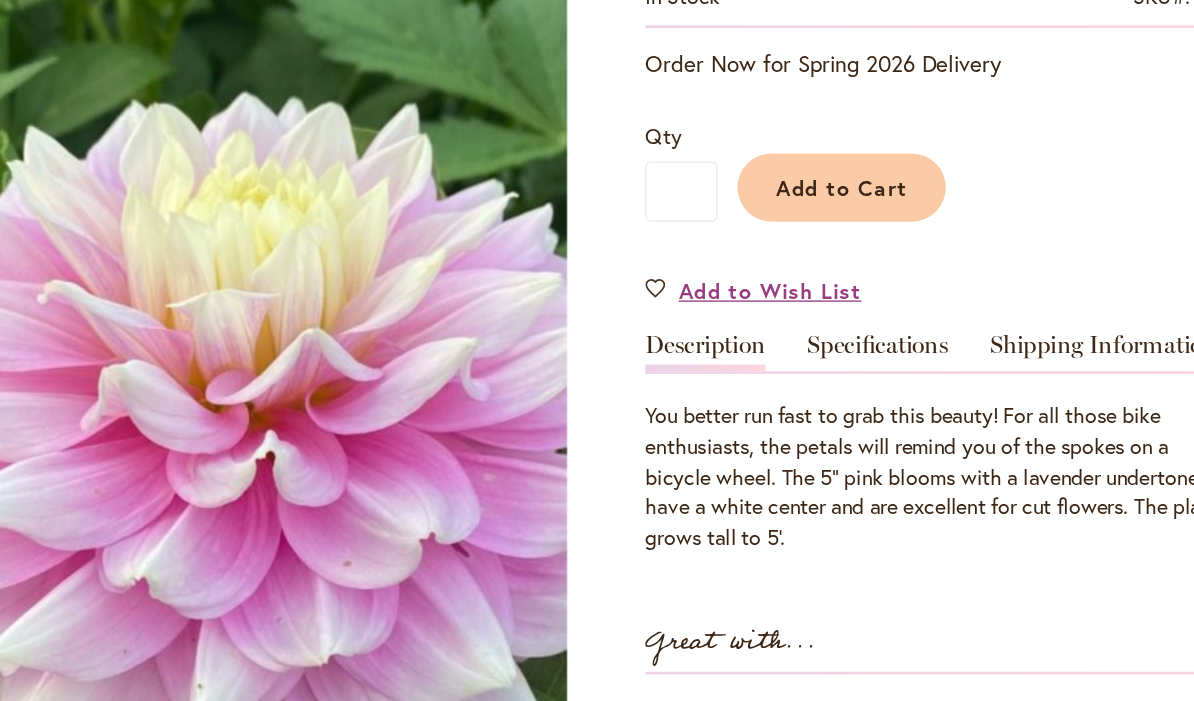 click on "Specifications" at bounding box center [908, 291] 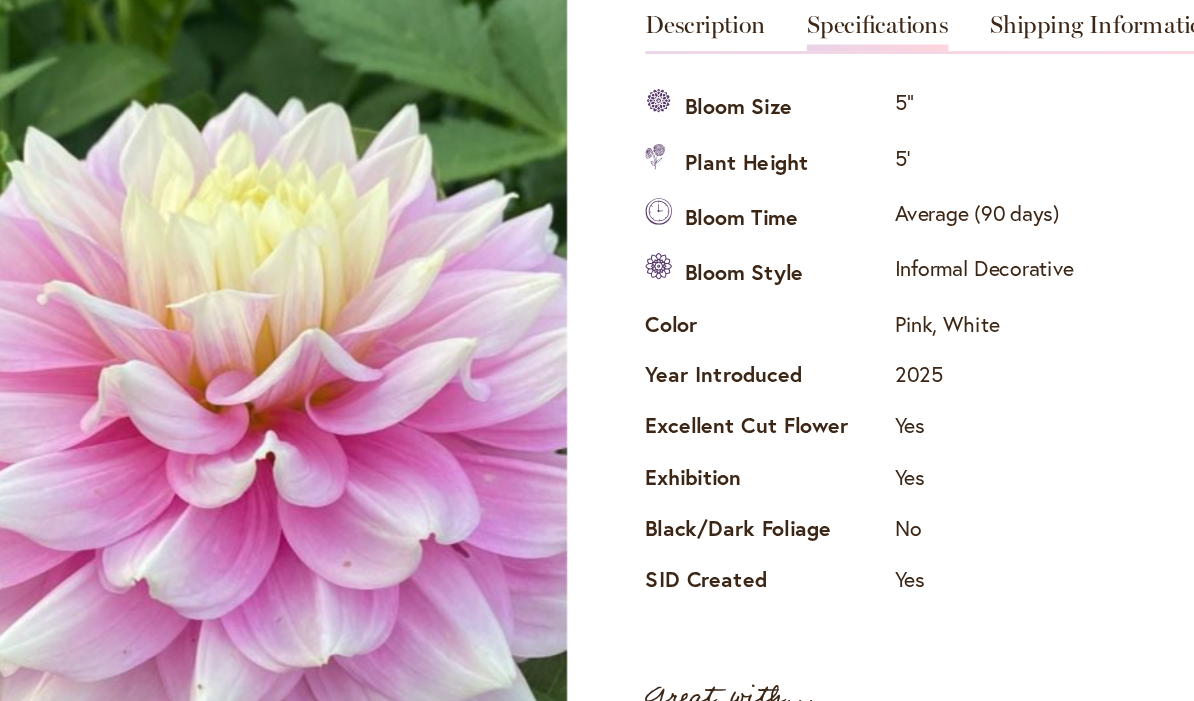 scroll, scrollTop: 625, scrollLeft: 0, axis: vertical 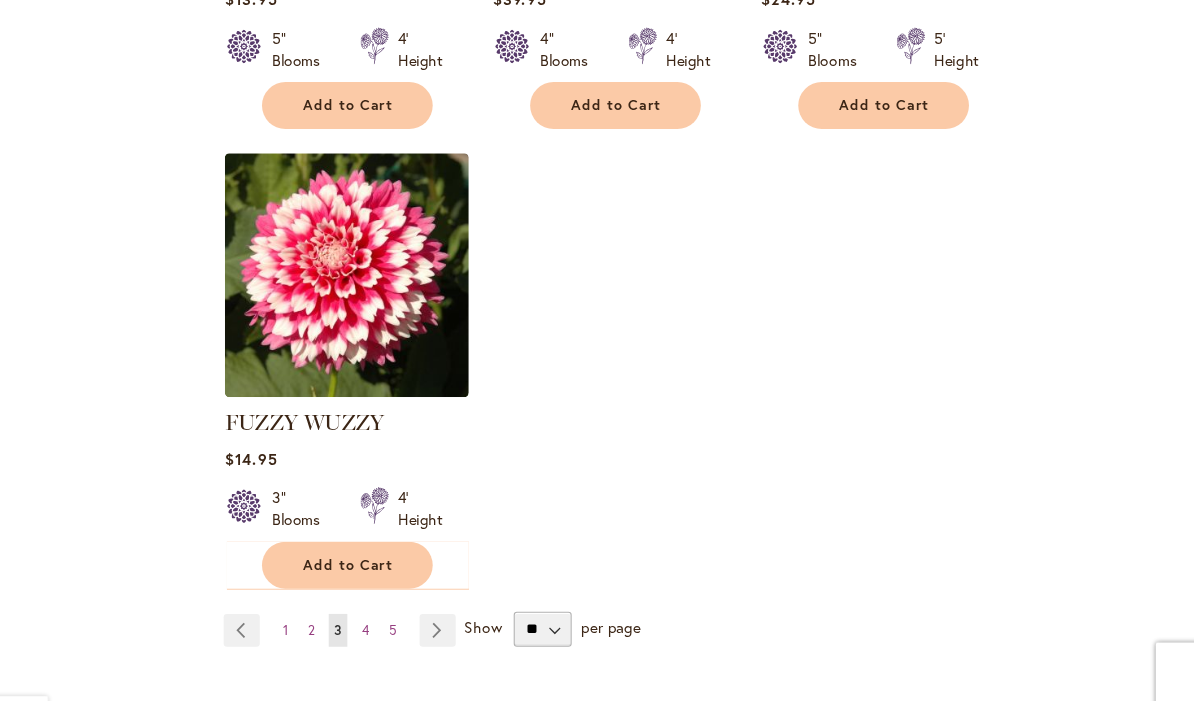 click at bounding box center [384, 291] 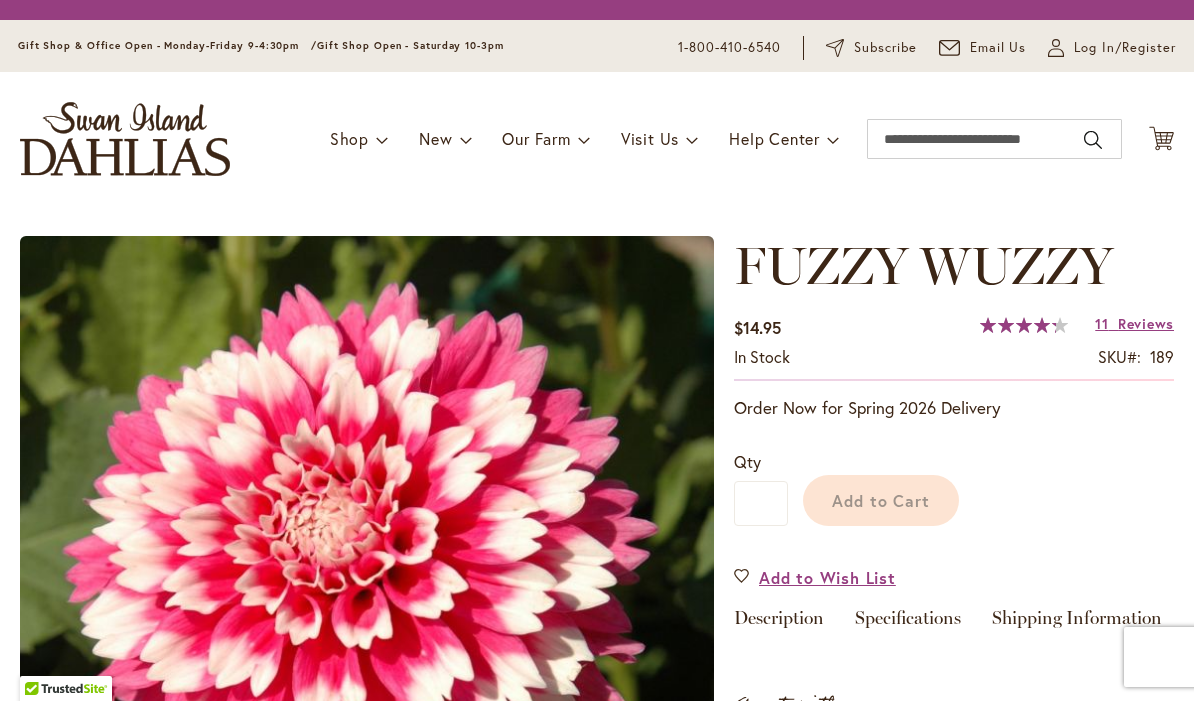 scroll, scrollTop: 0, scrollLeft: 0, axis: both 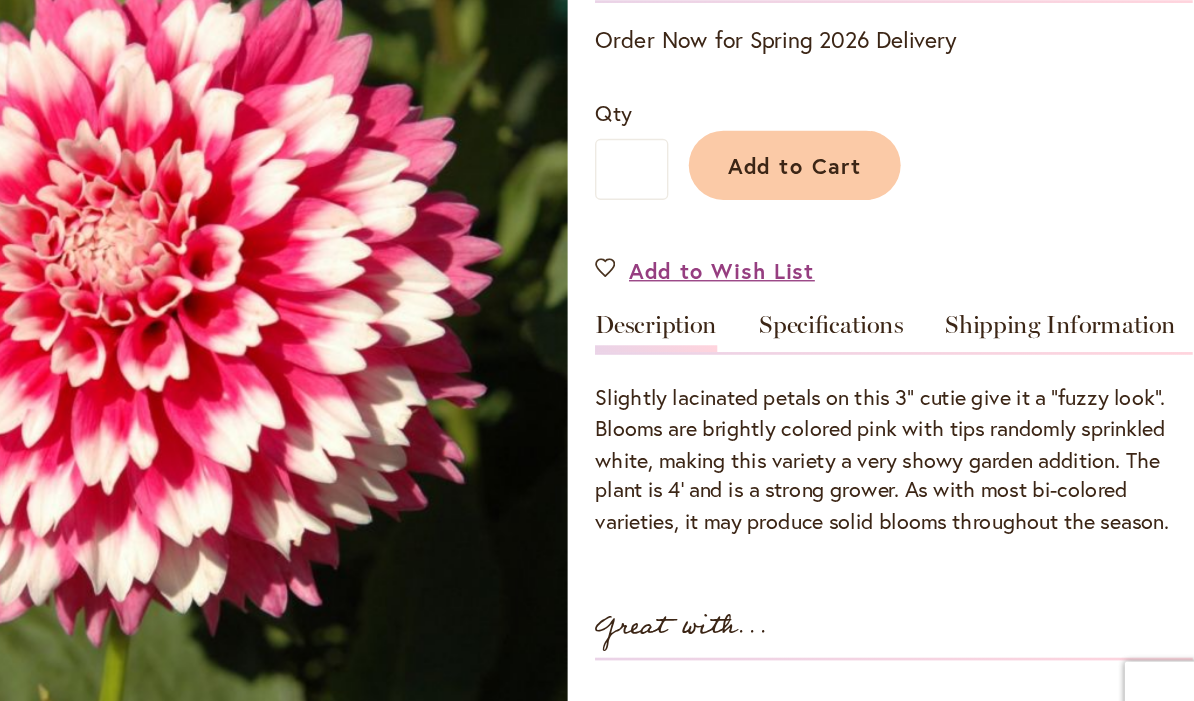 click on "Specifications" at bounding box center [908, 384] 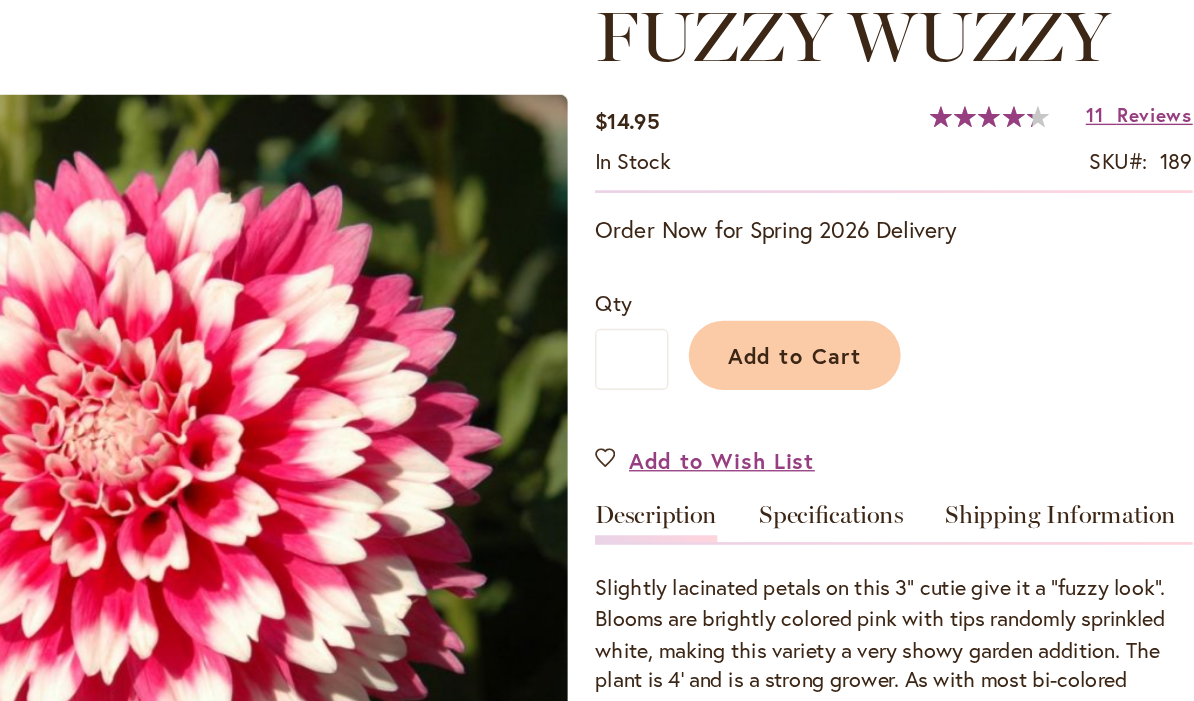 scroll, scrollTop: 665, scrollLeft: 0, axis: vertical 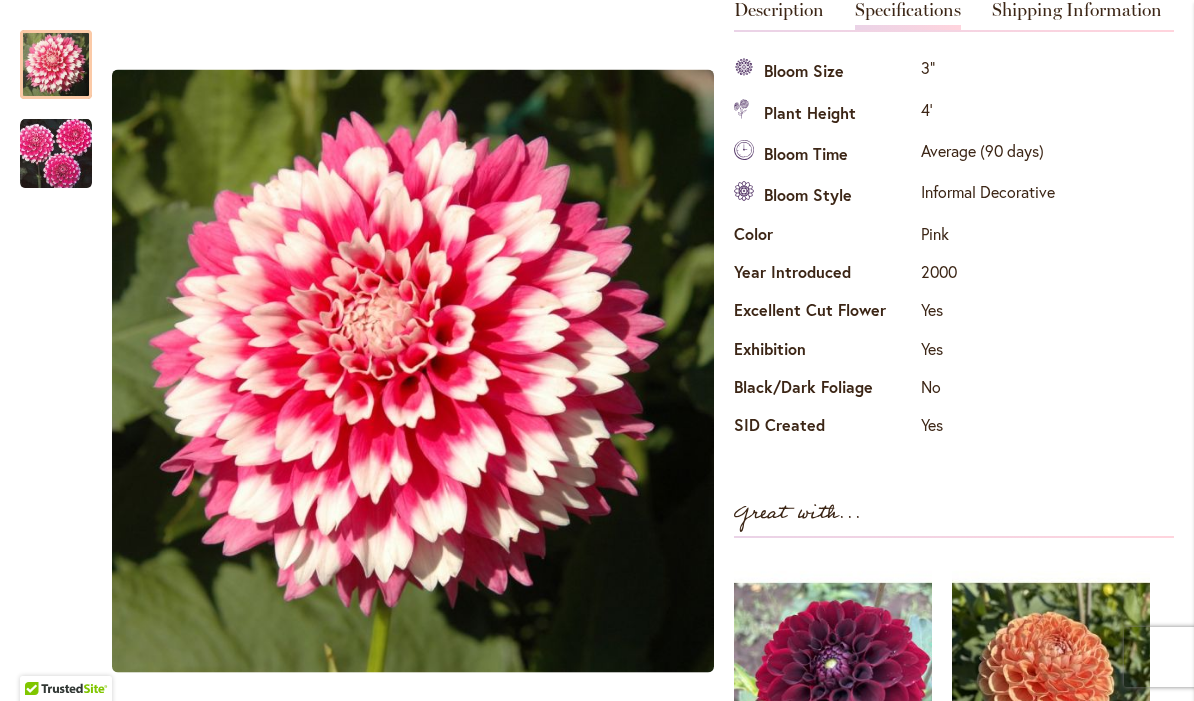 click at bounding box center (56, 154) 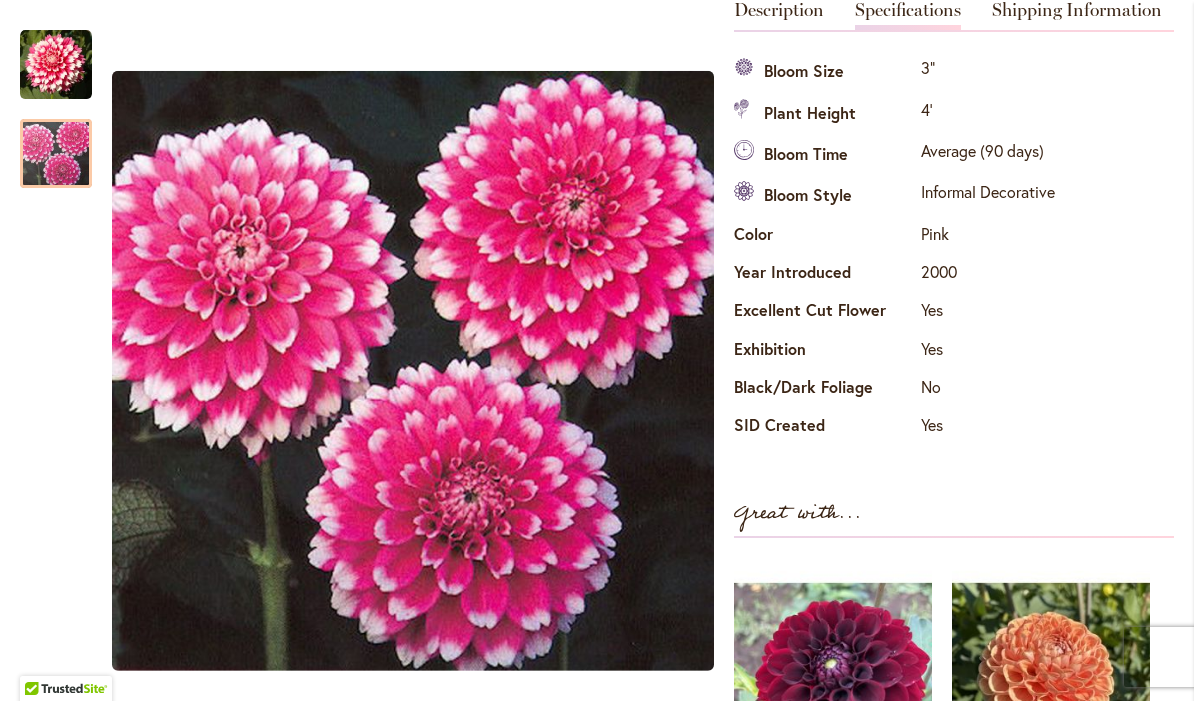 click at bounding box center (56, 154) 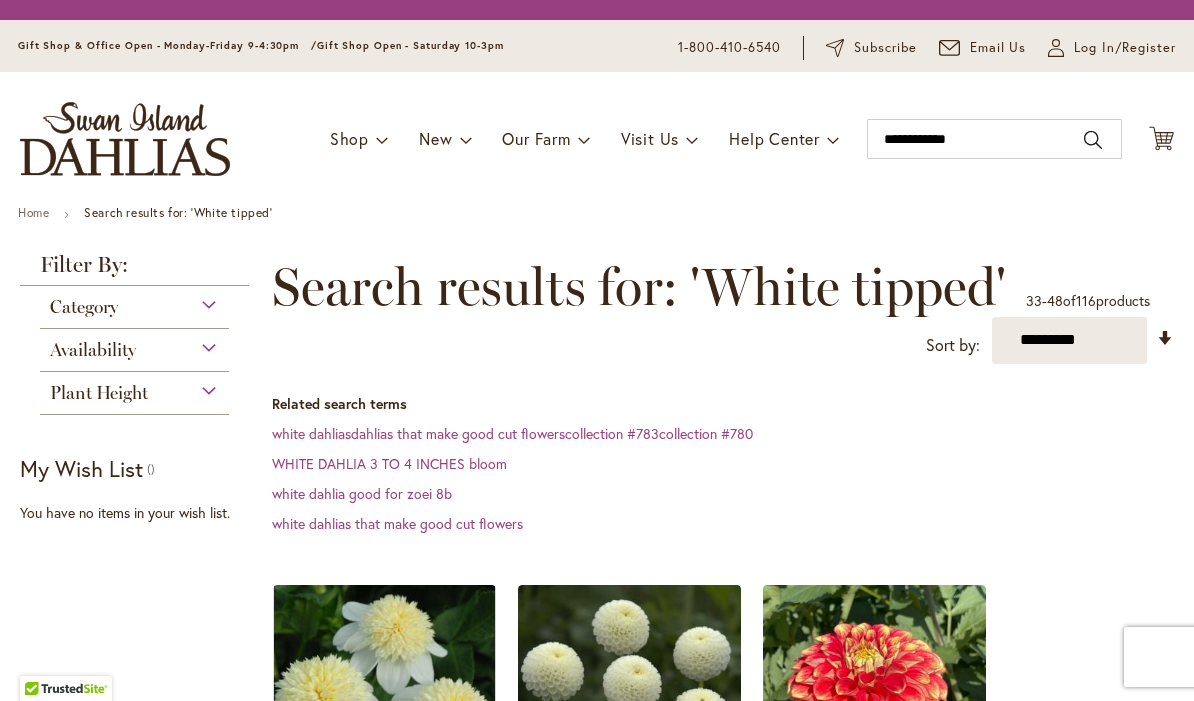 scroll, scrollTop: 40, scrollLeft: 68, axis: both 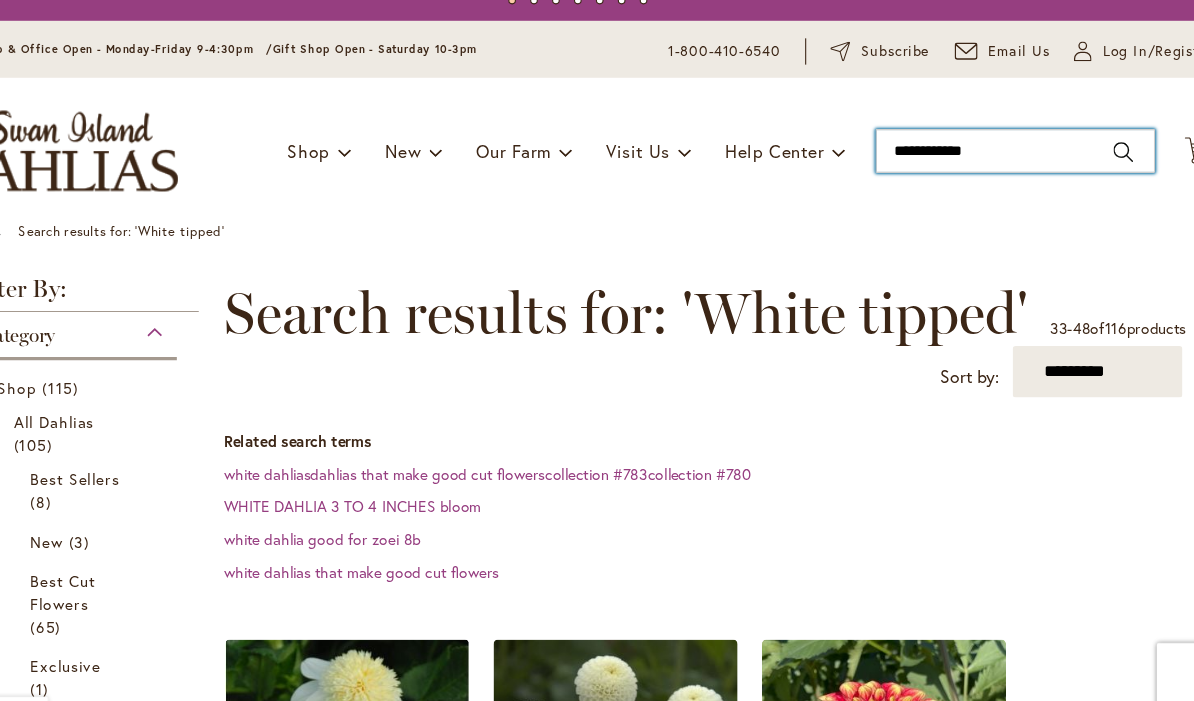 click on "**********" at bounding box center (994, 178) 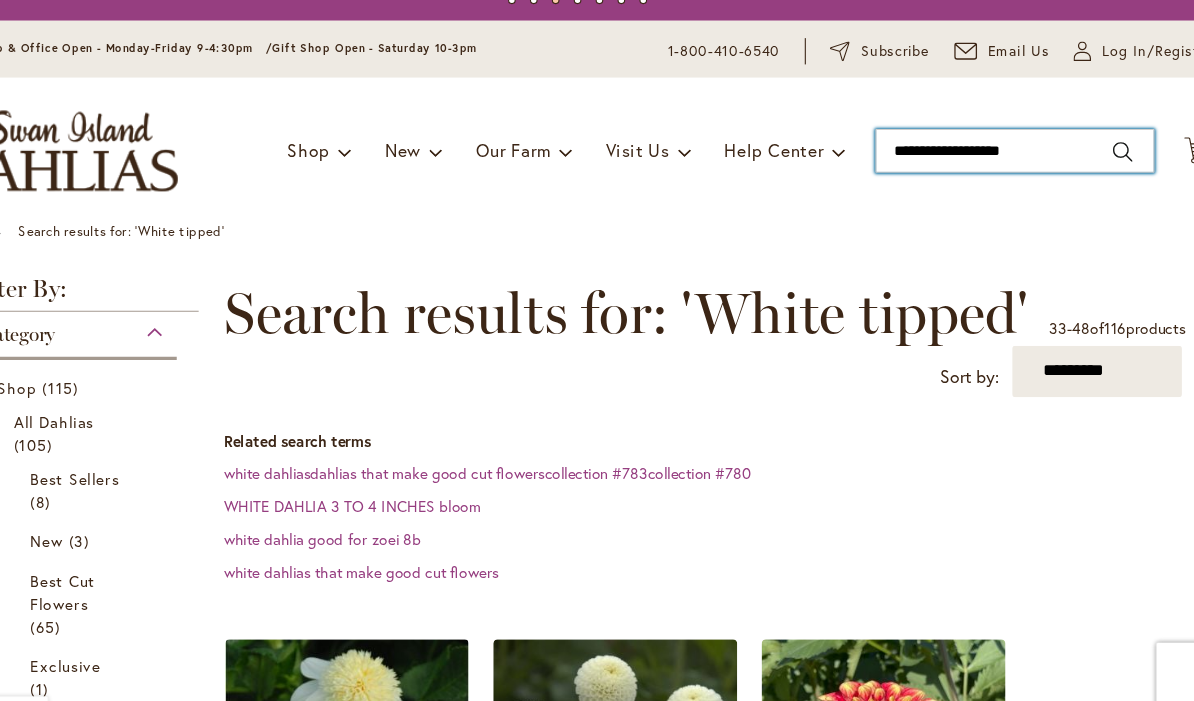 click on "**********" at bounding box center (994, 178) 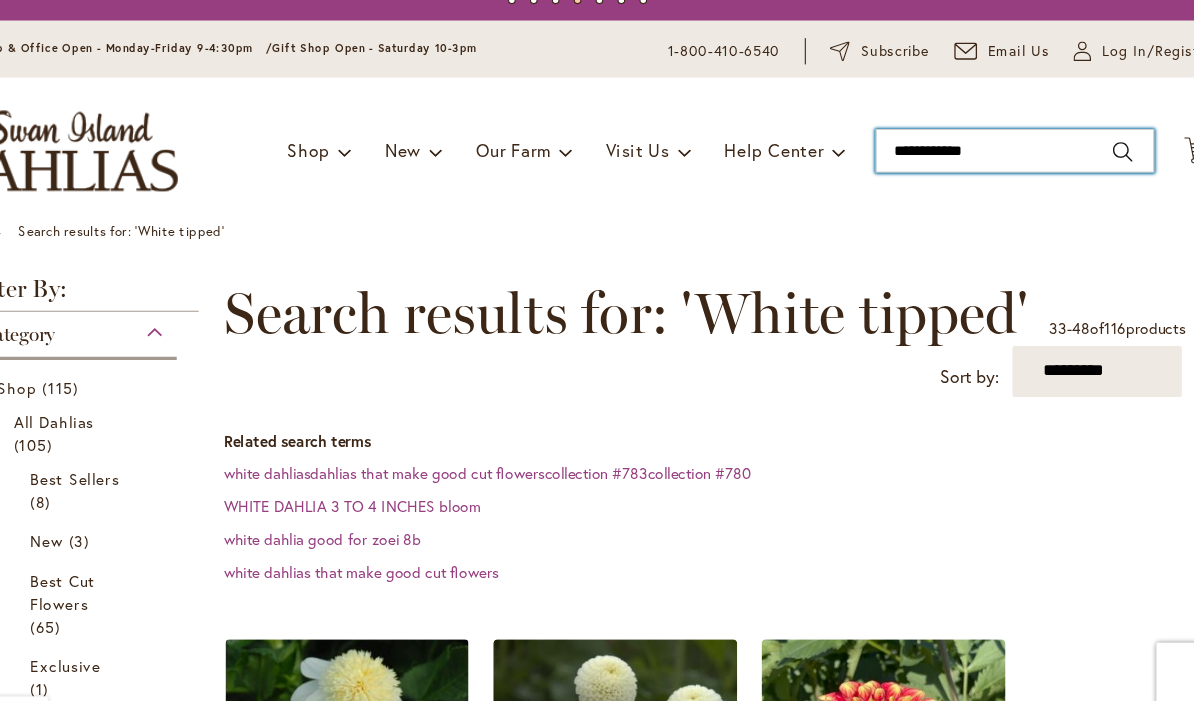 type on "**********" 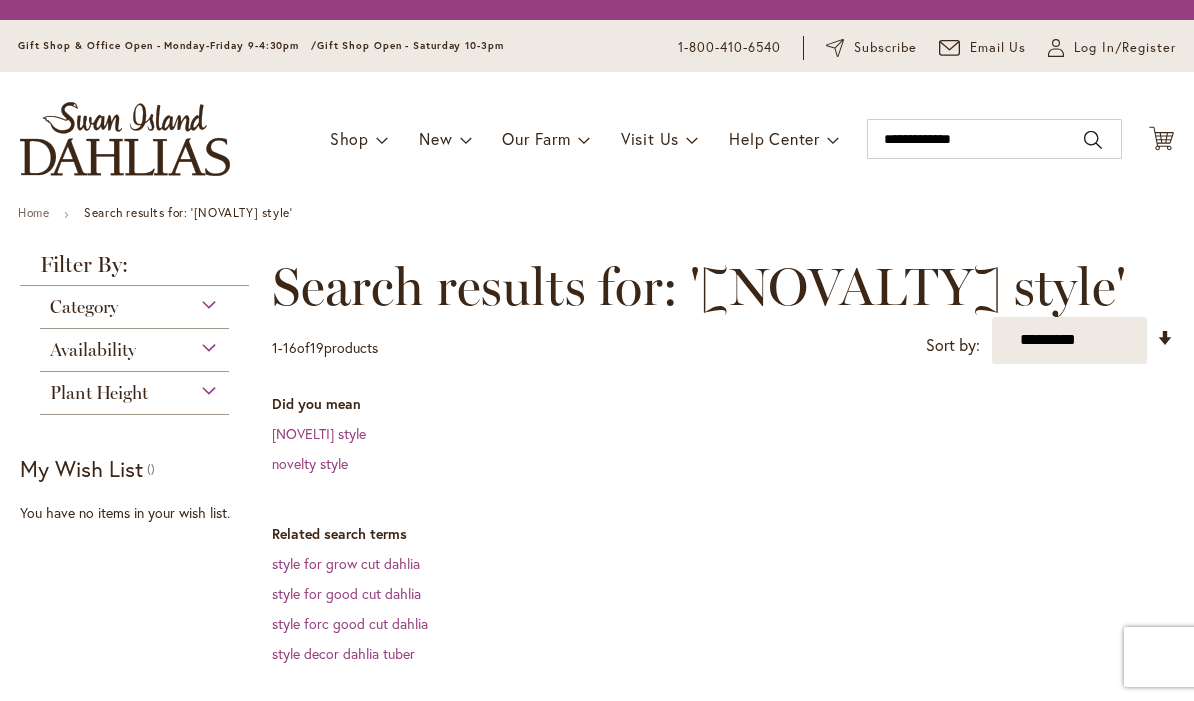 scroll, scrollTop: 0, scrollLeft: 0, axis: both 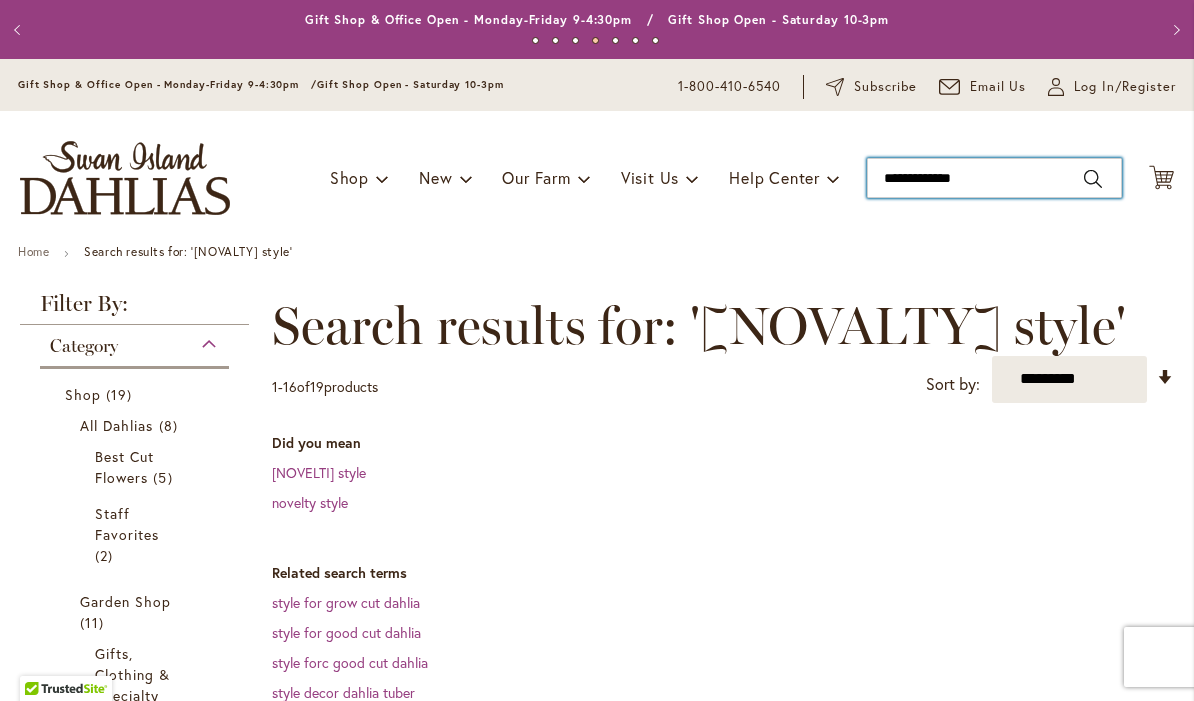 click on "**********" at bounding box center (994, 178) 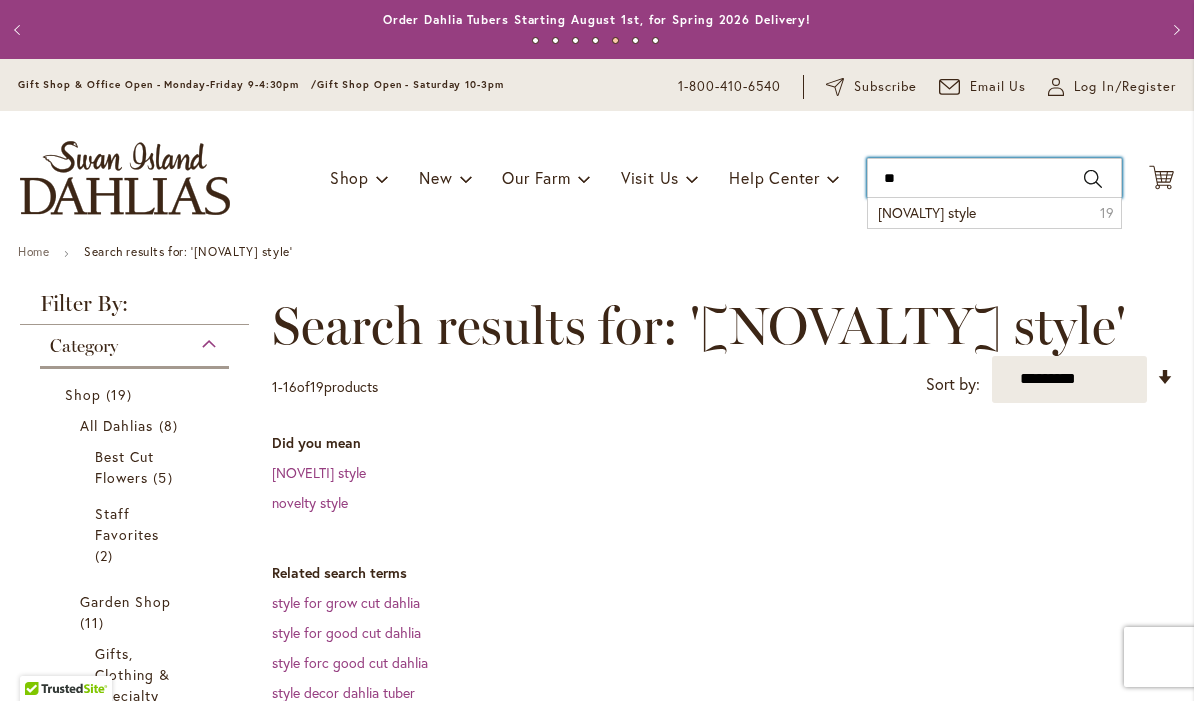 type on "*" 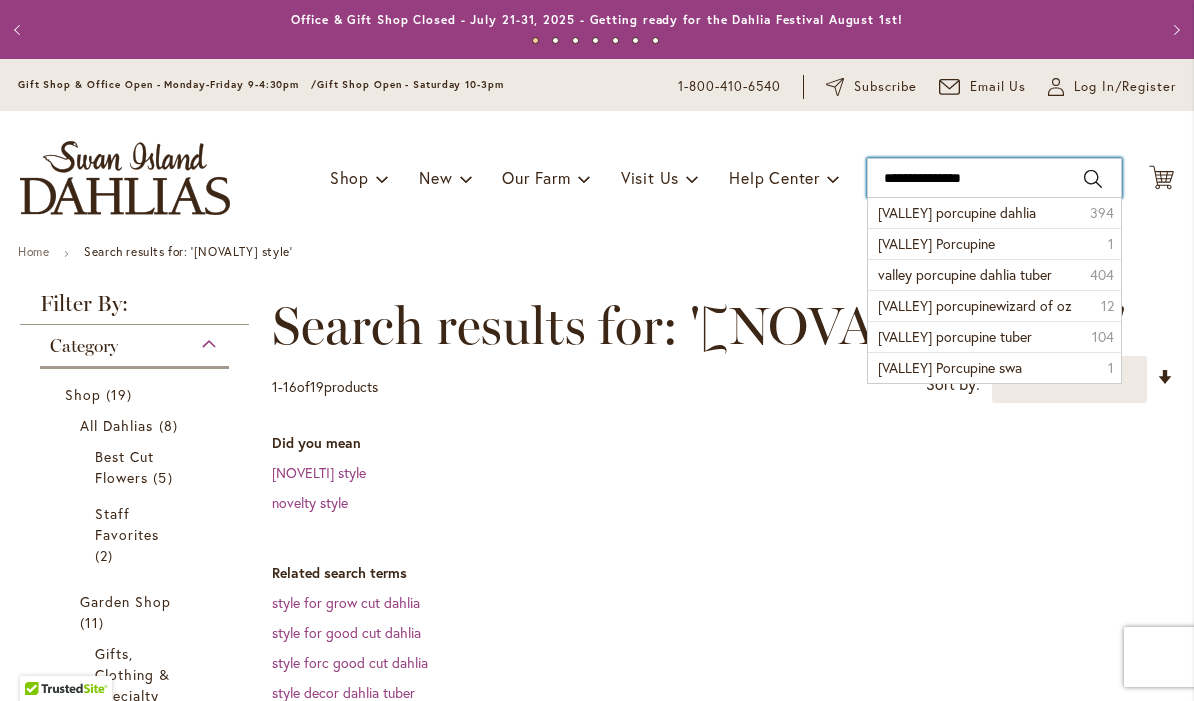 type on "**********" 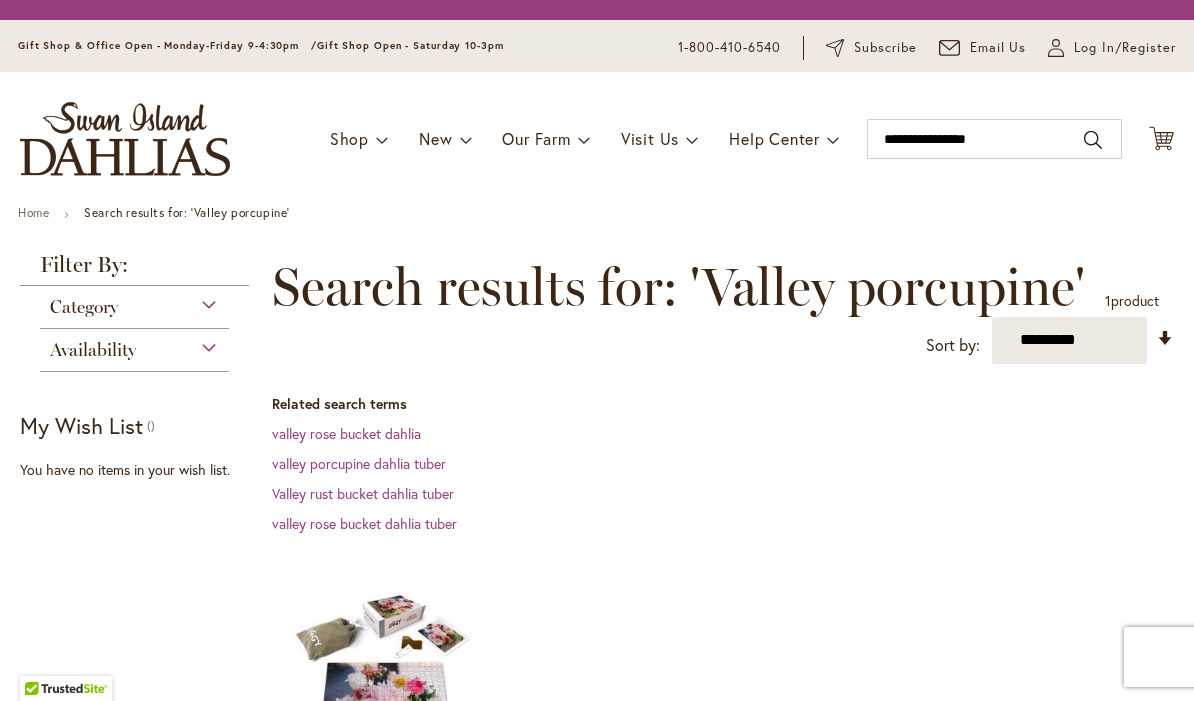 scroll, scrollTop: 0, scrollLeft: 0, axis: both 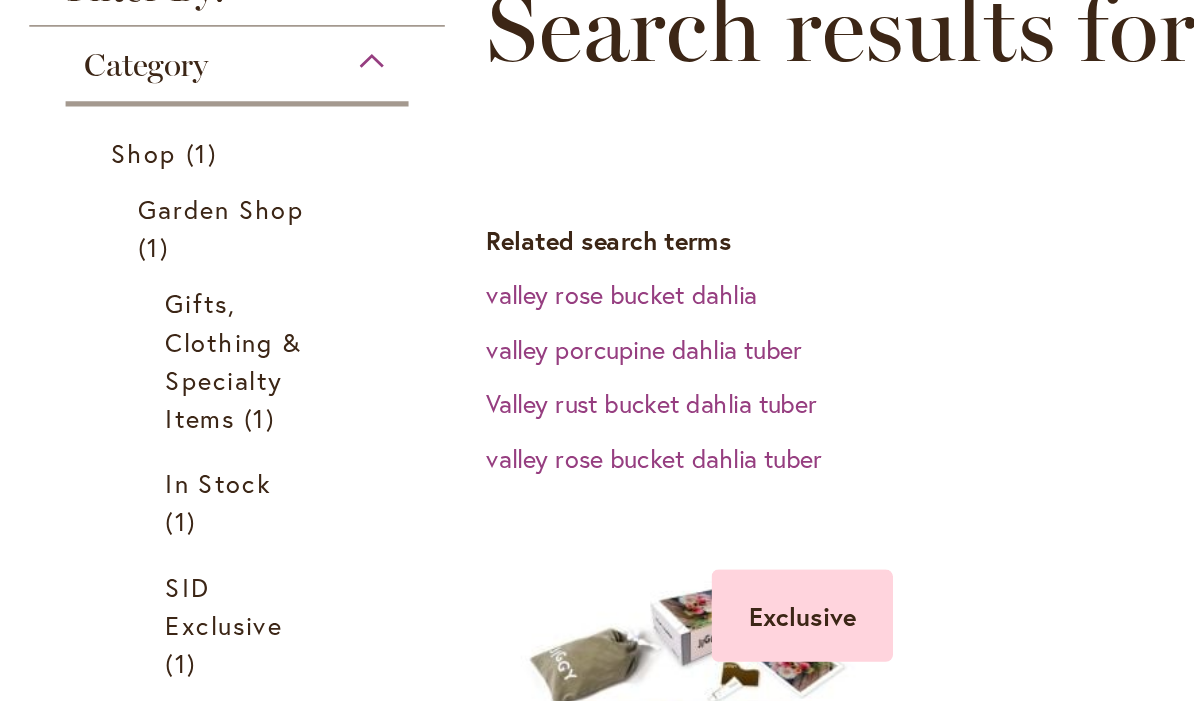click on "SID Exclusive" at bounding box center (127, 483) 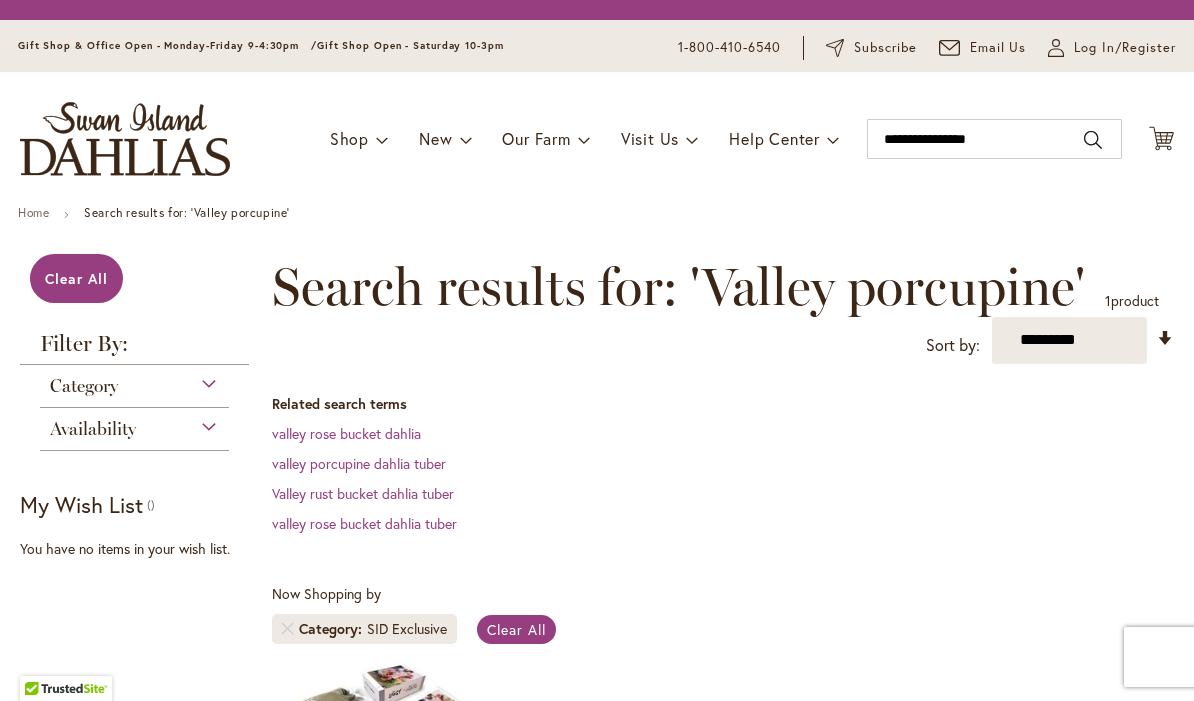 scroll, scrollTop: 0, scrollLeft: 0, axis: both 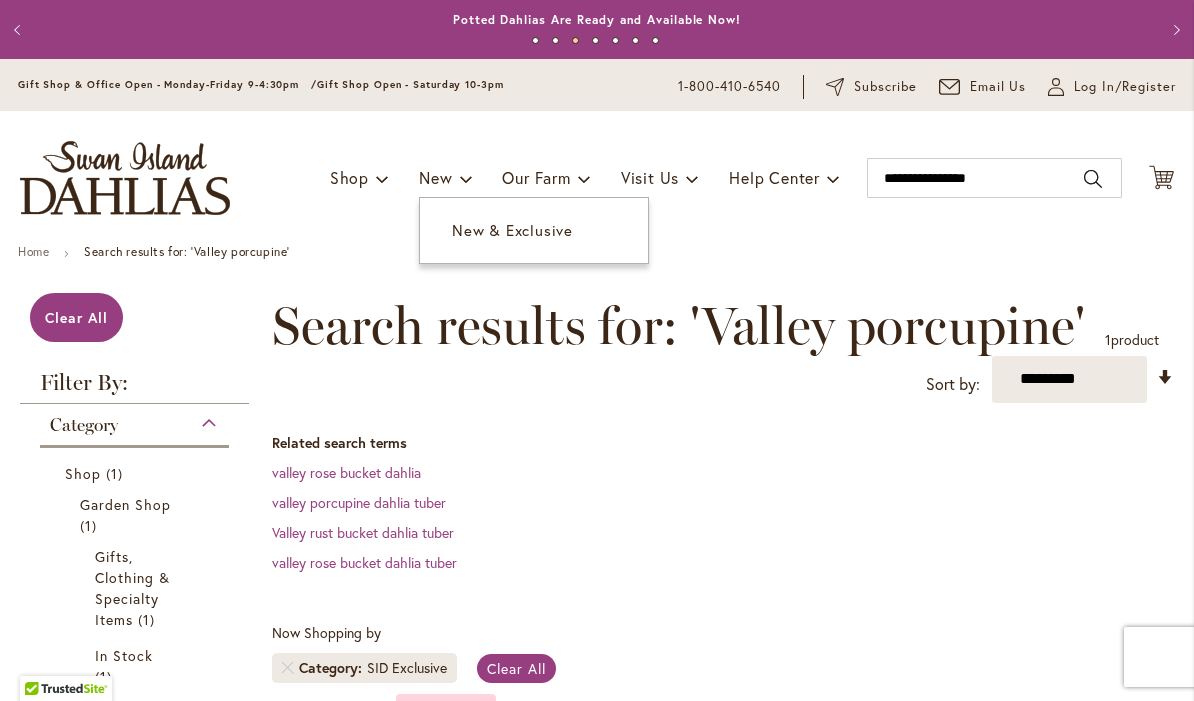 click on "New & Exclusive" at bounding box center [512, 230] 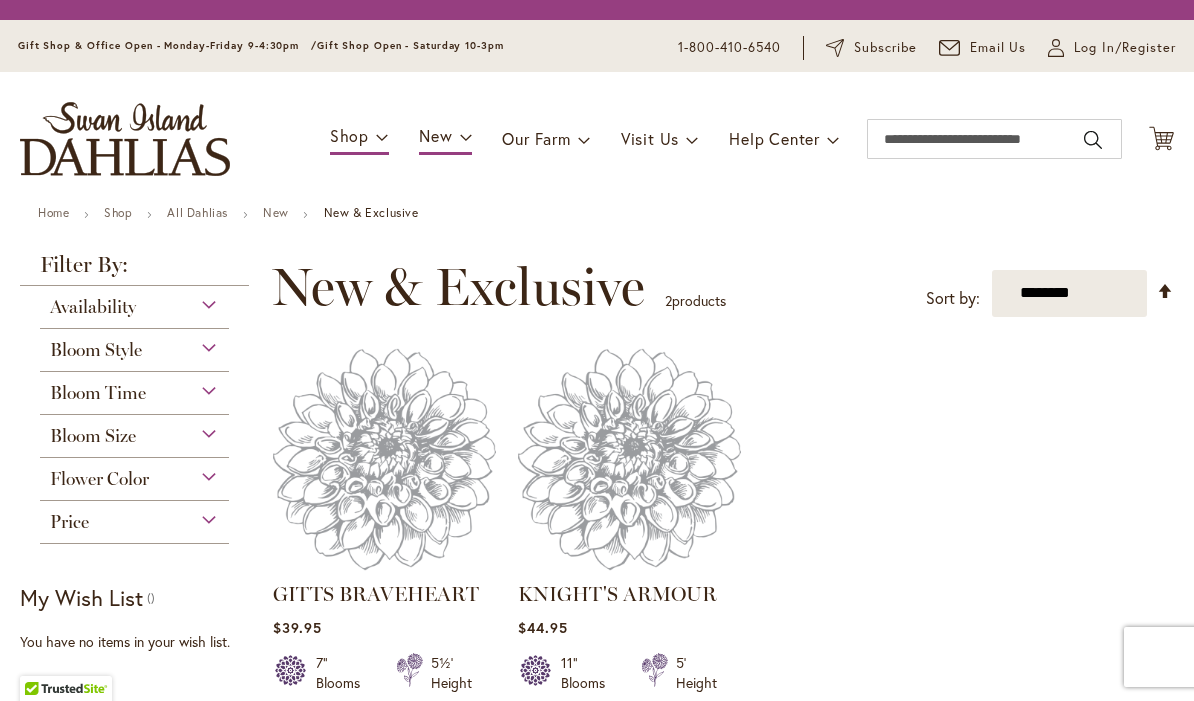 scroll, scrollTop: 0, scrollLeft: 0, axis: both 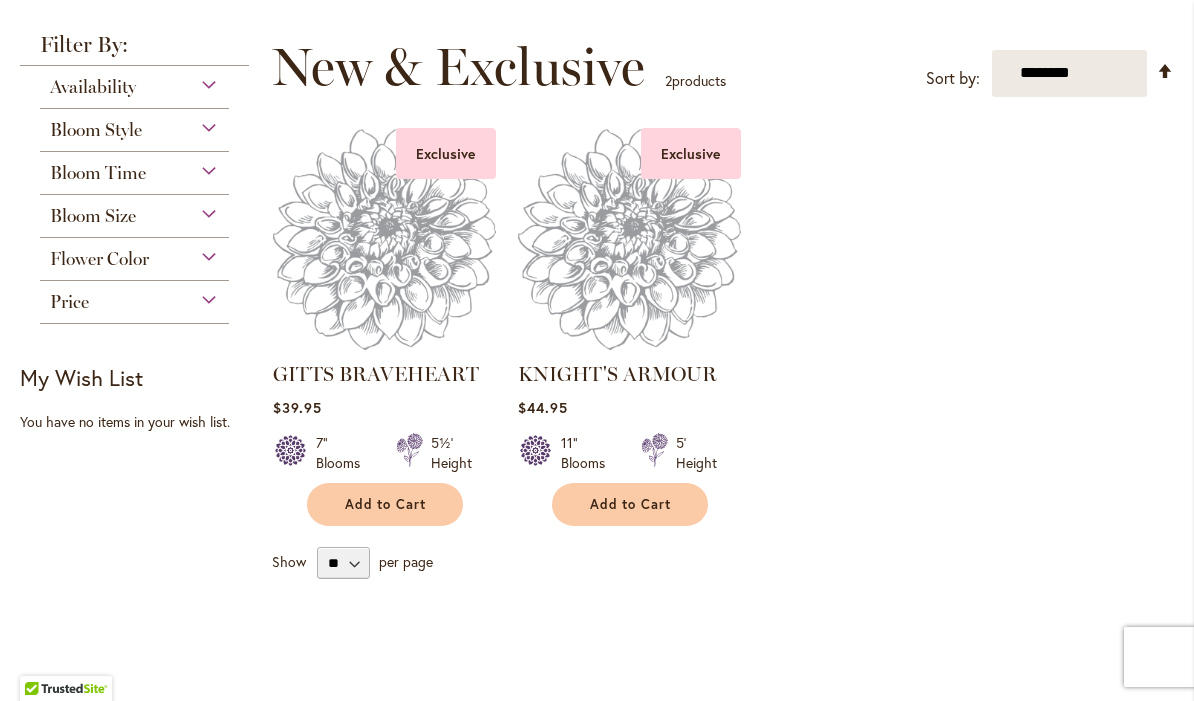 click on "Bloom Style" at bounding box center [134, 125] 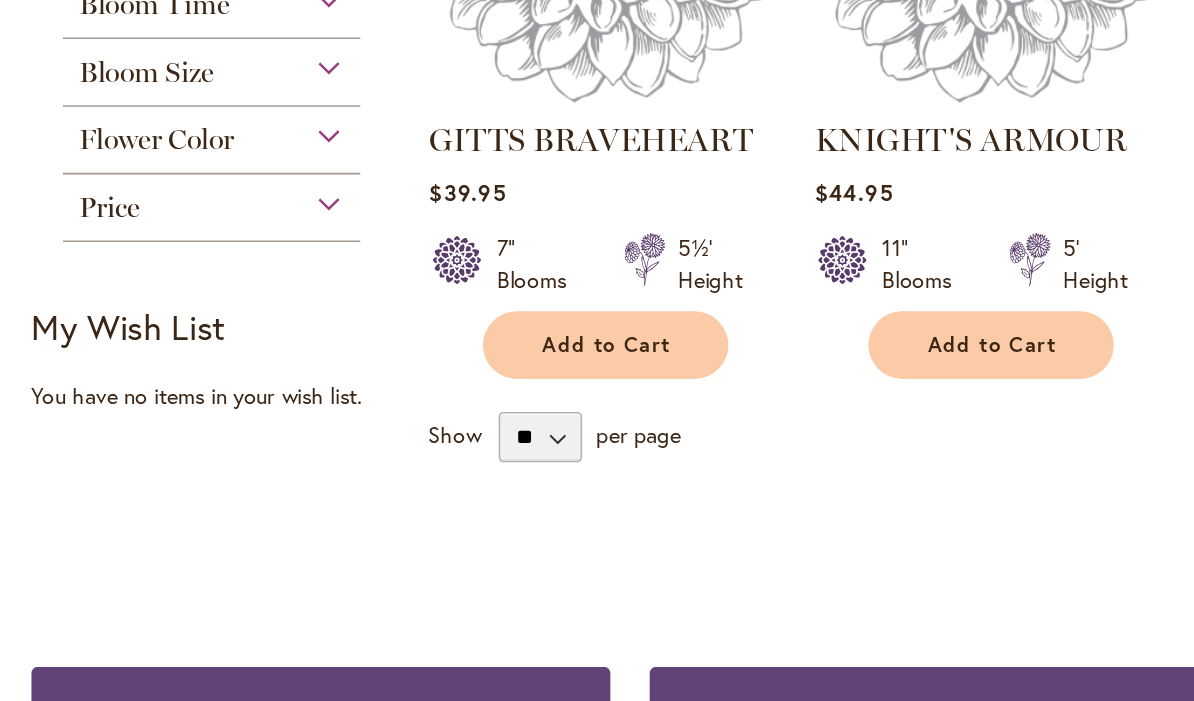 scroll, scrollTop: 493, scrollLeft: 0, axis: vertical 